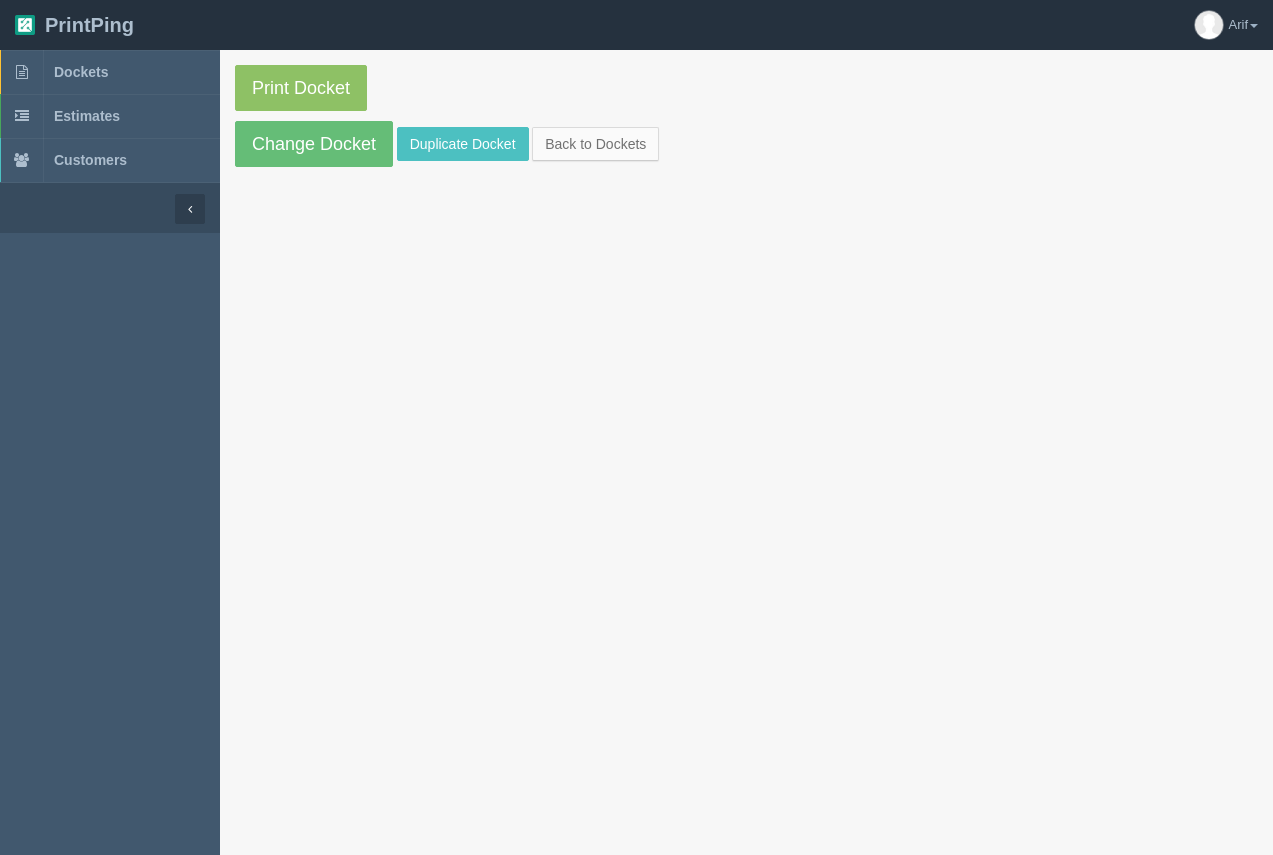 scroll, scrollTop: 0, scrollLeft: 0, axis: both 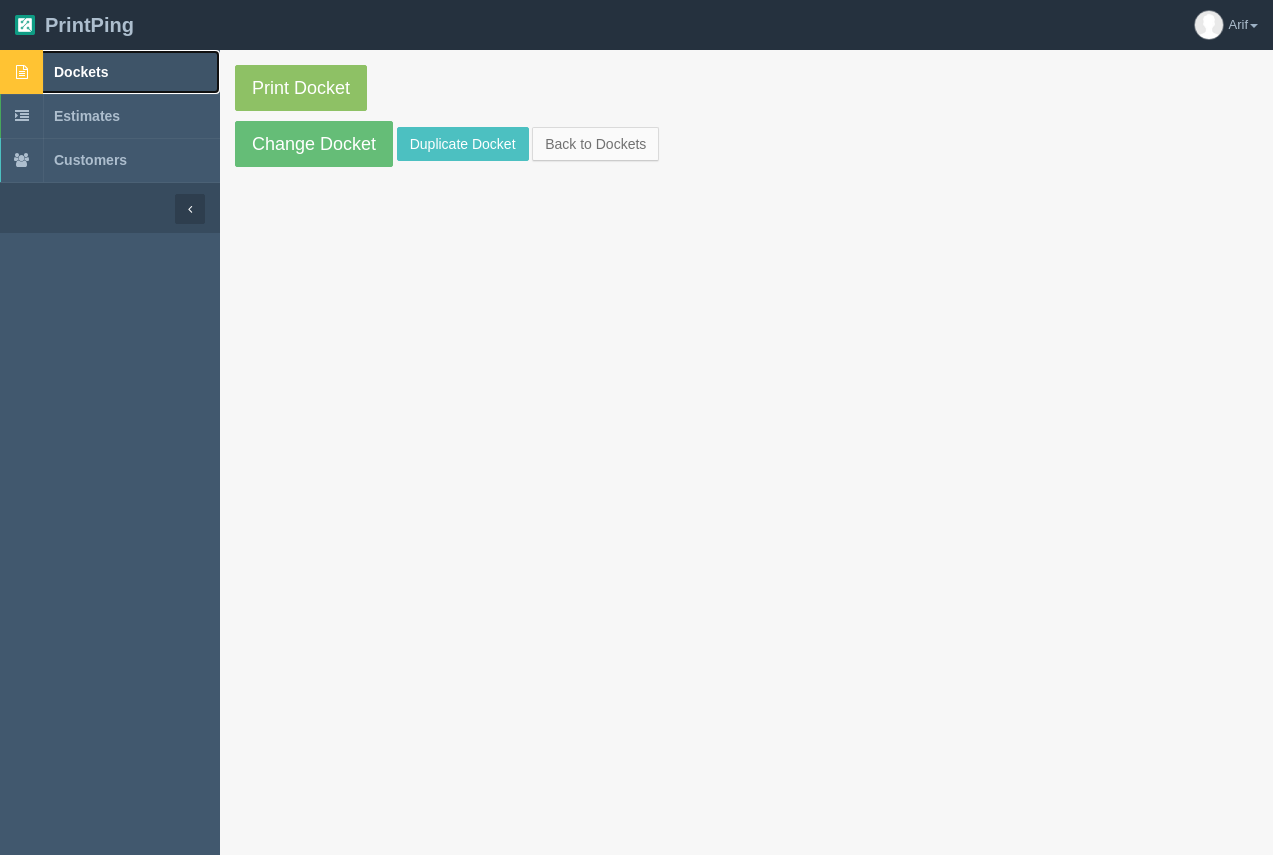 click on "Dockets" at bounding box center [110, 72] 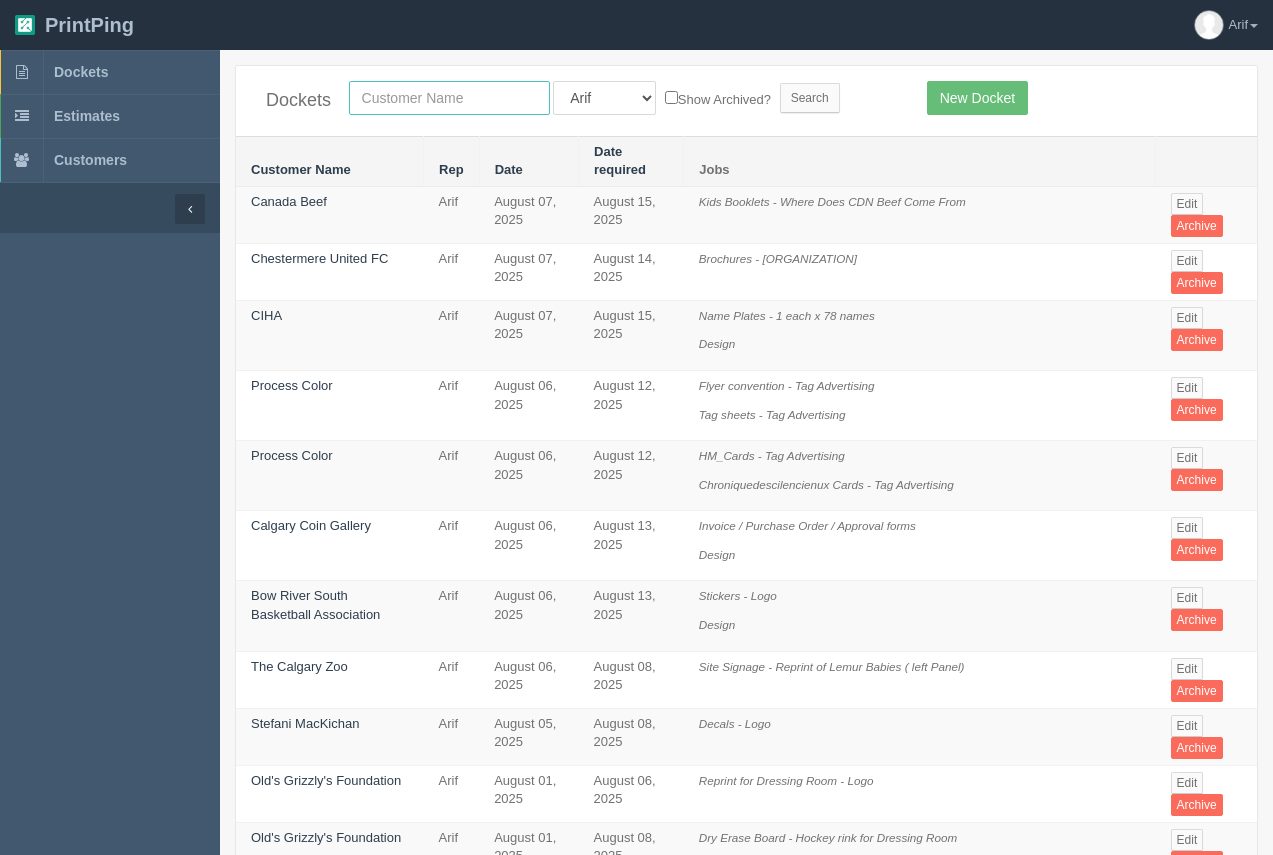 click at bounding box center (449, 98) 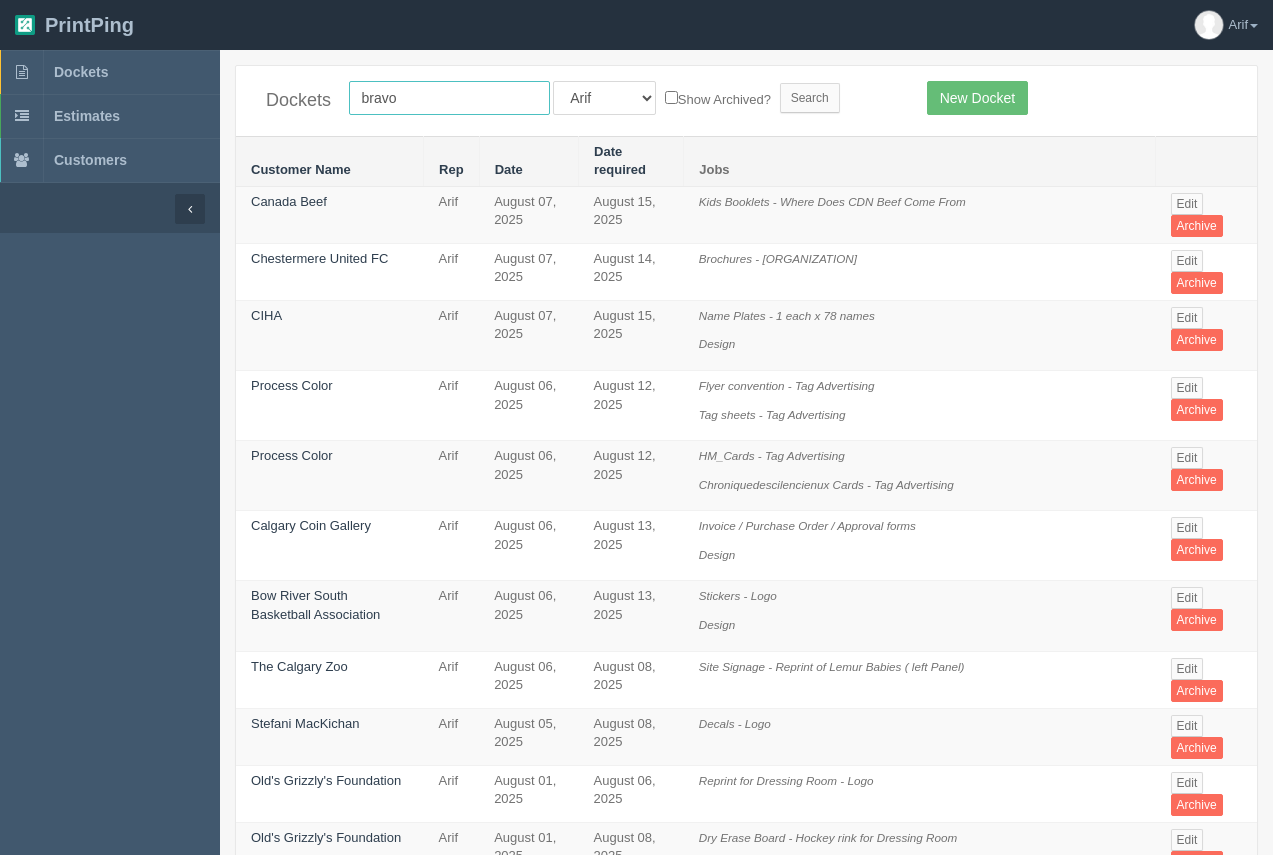 type on "bravo cleaning" 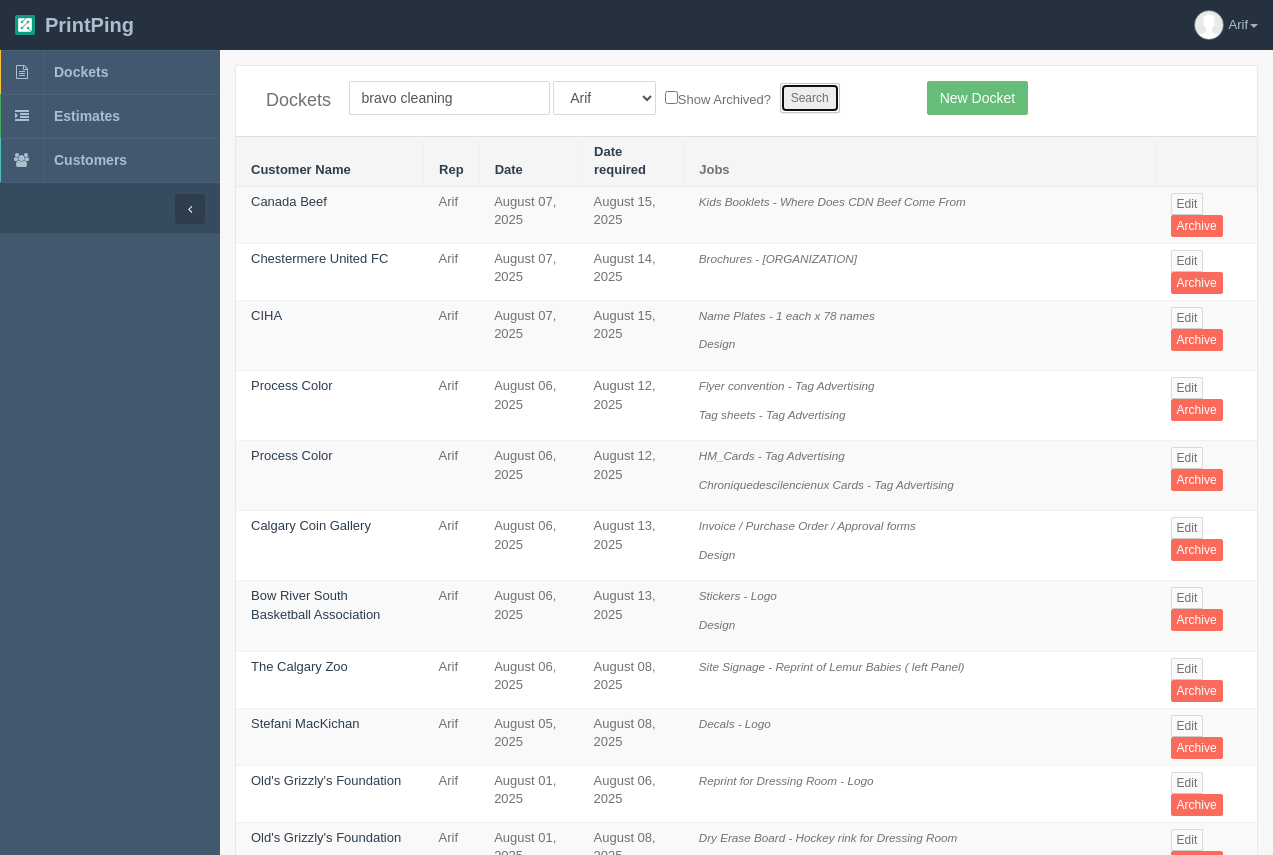 click on "Search" at bounding box center [810, 98] 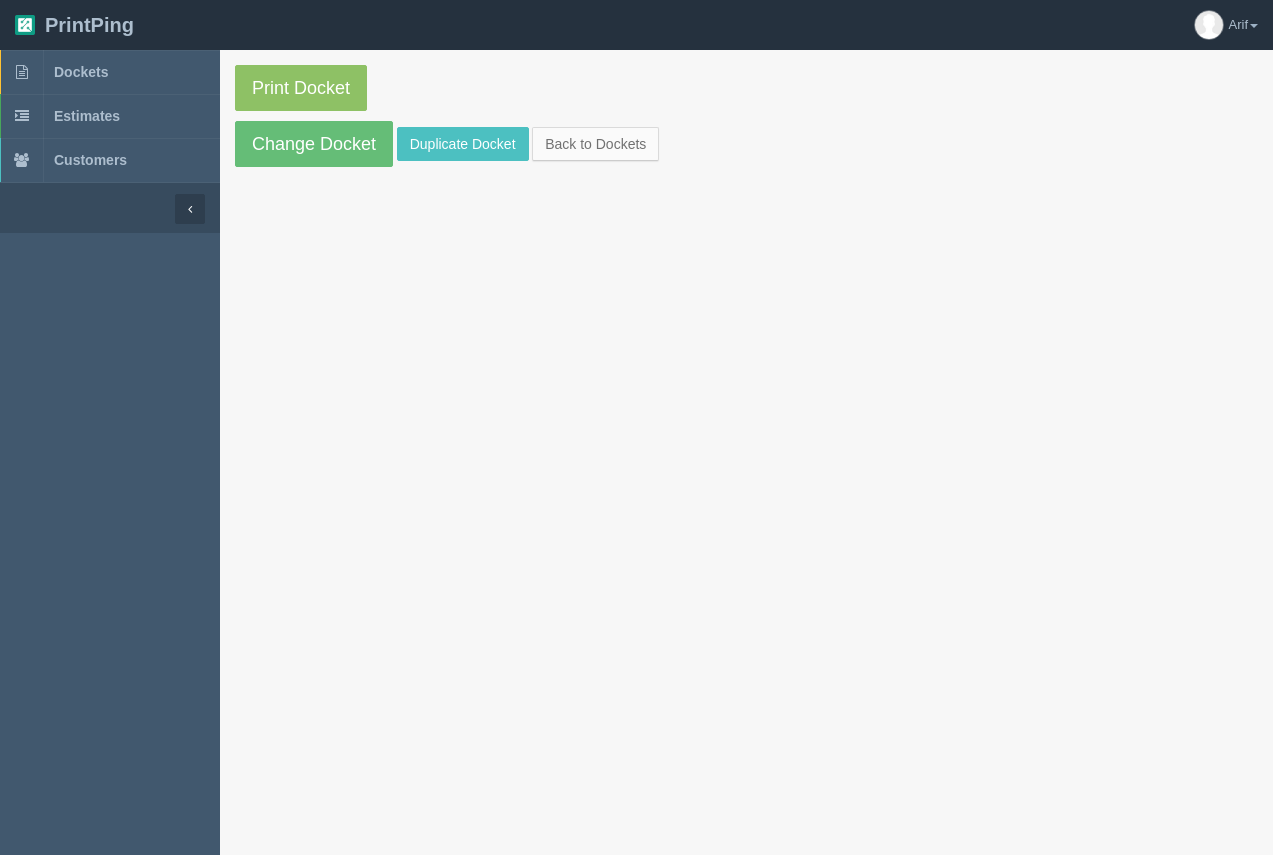 scroll, scrollTop: 0, scrollLeft: 0, axis: both 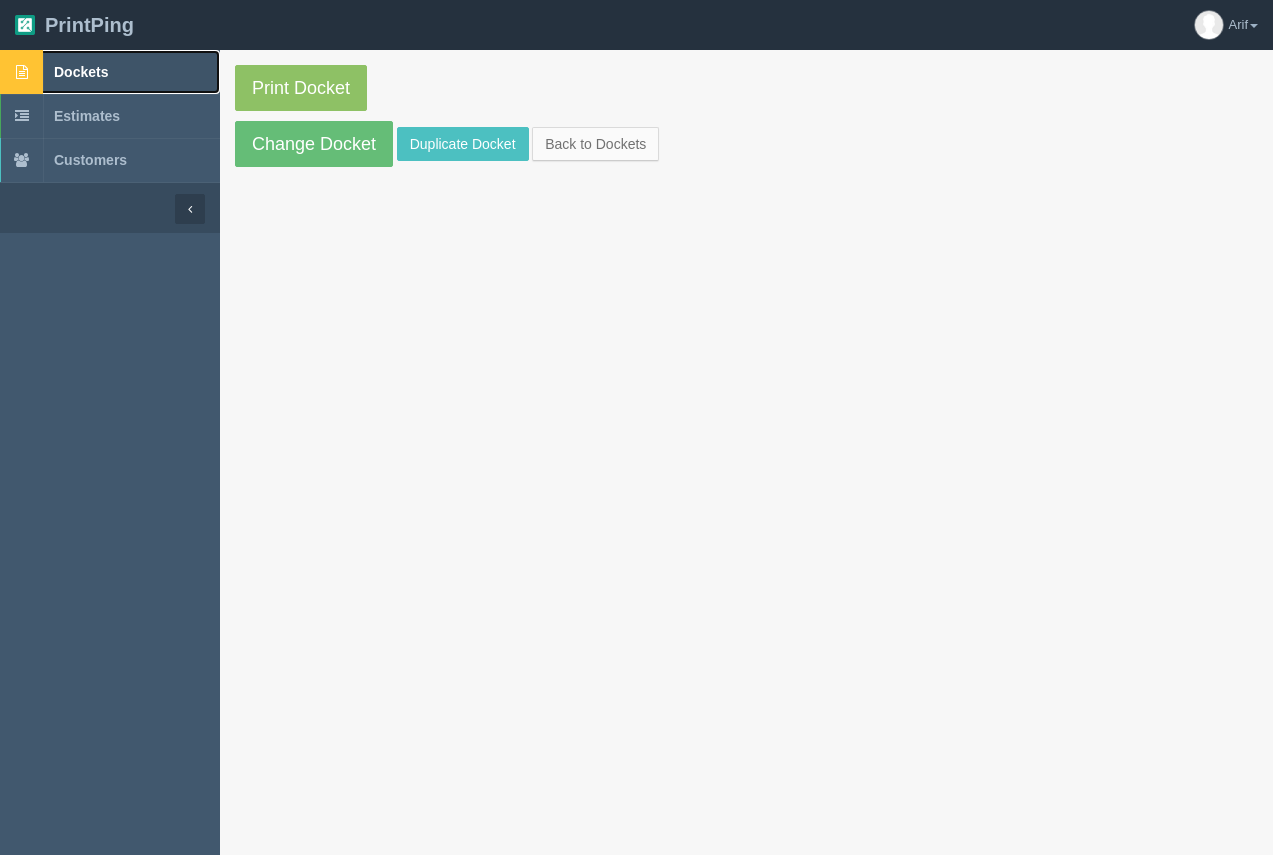 click on "Dockets" at bounding box center [110, 72] 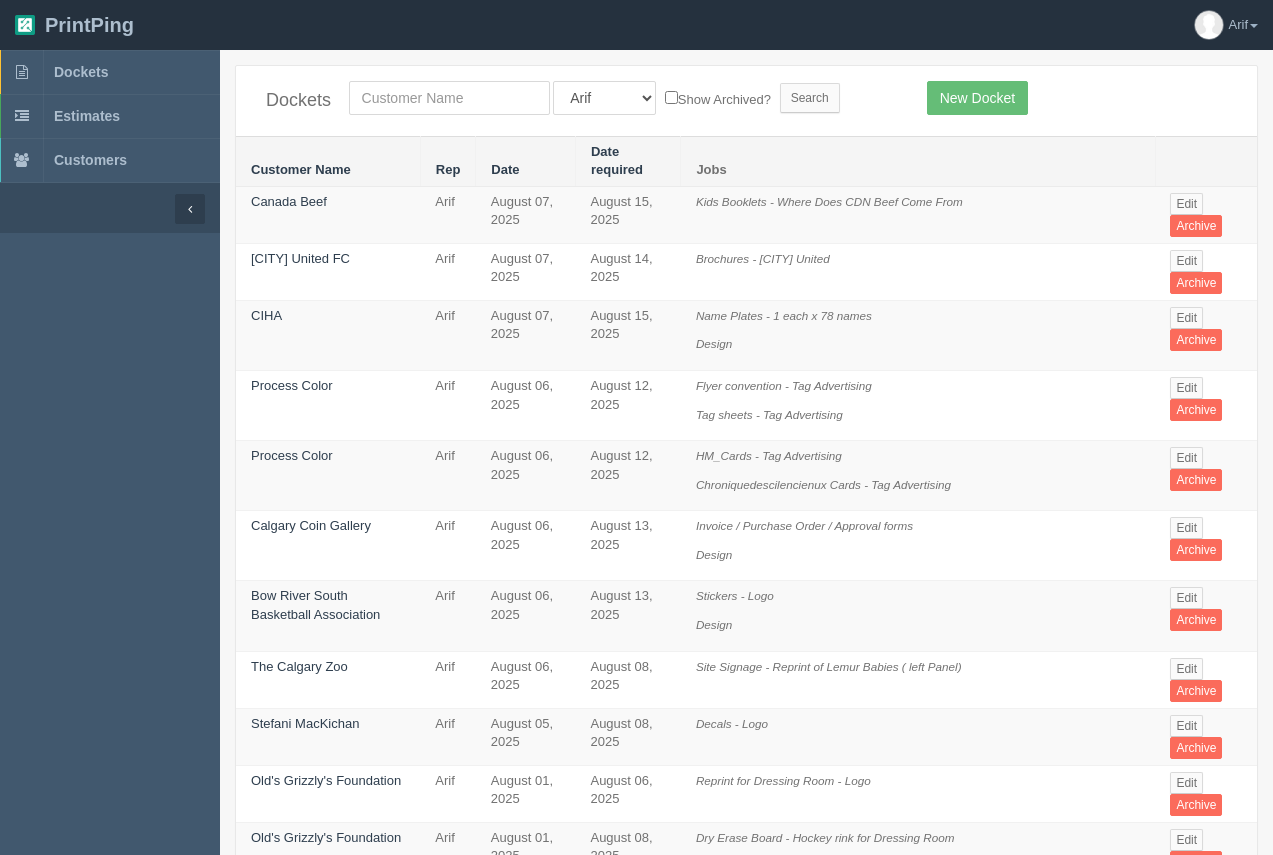 click on "Dockets
All Users
Ali
Ali Test 1
Aly
Amy
Ankit
Arif
Brandon
Dan
France
Greg
Jim
Mark
Matthew
Mehmud
Mikayla
Moe
Phil
Rebecca
Sam
Stacy
Steve
Viki
Zach
Zack
Zunaid
Show Archived?
Search
New Docket" at bounding box center [746, 101] 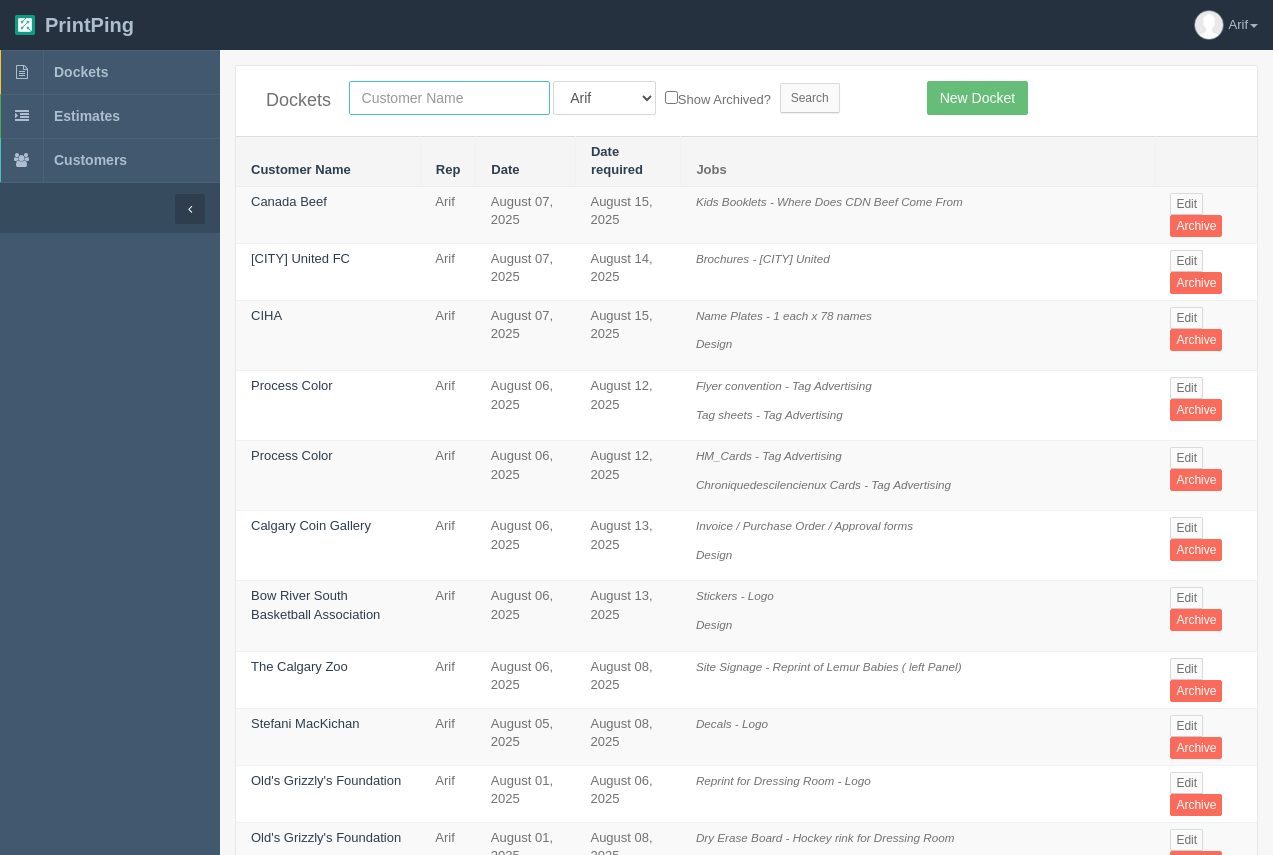 click at bounding box center (449, 98) 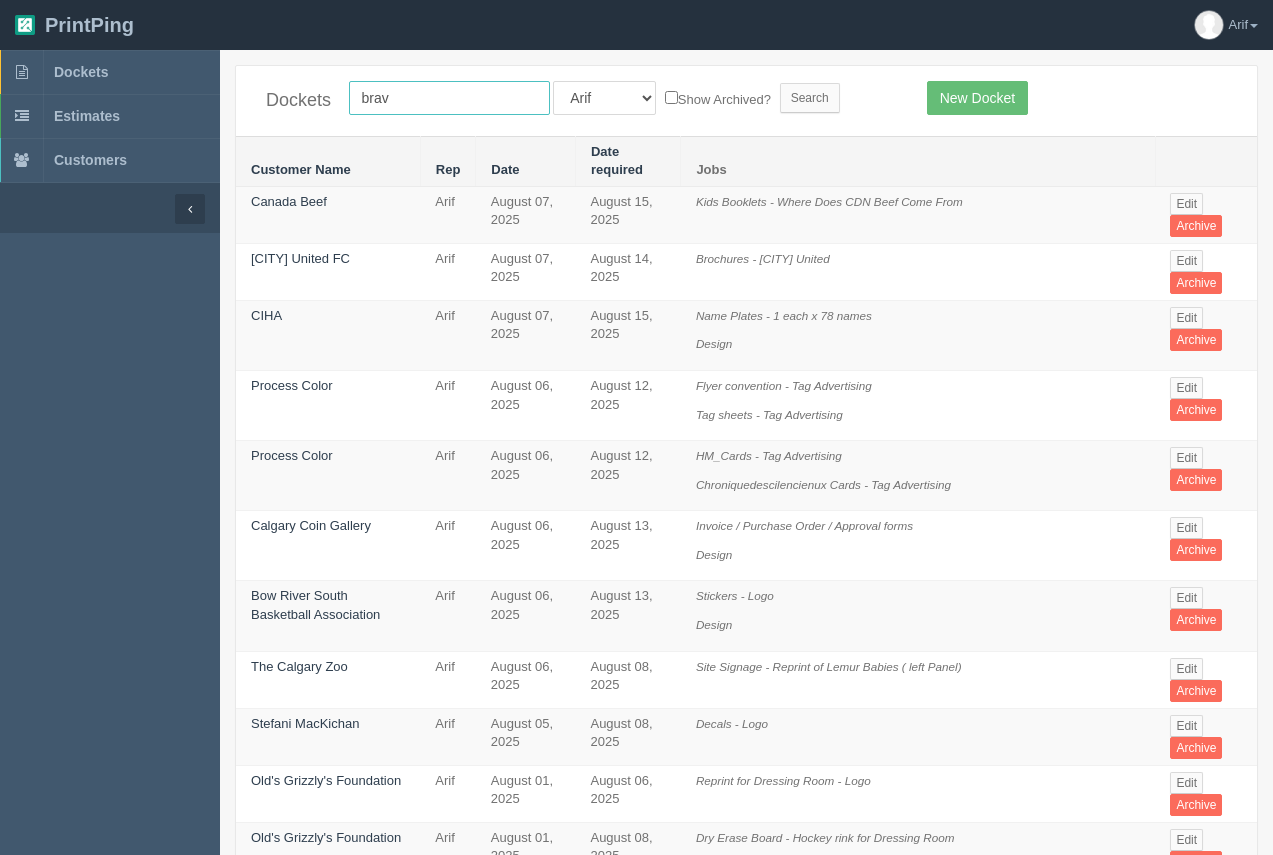 type on "bravo cleaning" 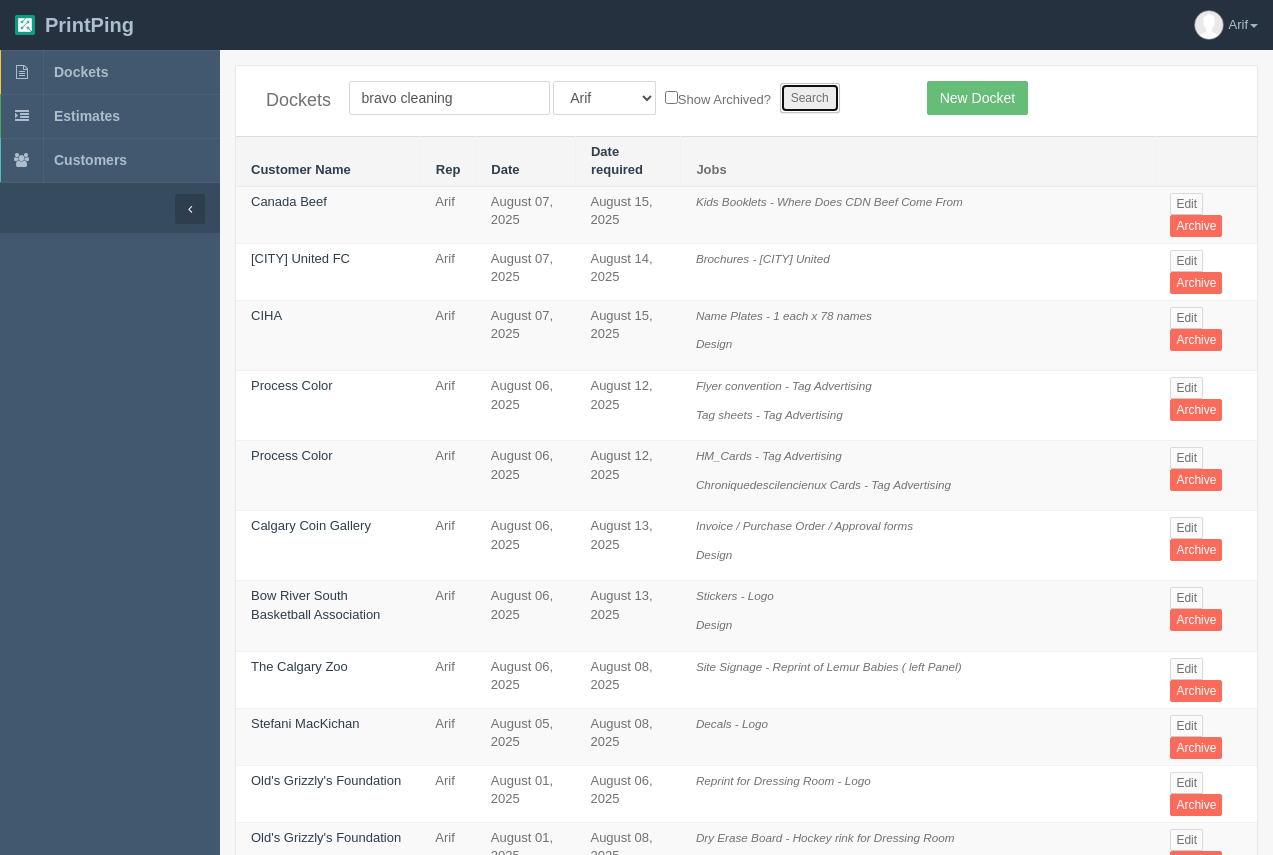click on "Search" at bounding box center (810, 98) 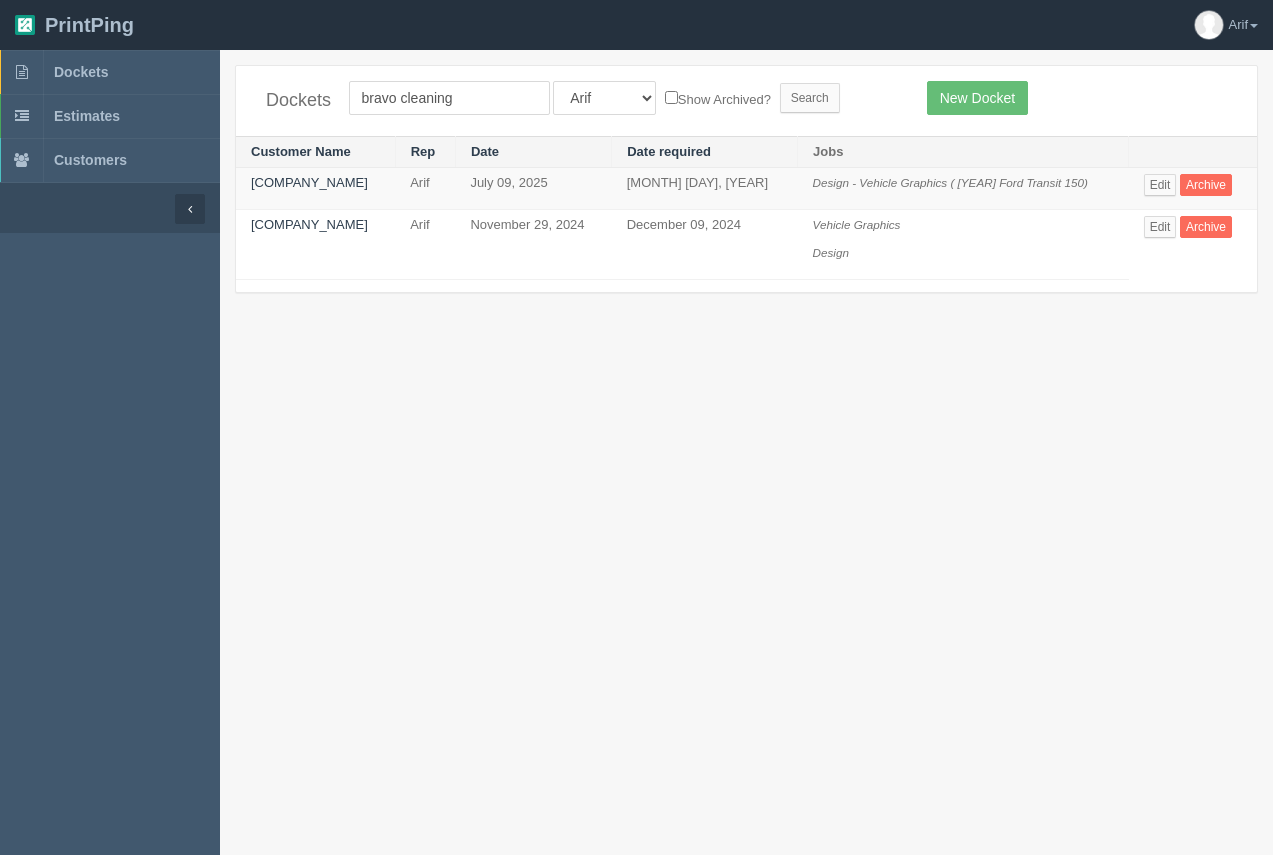 scroll, scrollTop: 0, scrollLeft: 0, axis: both 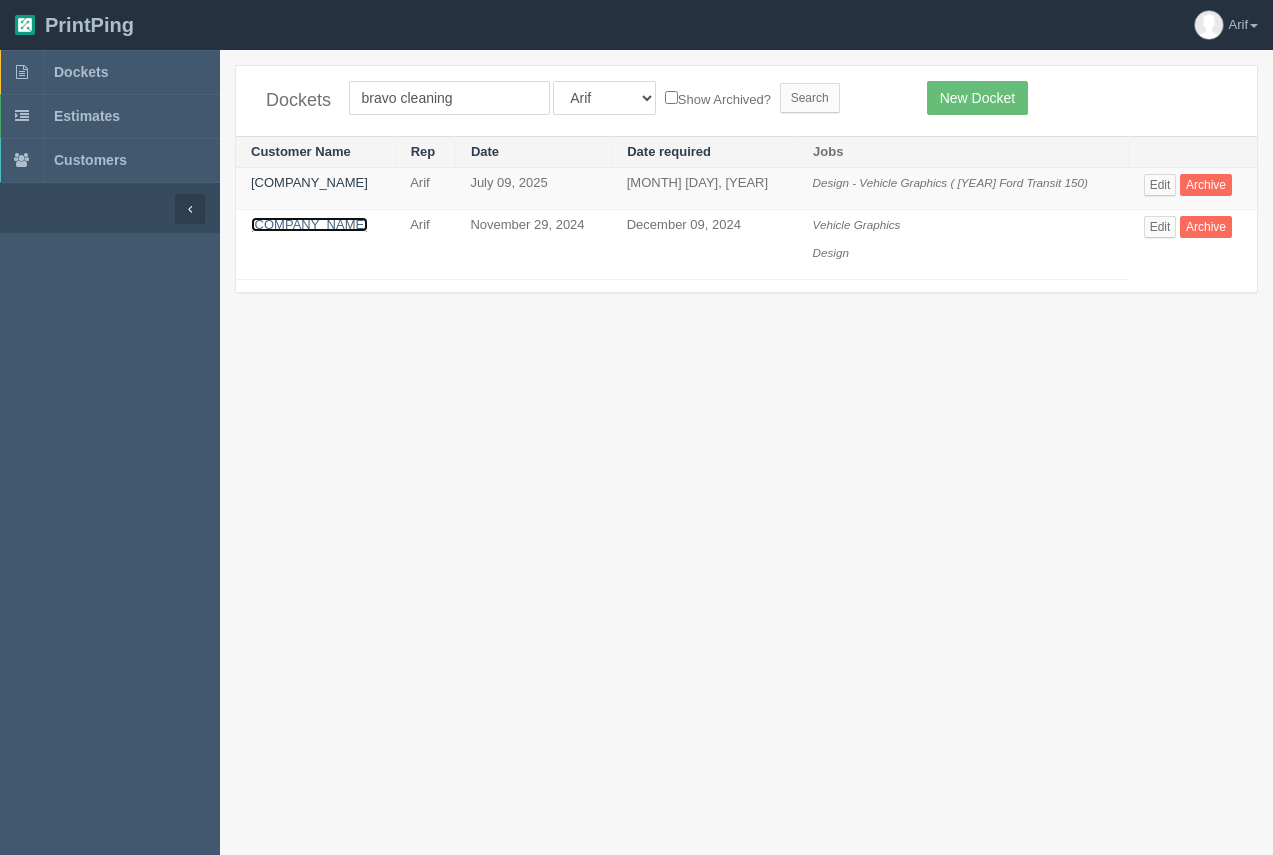click on "Bravo Cleaning Service Ltd." at bounding box center (309, 224) 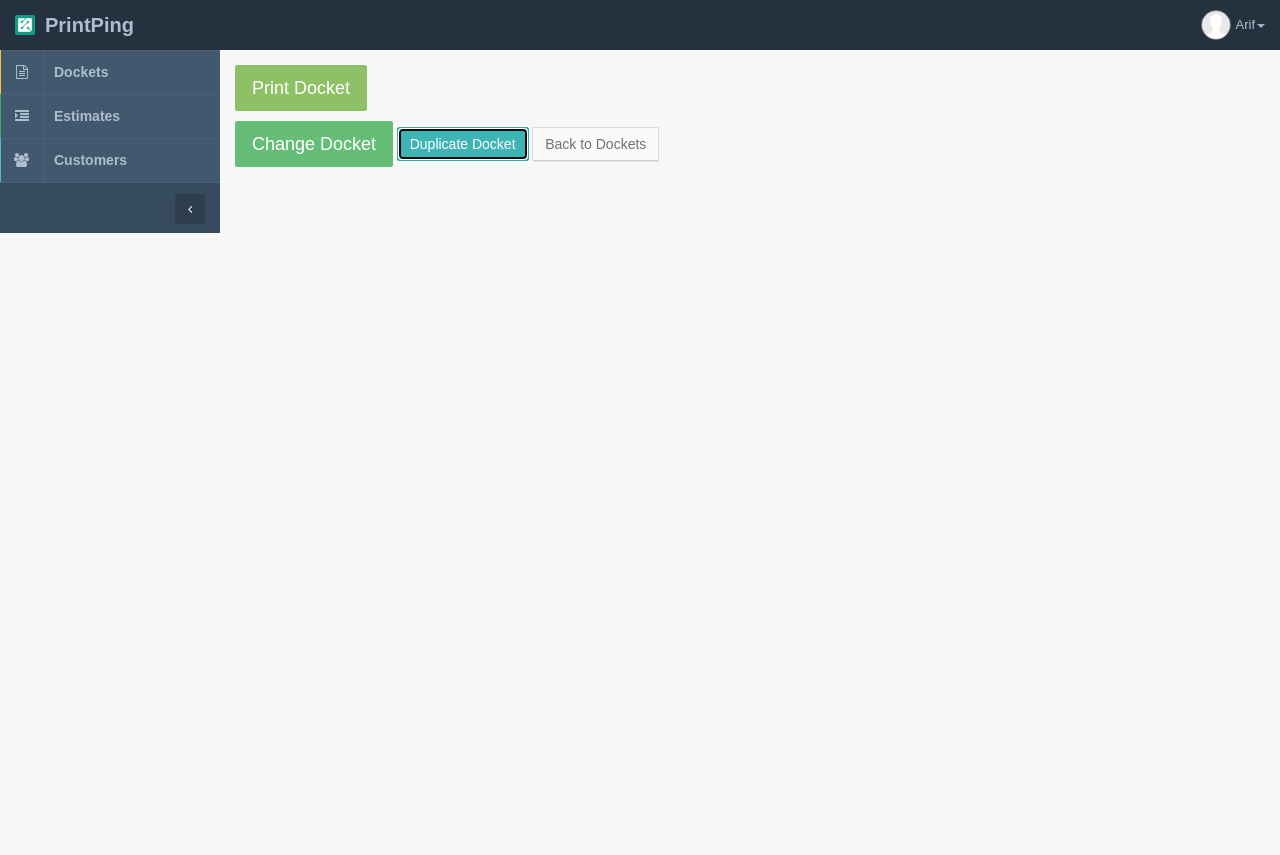 click on "Duplicate Docket" at bounding box center (463, 144) 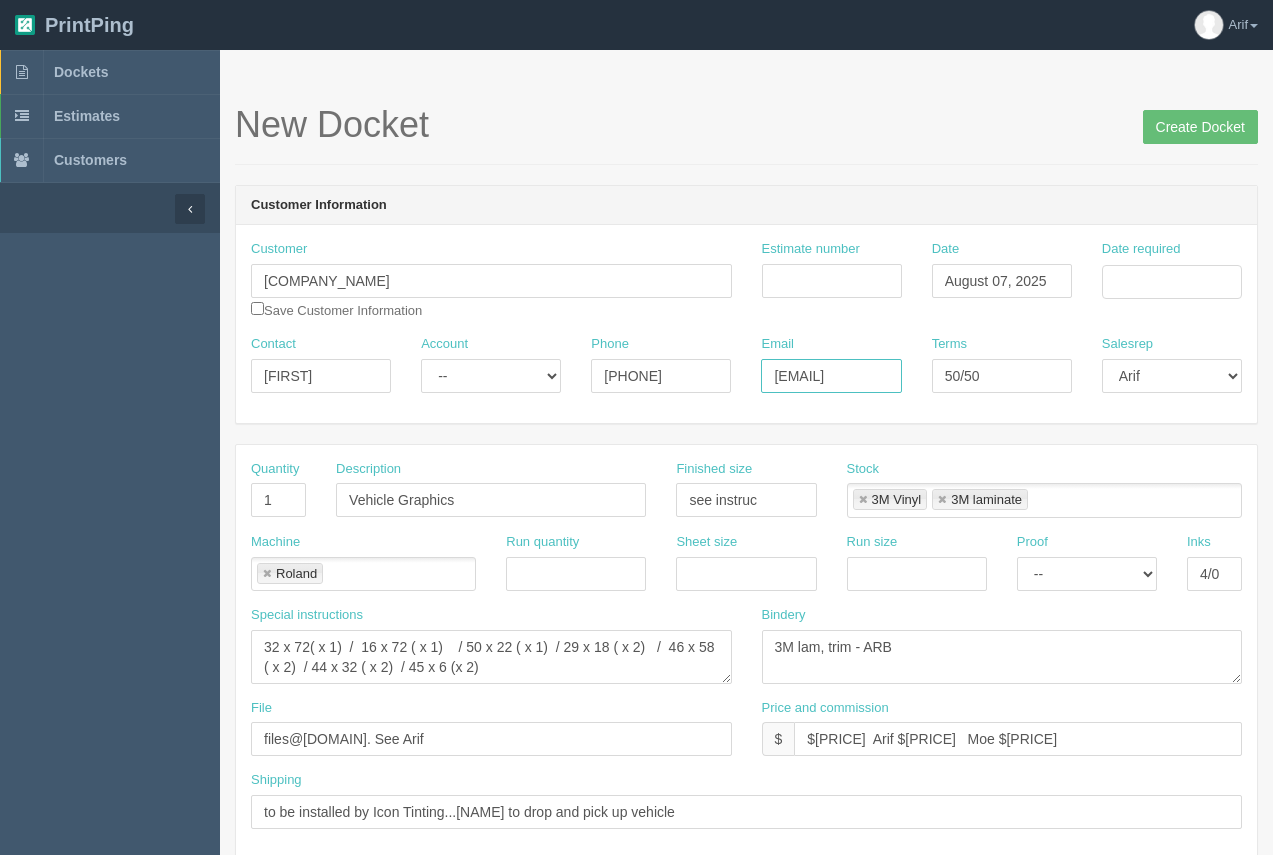 click on "bravo.mark35@yahoo.com" at bounding box center [831, 376] 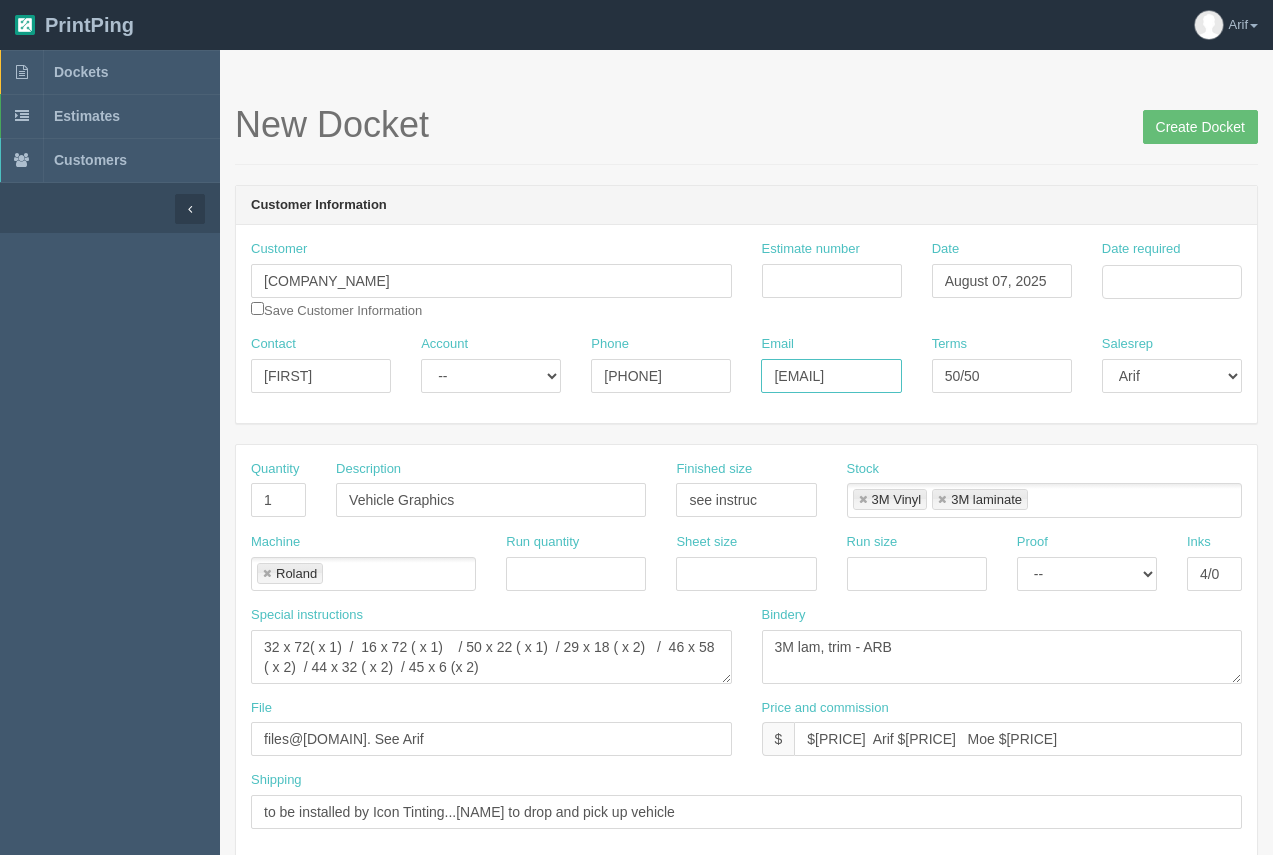 scroll, scrollTop: 0, scrollLeft: 54, axis: horizontal 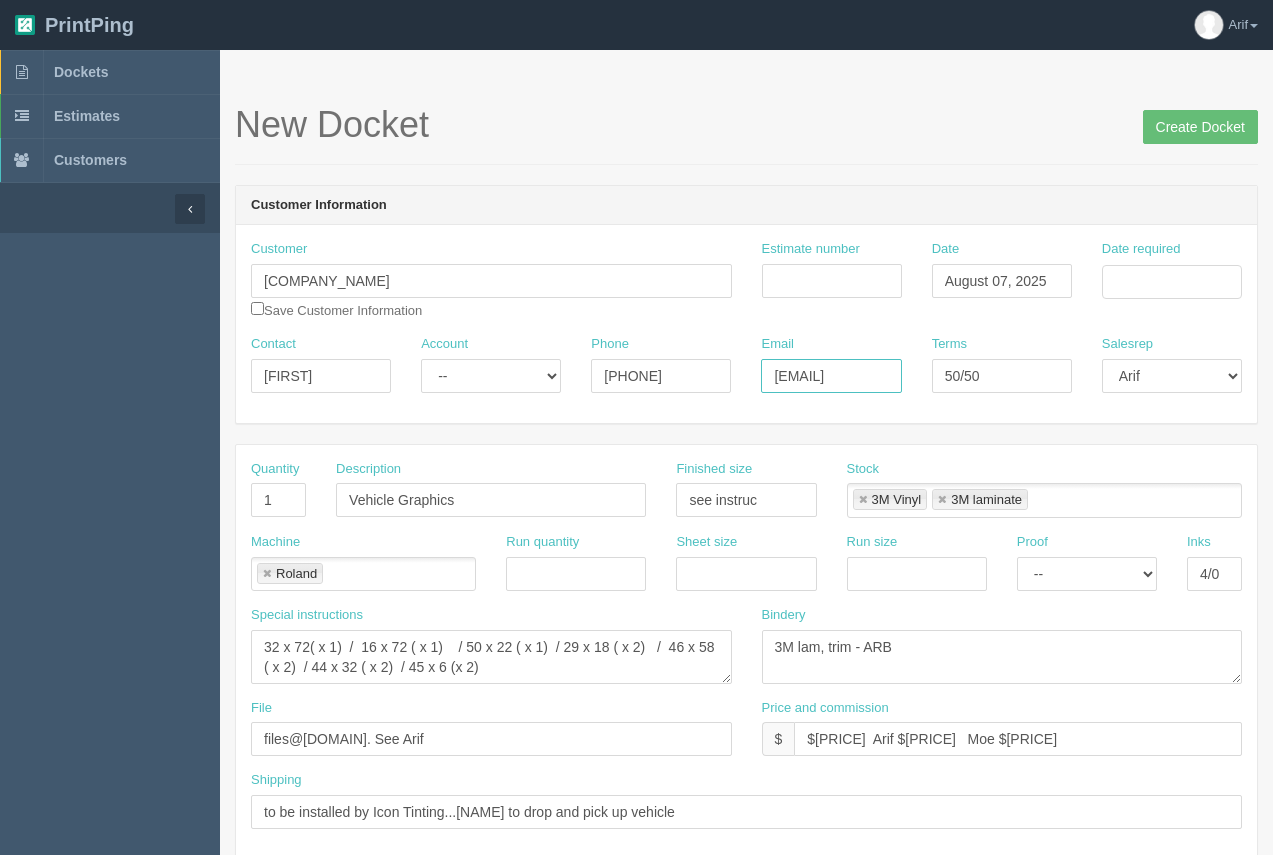 paste on "contact@bravocleaningservice.ca" 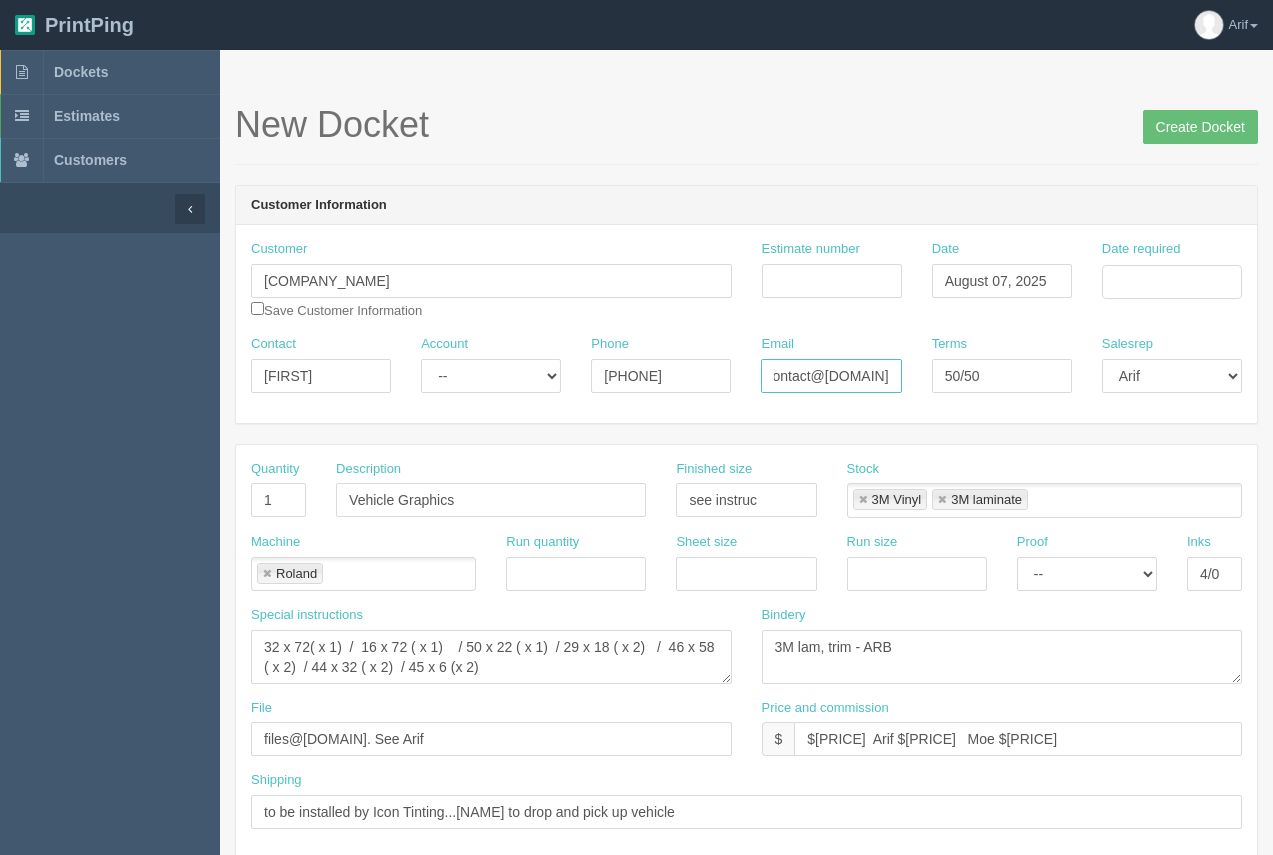 scroll, scrollTop: 0, scrollLeft: 95, axis: horizontal 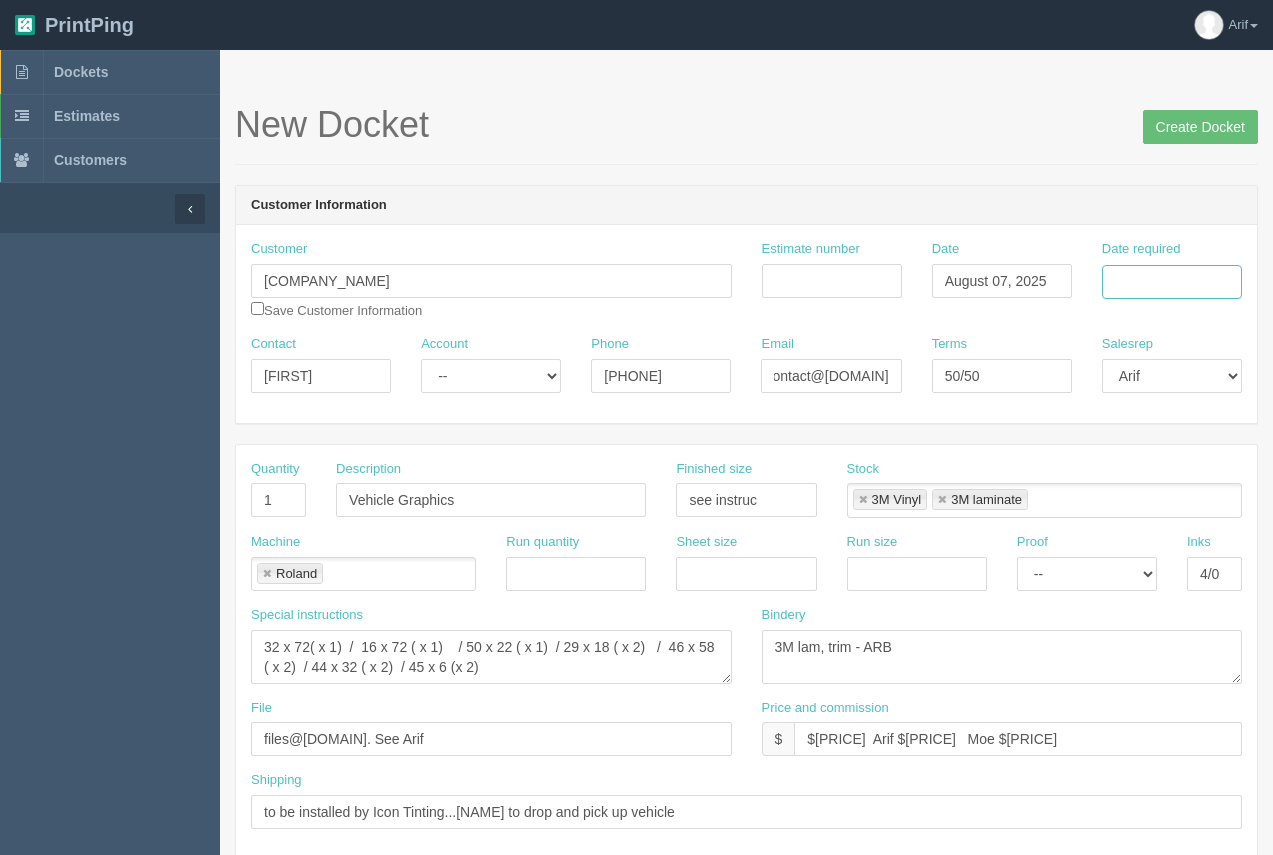 click on "Date required" at bounding box center [1172, 282] 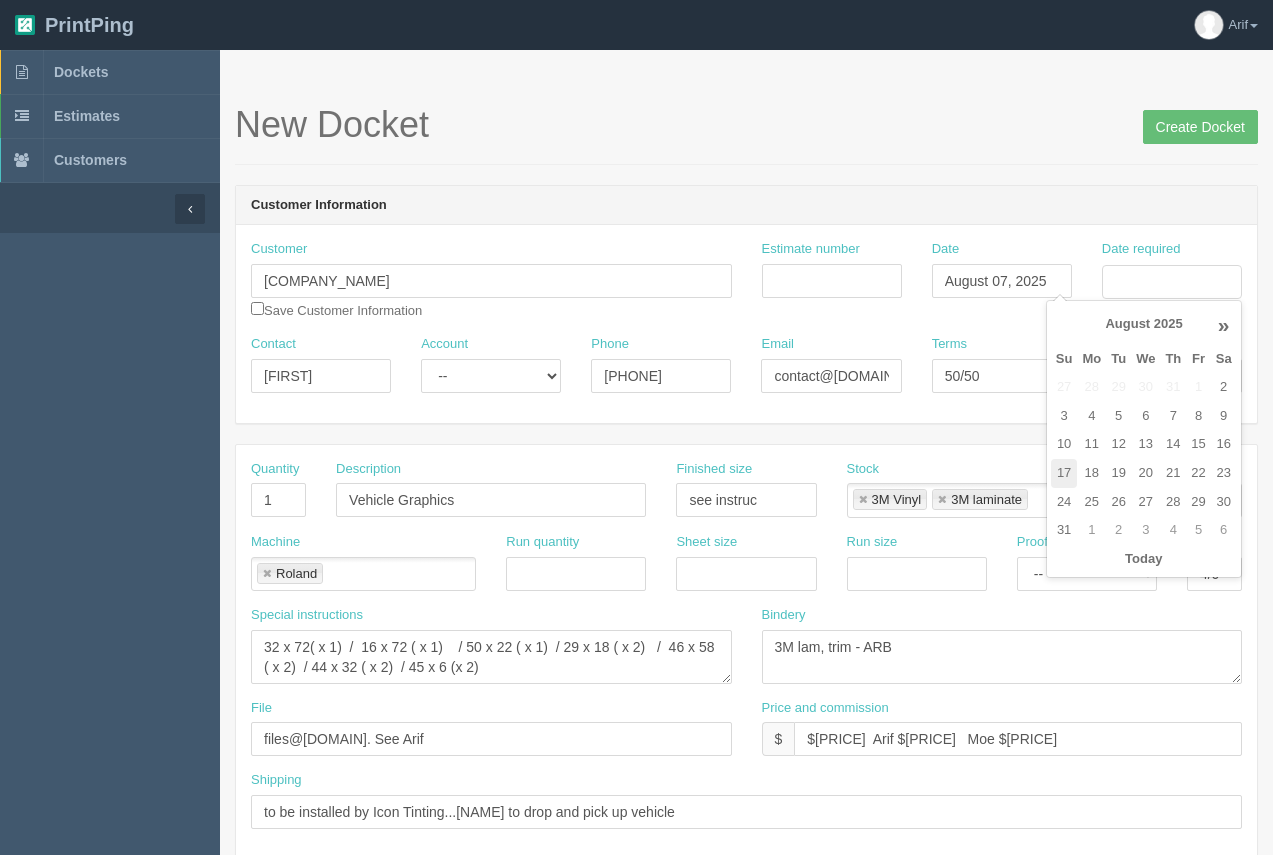 click on "17" at bounding box center (1064, 473) 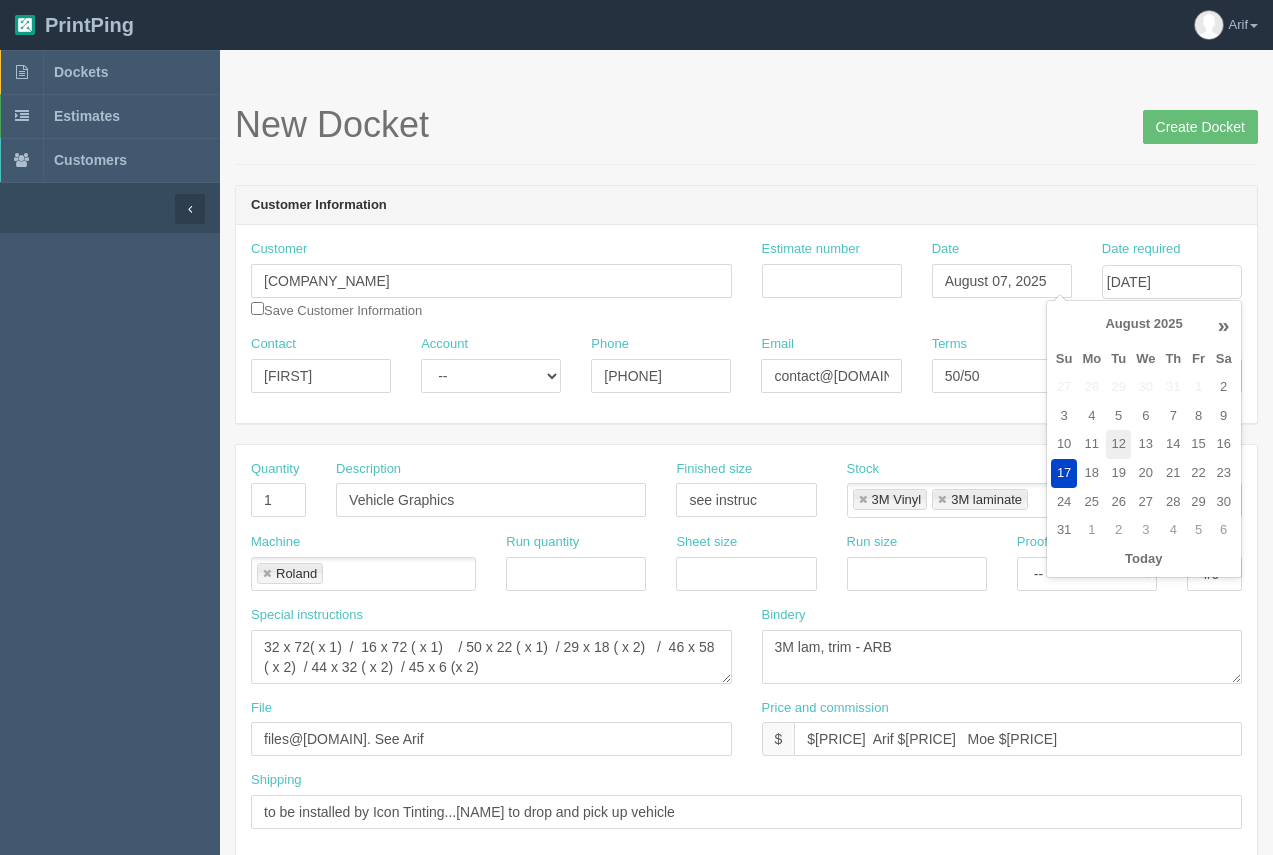 click on "12" at bounding box center (1118, 444) 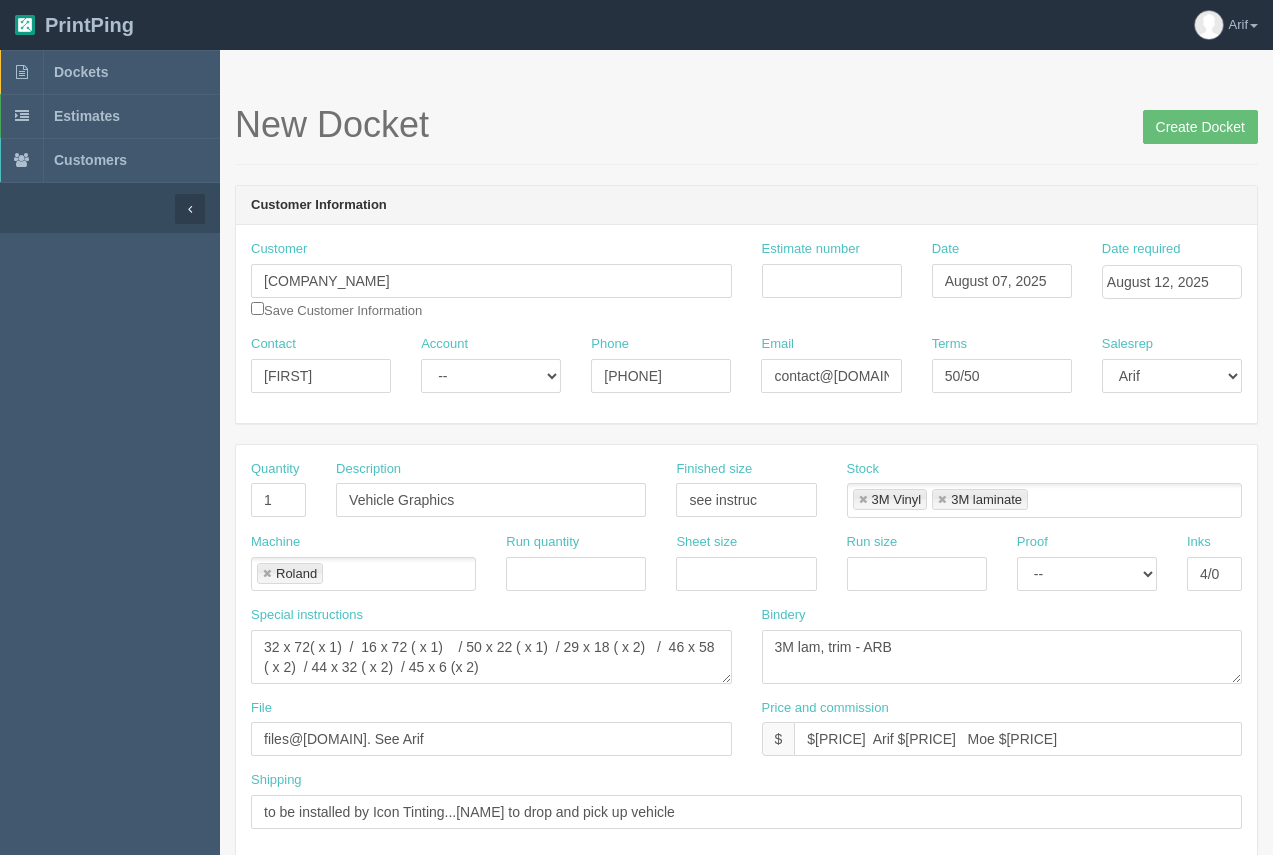 click on "New Docket
Create Docket
Customer Information
Customer
Bravo Cleaning Service Ltd.
Save Customer Information
Estimate number
Date
August 07, 2025
Date required
August 12, 2025
Contact
Adam
Account
--
Existing Client
Allrush Client
Rep Client
Phone
403.921.5569
Email
contact@bravocleaningservice.ca
Terms
50/50
Salesrep
Mark
Mikayla
Aly
Arif" at bounding box center (746, 945) 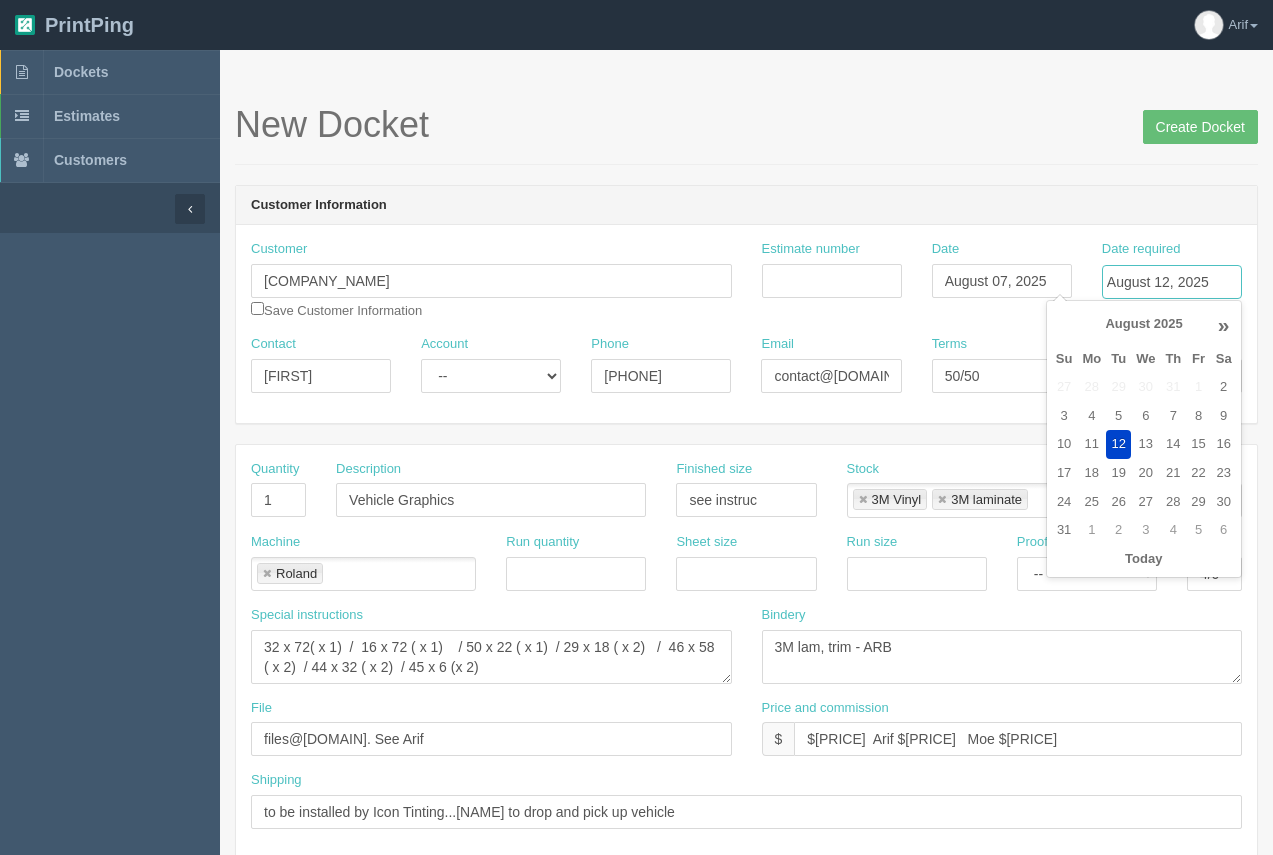 drag, startPoint x: 1146, startPoint y: 289, endPoint x: 1145, endPoint y: 339, distance: 50.01 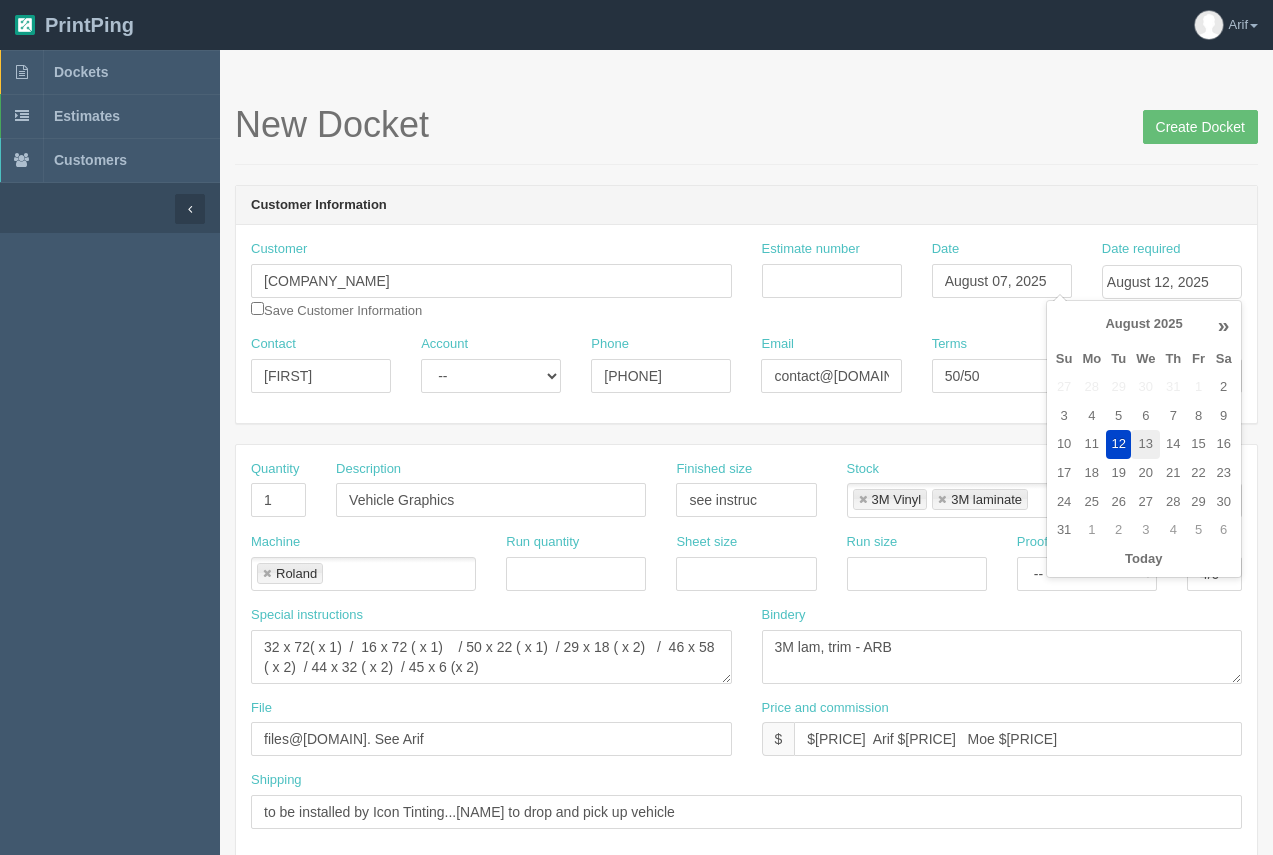 click on "13" at bounding box center (1145, 444) 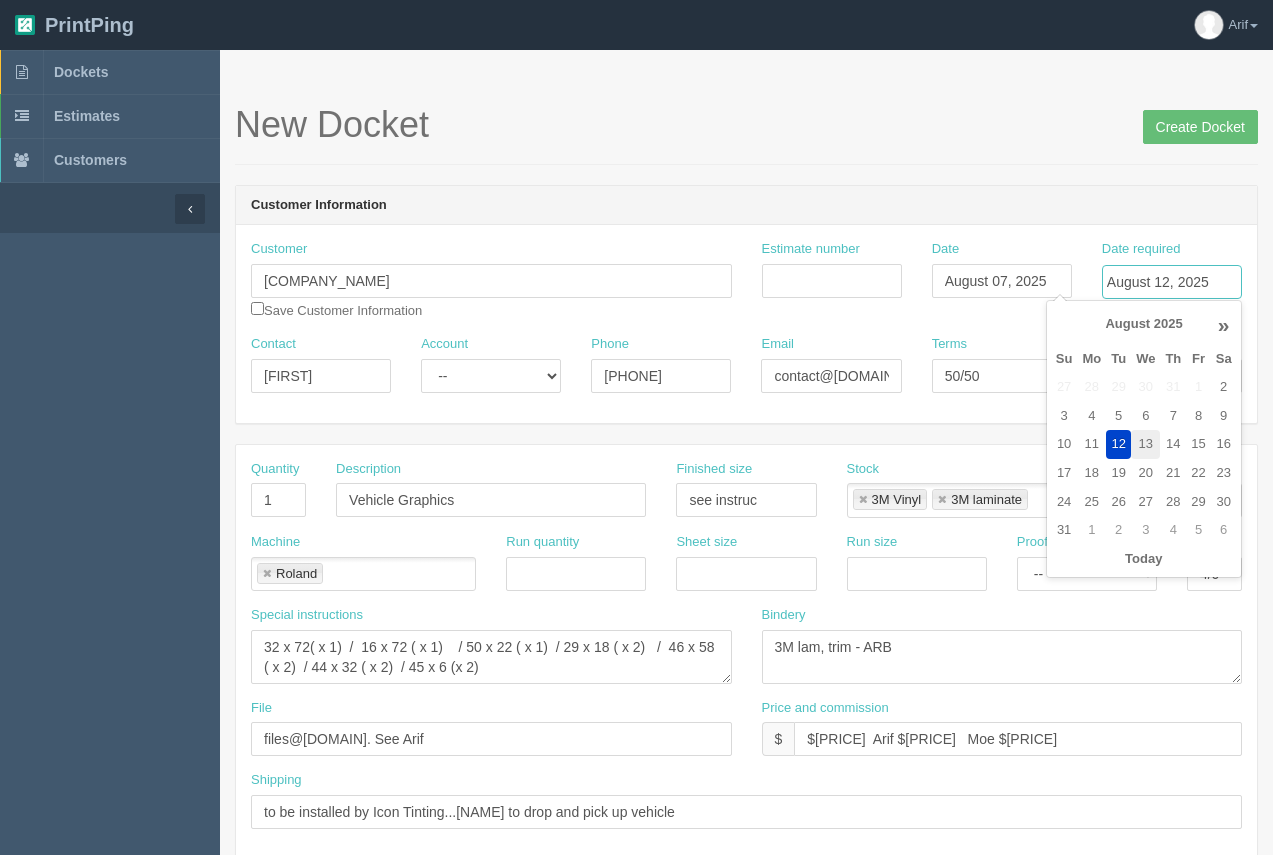 type on "August 13, 2025" 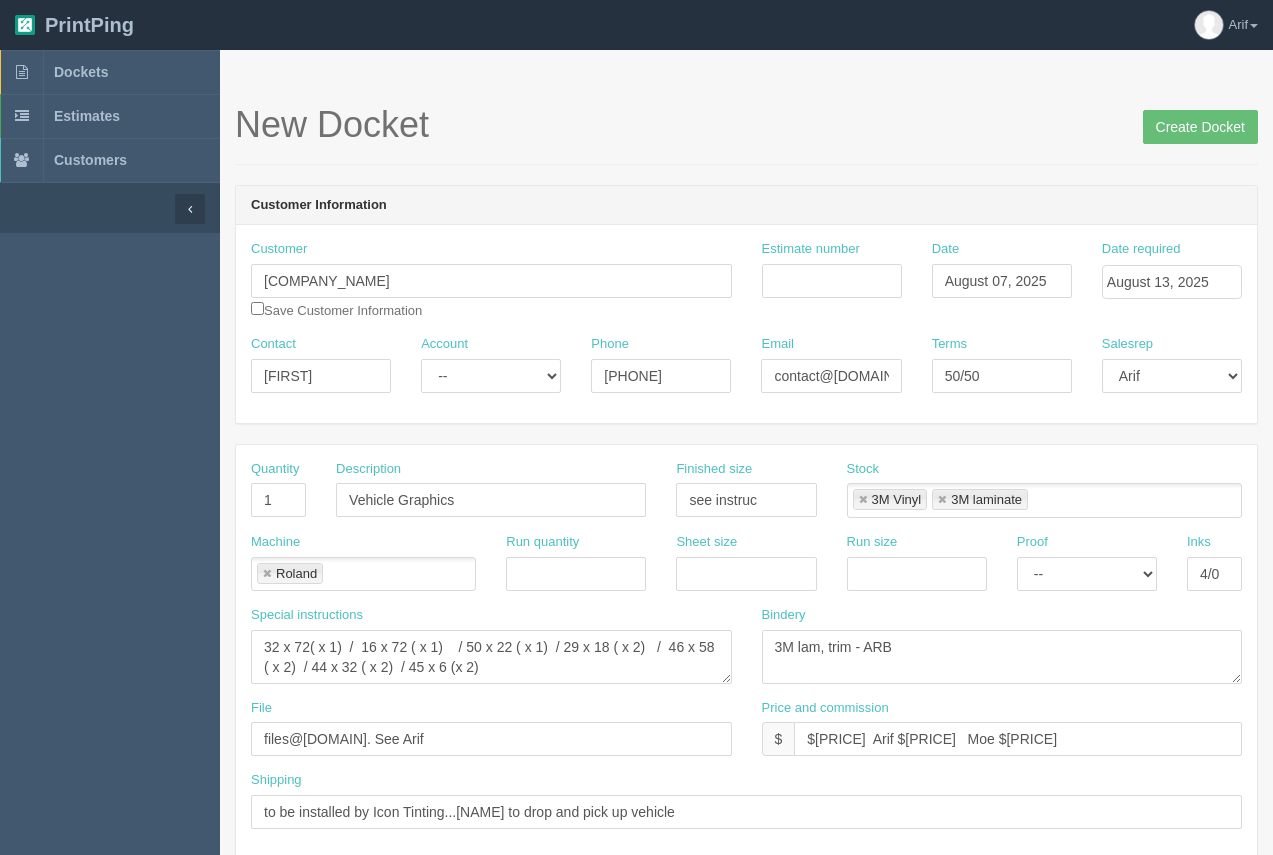 drag, startPoint x: 954, startPoint y: 175, endPoint x: 915, endPoint y: 208, distance: 51.088158 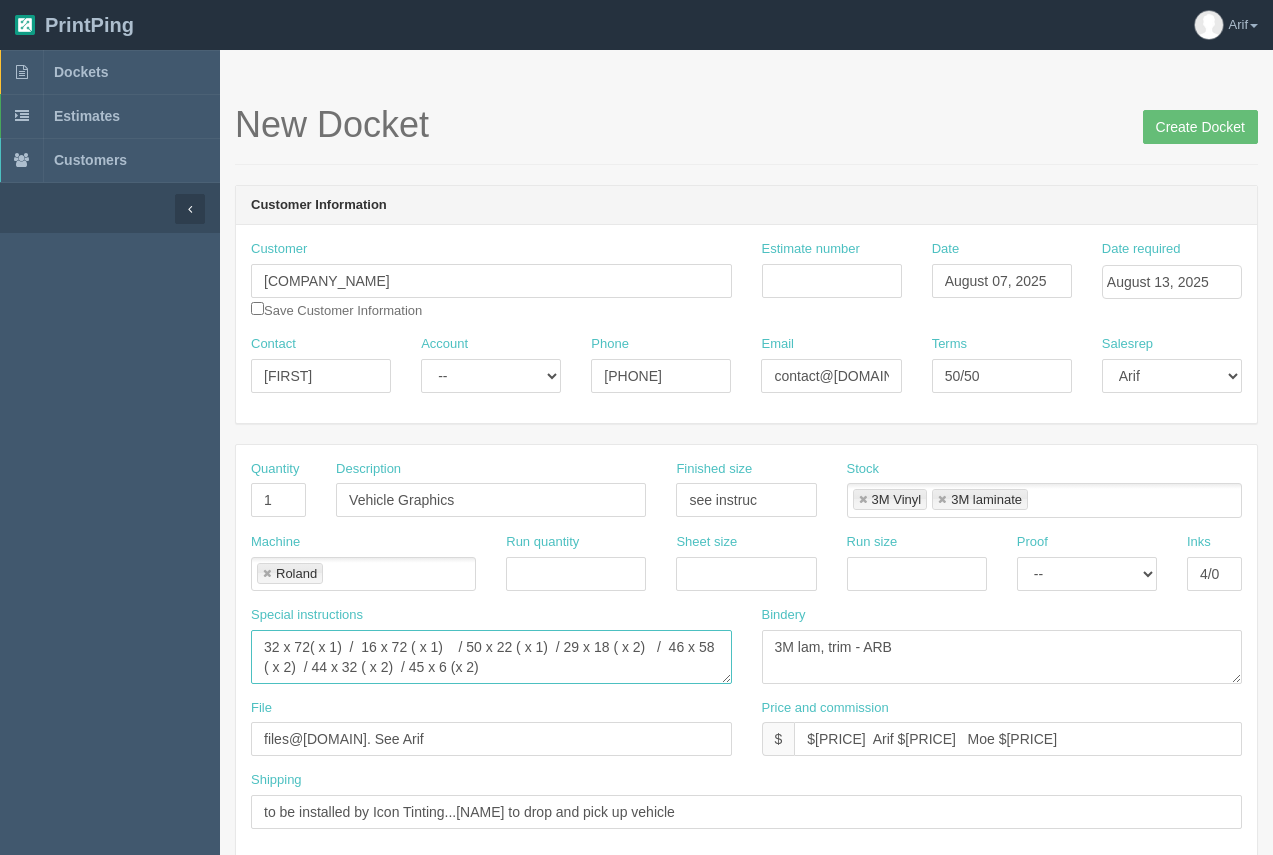 drag, startPoint x: 307, startPoint y: 647, endPoint x: 265, endPoint y: 651, distance: 42.190044 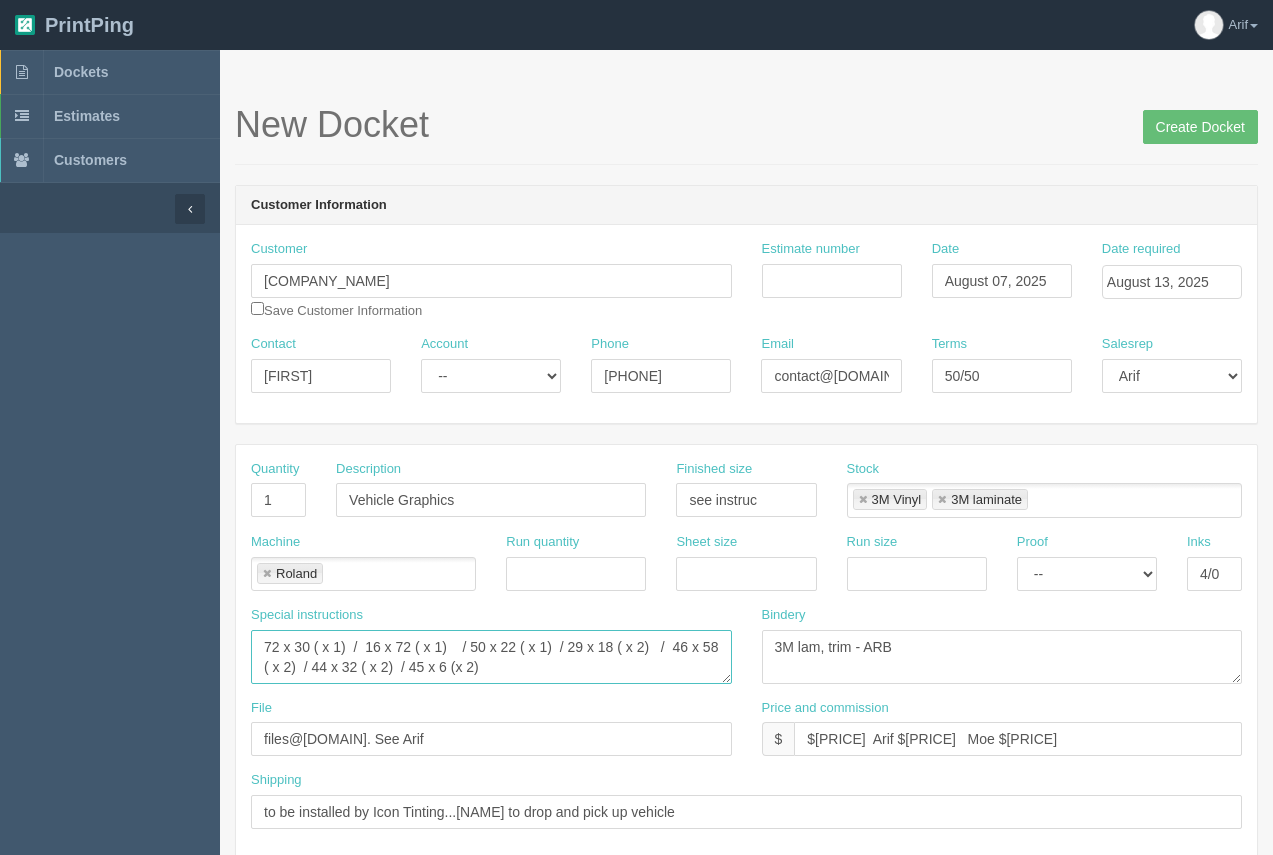 drag, startPoint x: 410, startPoint y: 648, endPoint x: 450, endPoint y: 646, distance: 40.04997 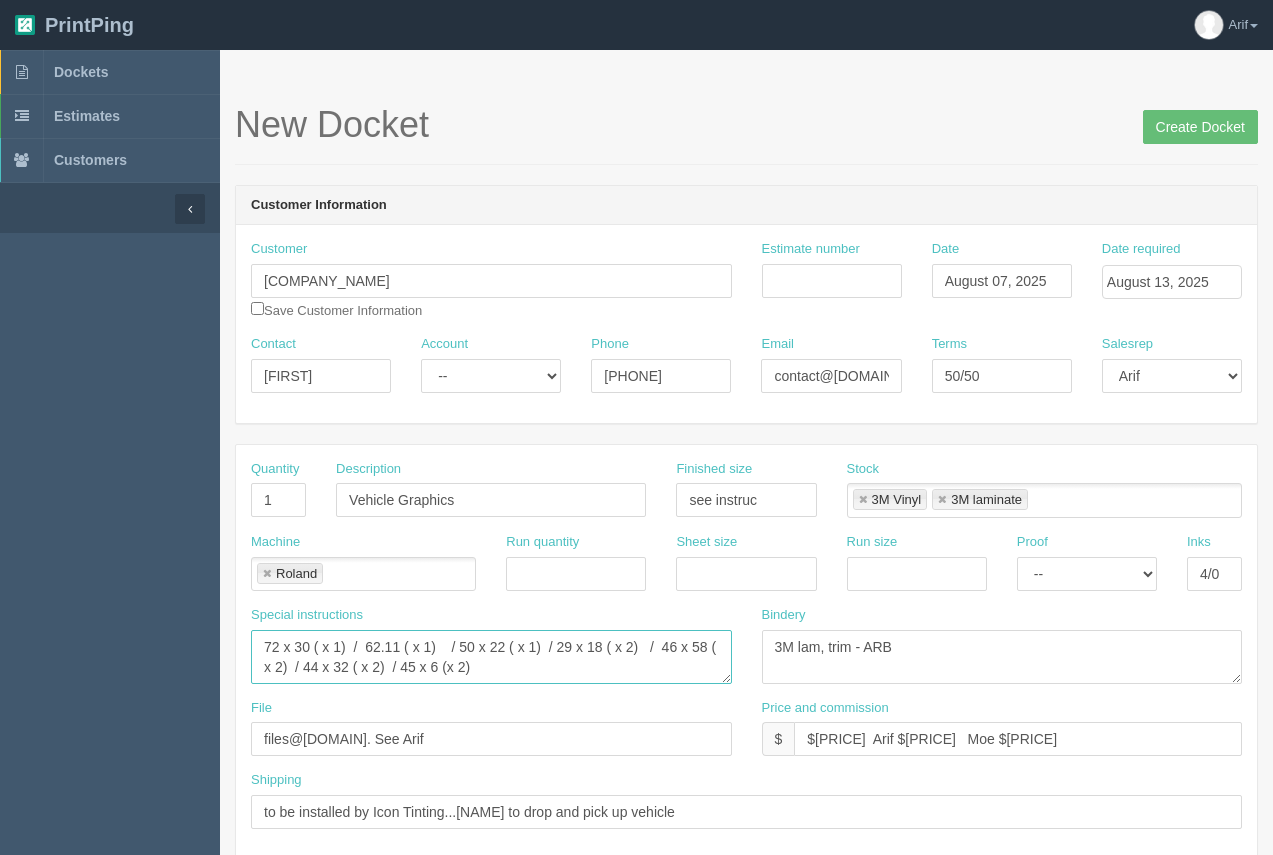 click on "32 x 72( x 1)  /  16 x 72 ( x 1)    / 50 x 22 ( x 1)  / 29 x 18 ( x 2)   /  46 x 58 ( x 2)  / 44 x 32 ( x 2)  / 45 x 6 (x 2)" at bounding box center (491, 657) 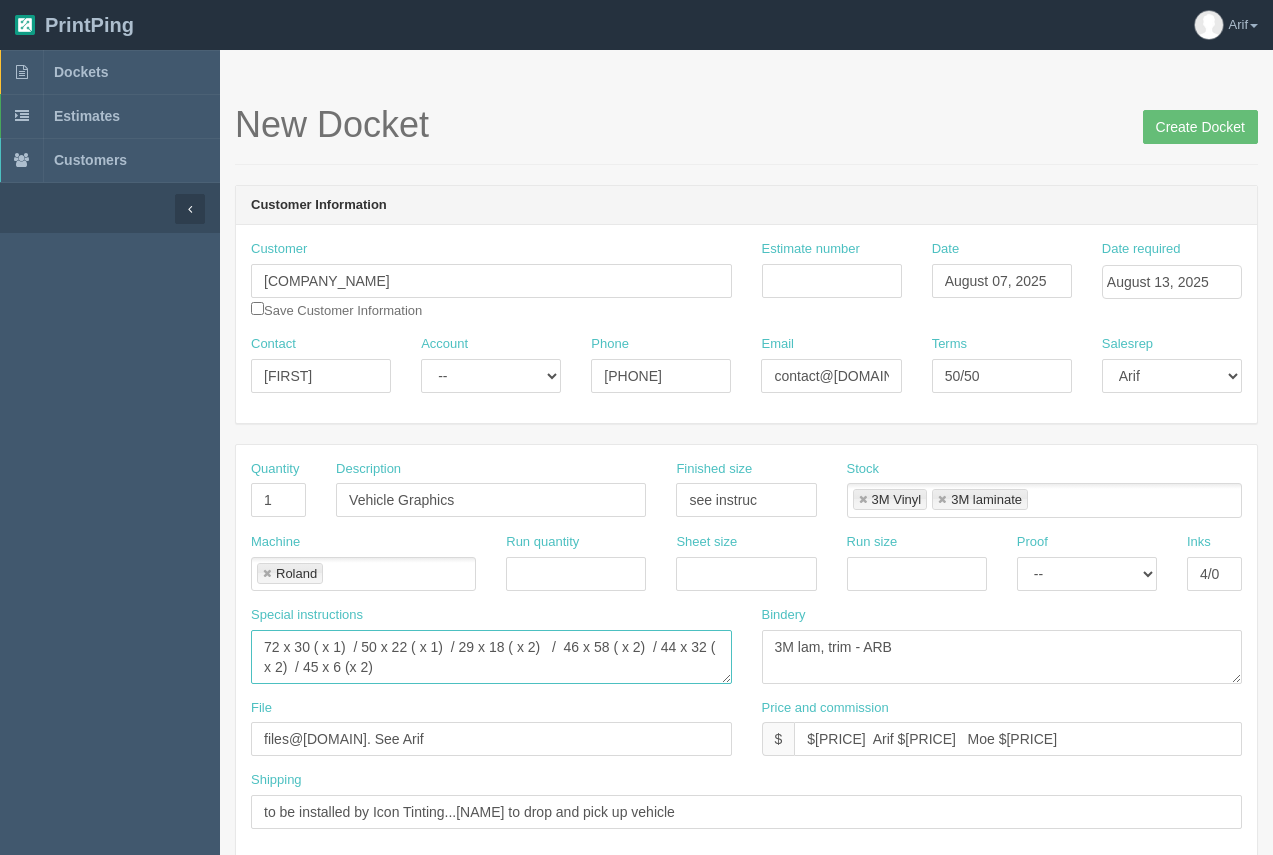 click on "32 x 72( x 1)  /  16 x 72 ( x 1)    / 50 x 22 ( x 1)  / 29 x 18 ( x 2)   /  46 x 58 ( x 2)  / 44 x 32 ( x 2)  / 45 x 6 (x 2)" at bounding box center [491, 657] 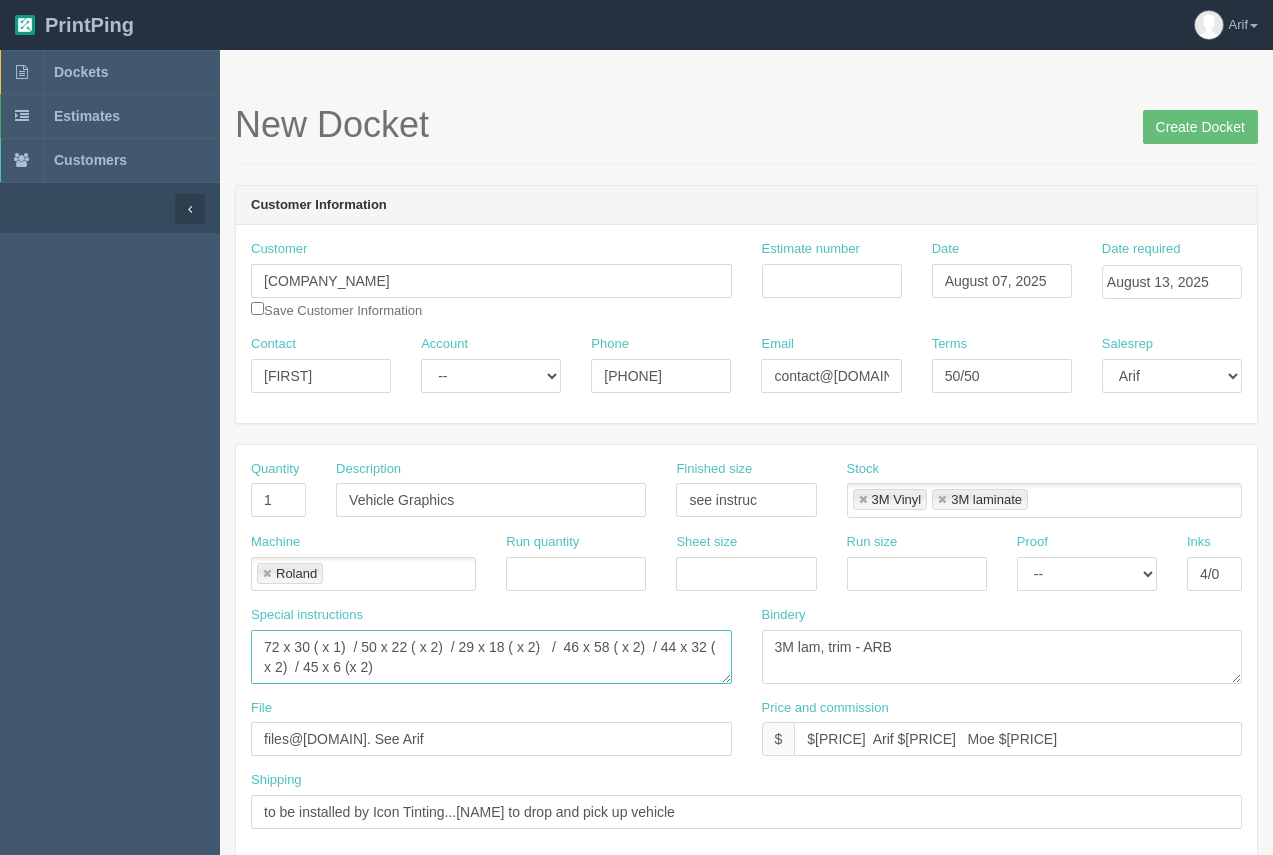 click on "32 x 72( x 1)  /  16 x 72 ( x 1)    / 50 x 22 ( x 1)  / 29 x 18 ( x 2)   /  46 x 58 ( x 2)  / 44 x 32 ( x 2)  / 45 x 6 (x 2)" at bounding box center (491, 657) 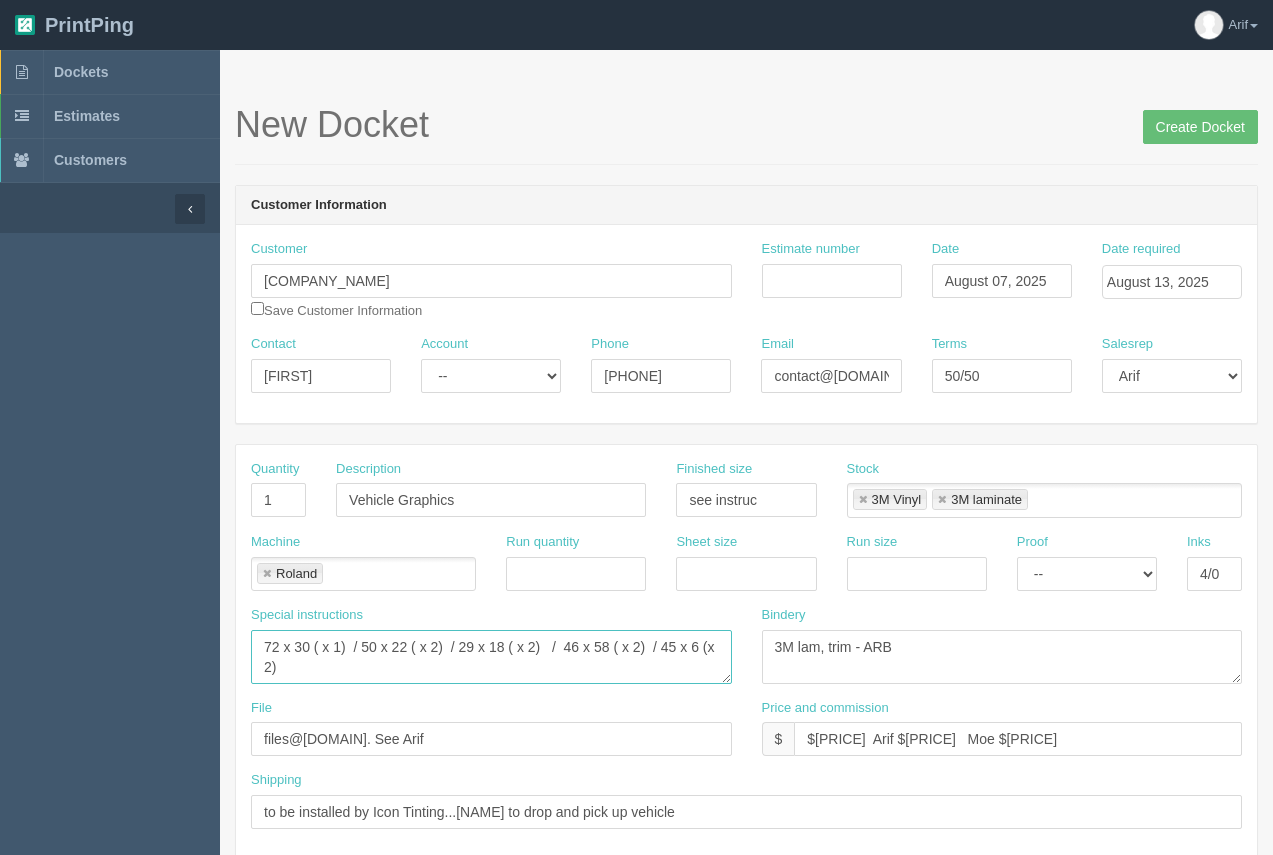 click on "32 x 72( x 1)  /  16 x 72 ( x 1)    / 50 x 22 ( x 1)  / 29 x 18 ( x 2)   /  46 x 58 ( x 2)  / 44 x 32 ( x 2)  / 45 x 6 (x 2)" at bounding box center [491, 657] 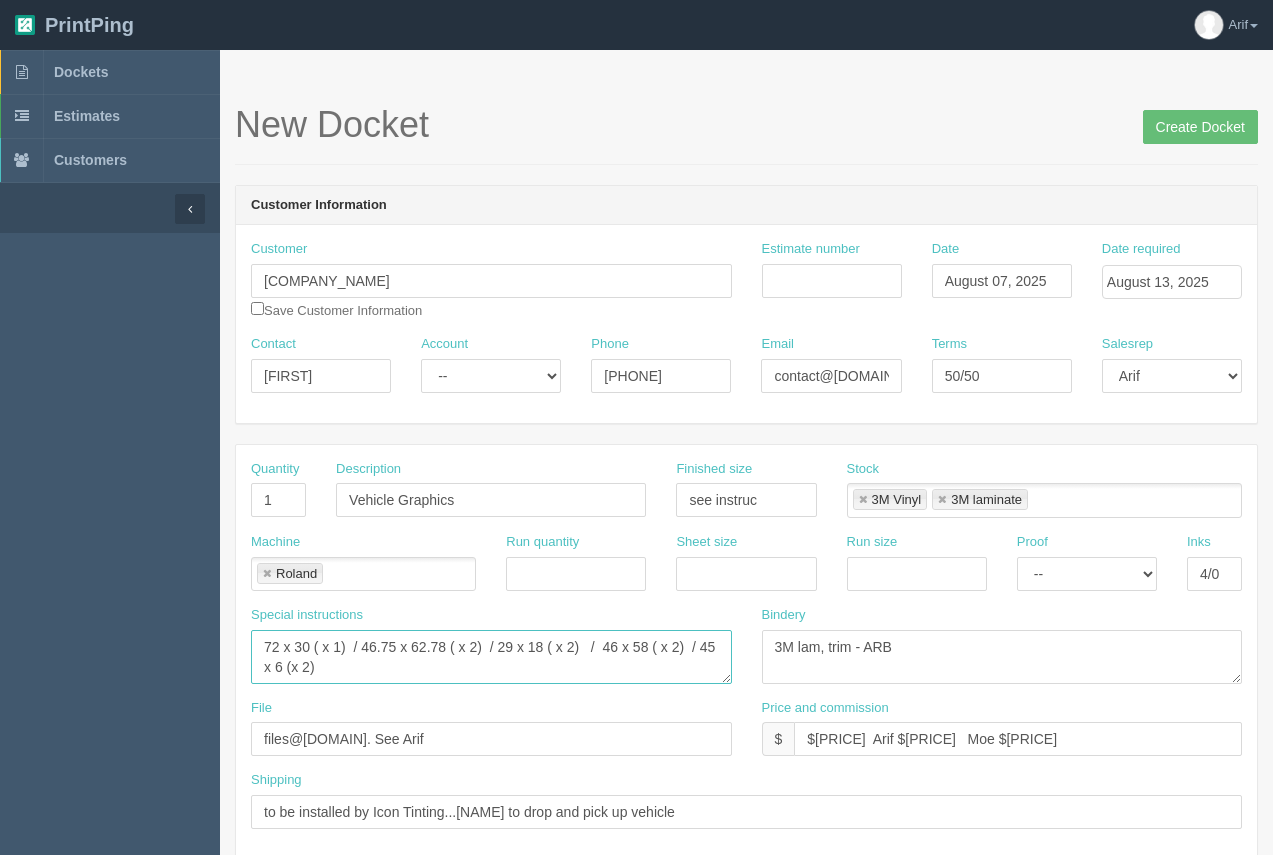 click on "32 x 72( x 1)  /  16 x 72 ( x 1)    / 50 x 22 ( x 1)  / 29 x 18 ( x 2)   /  46 x 58 ( x 2)  / 44 x 32 ( x 2)  / 45 x 6 (x 2)" at bounding box center (491, 657) 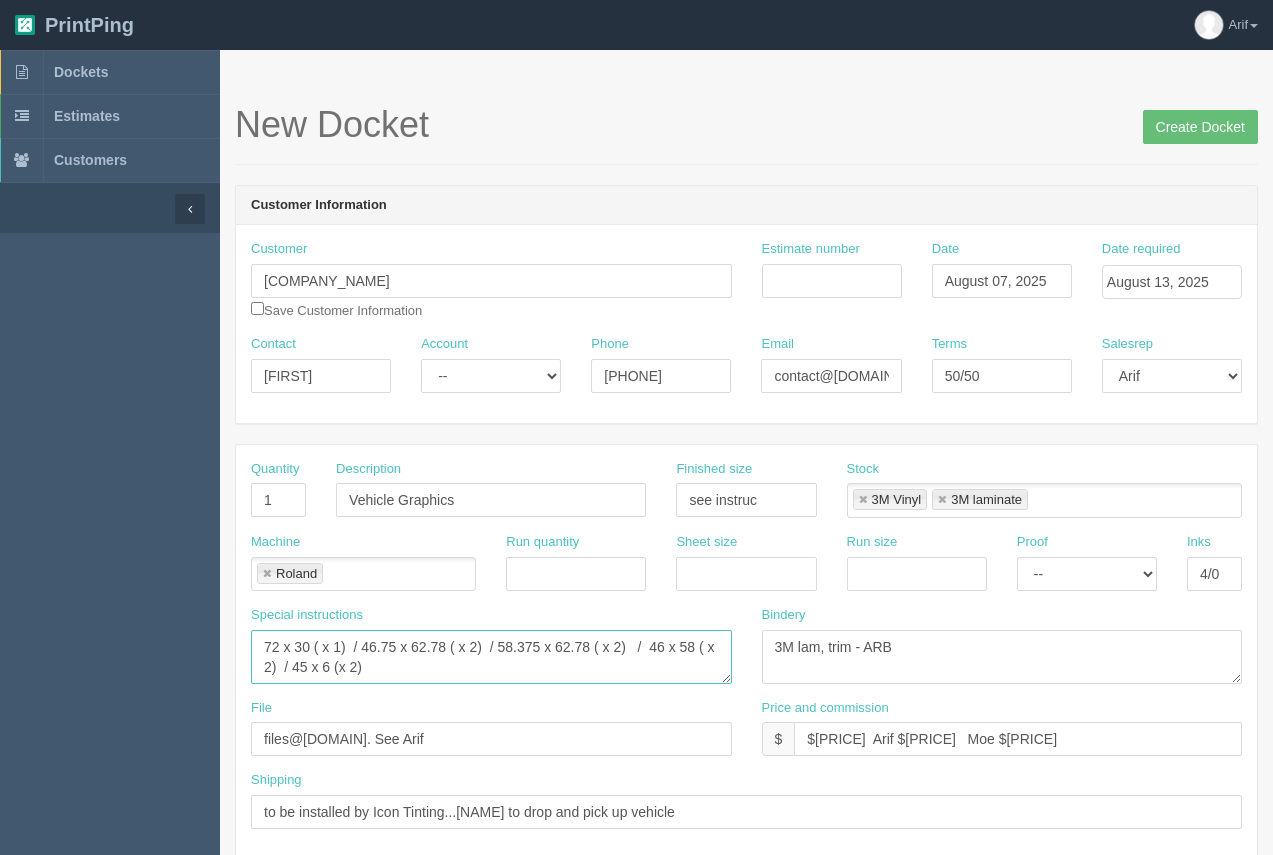 click on "32 x 72( x 1)  /  16 x 72 ( x 1)    / 50 x 22 ( x 1)  / 29 x 18 ( x 2)   /  46 x 58 ( x 2)  / 44 x 32 ( x 2)  / 45 x 6 (x 2)" at bounding box center (491, 657) 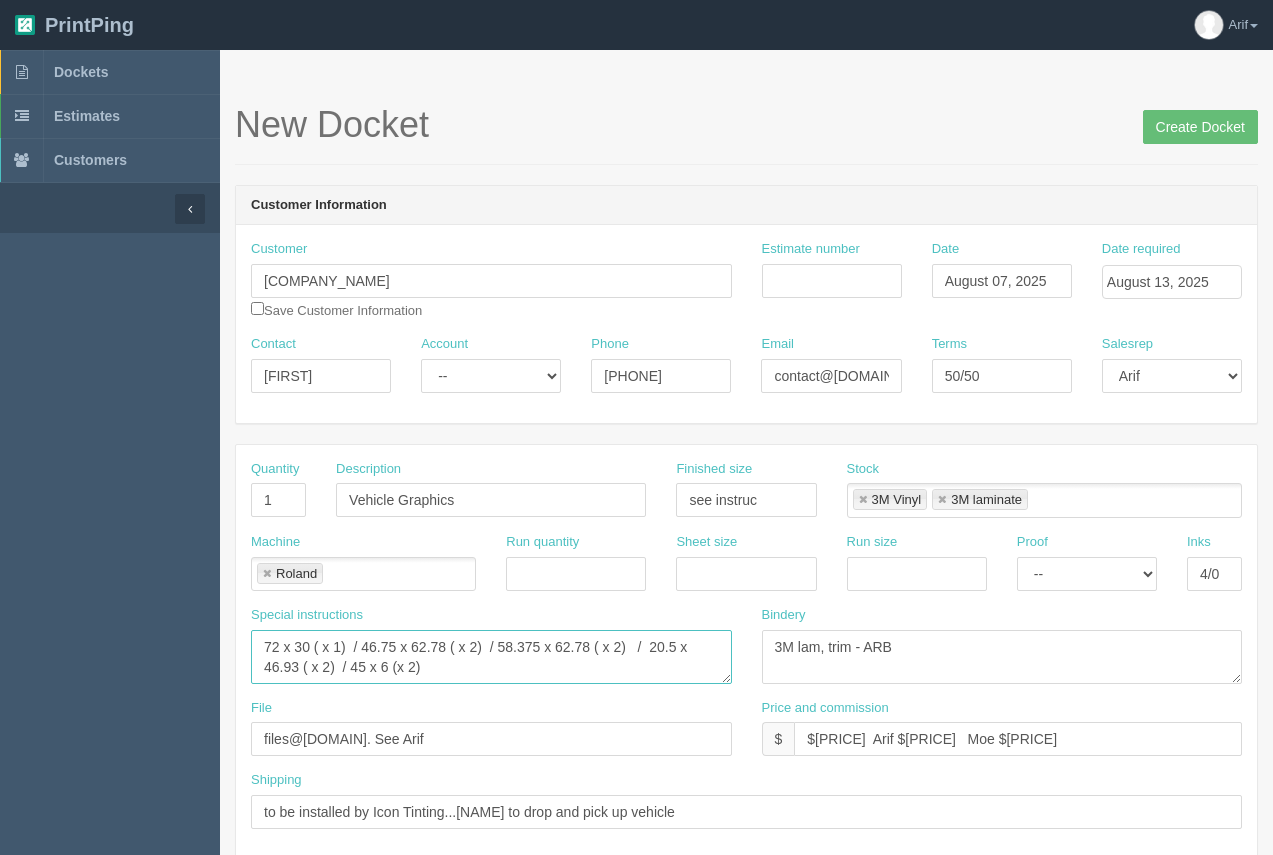 click on "32 x 72( x 1)  /  16 x 72 ( x 1)    / 50 x 22 ( x 1)  / 29 x 18 ( x 2)   /  46 x 58 ( x 2)  / 44 x 32 ( x 2)  / 45 x 6 (x 2)" at bounding box center [491, 657] 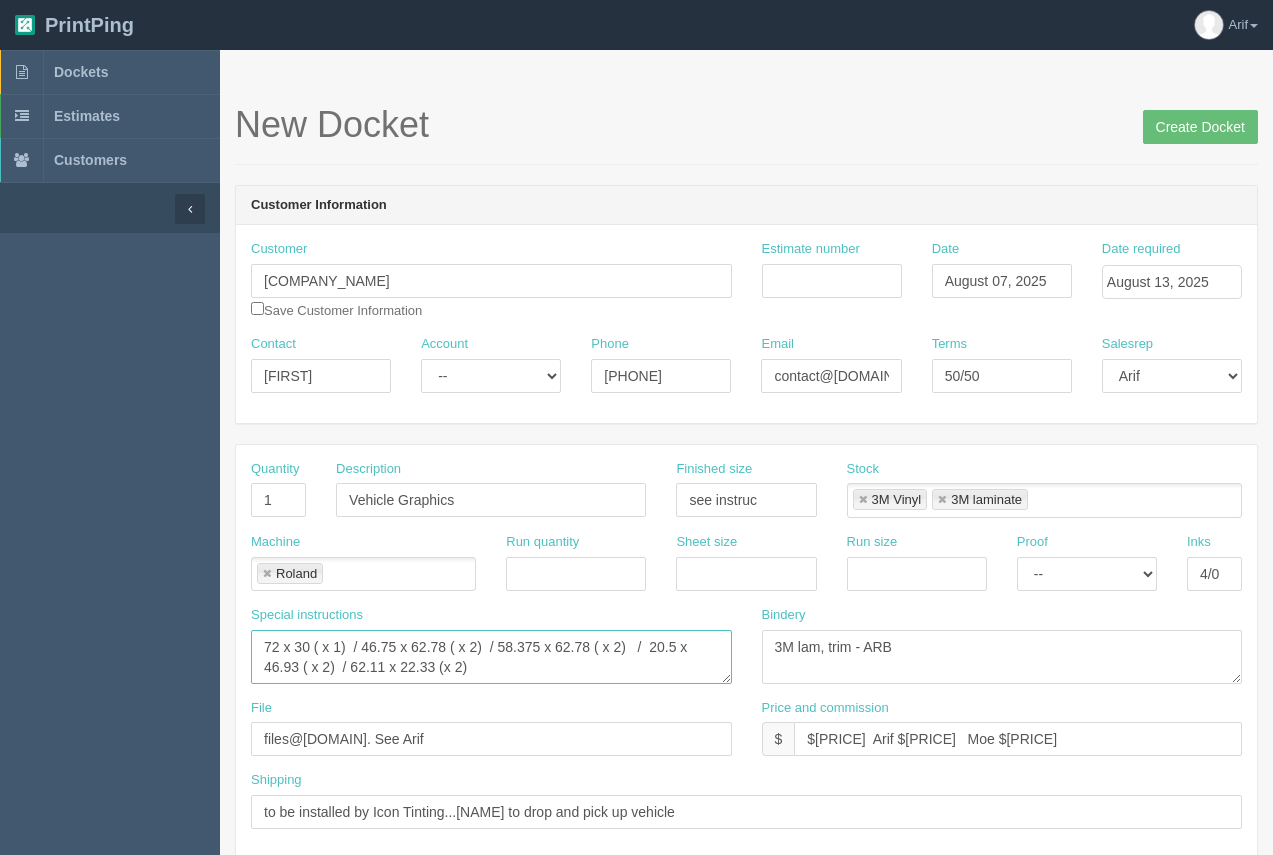 click on "32 x 72( x 1)  /  16 x 72 ( x 1)    / 50 x 22 ( x 1)  / 29 x 18 ( x 2)   /  46 x 58 ( x 2)  / 44 x 32 ( x 2)  / 45 x 6 (x 2)" at bounding box center (491, 657) 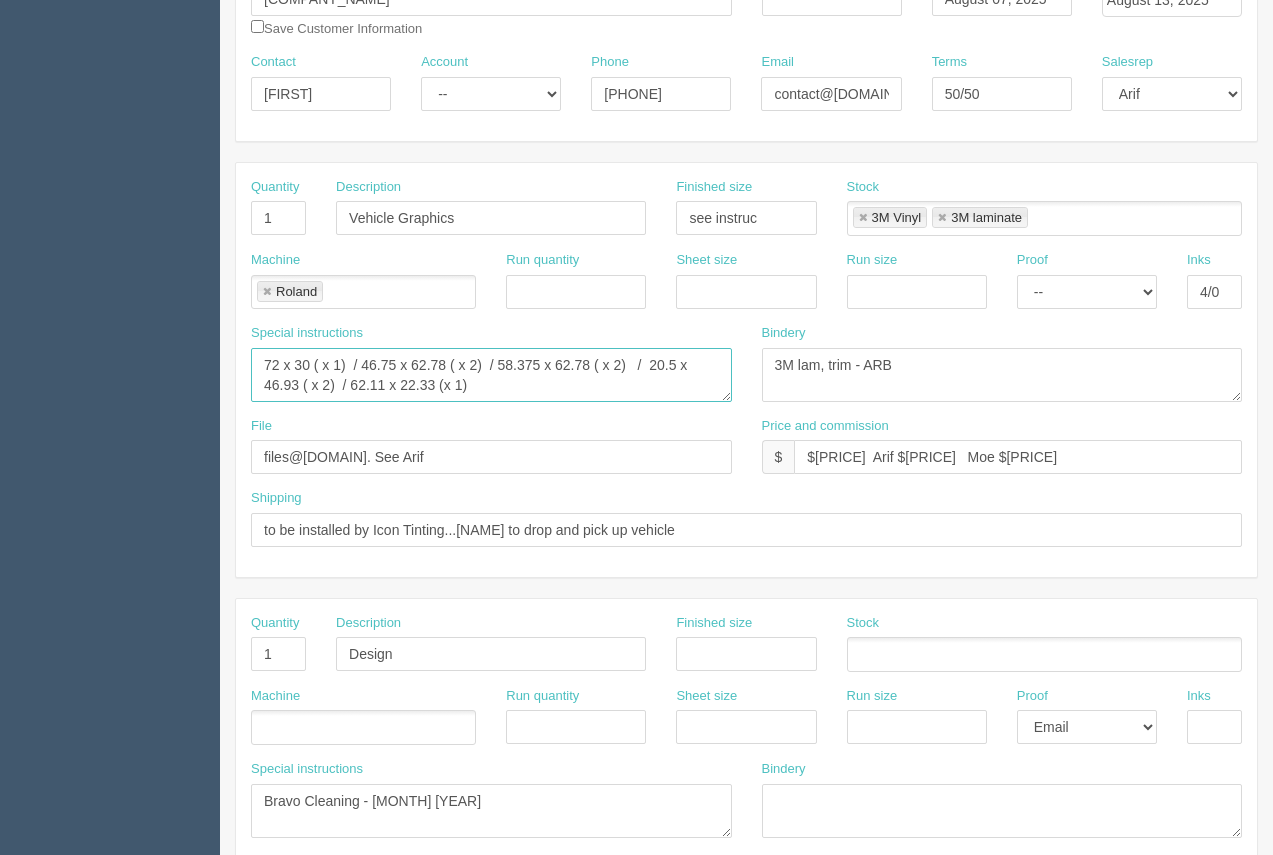 scroll, scrollTop: 304, scrollLeft: 0, axis: vertical 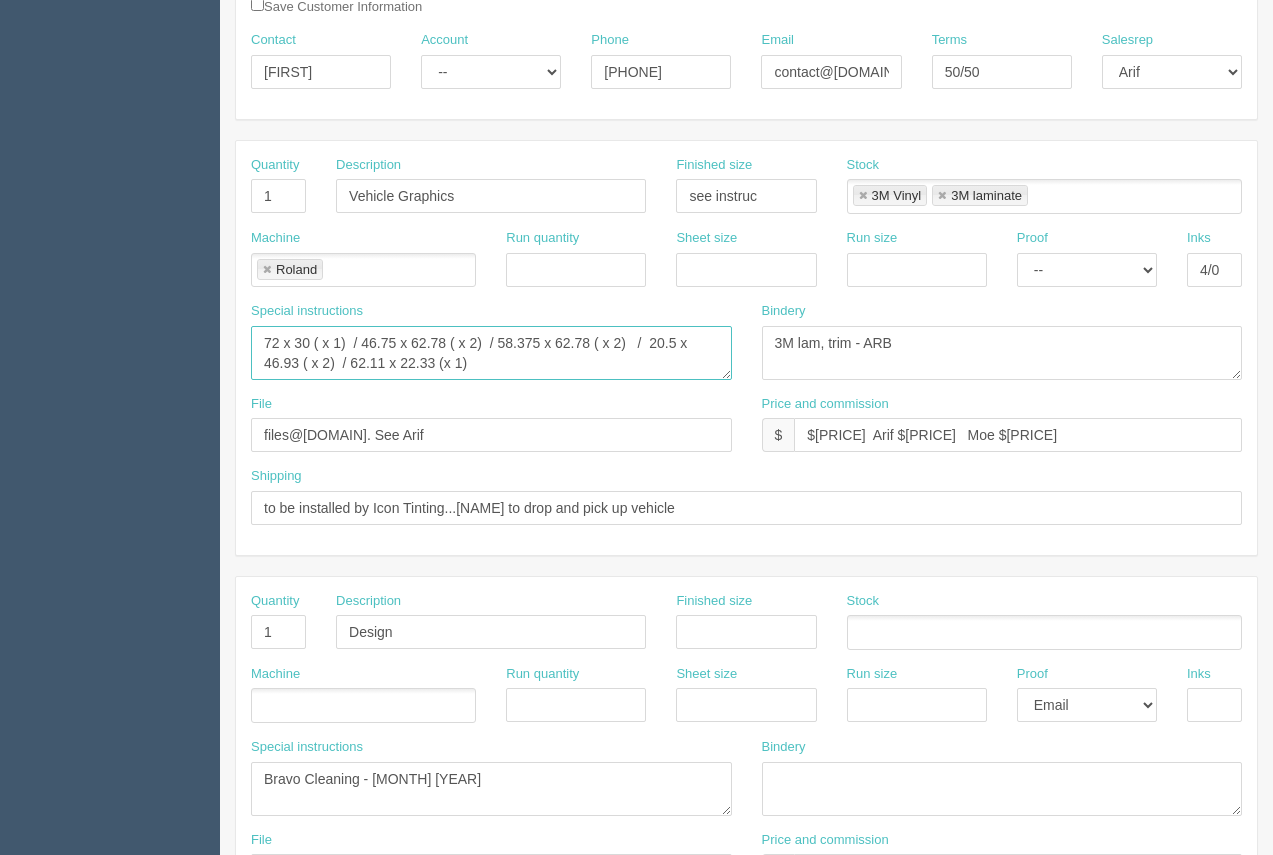 type on "72 x 30 ( x 1)  / 46.75 x 62.78 ( x 2)  / 58.375 x 62.78 ( x 2)   /  20.5 x 46.93 ( x 2)  / 62.11 x 22.33 (x 1)" 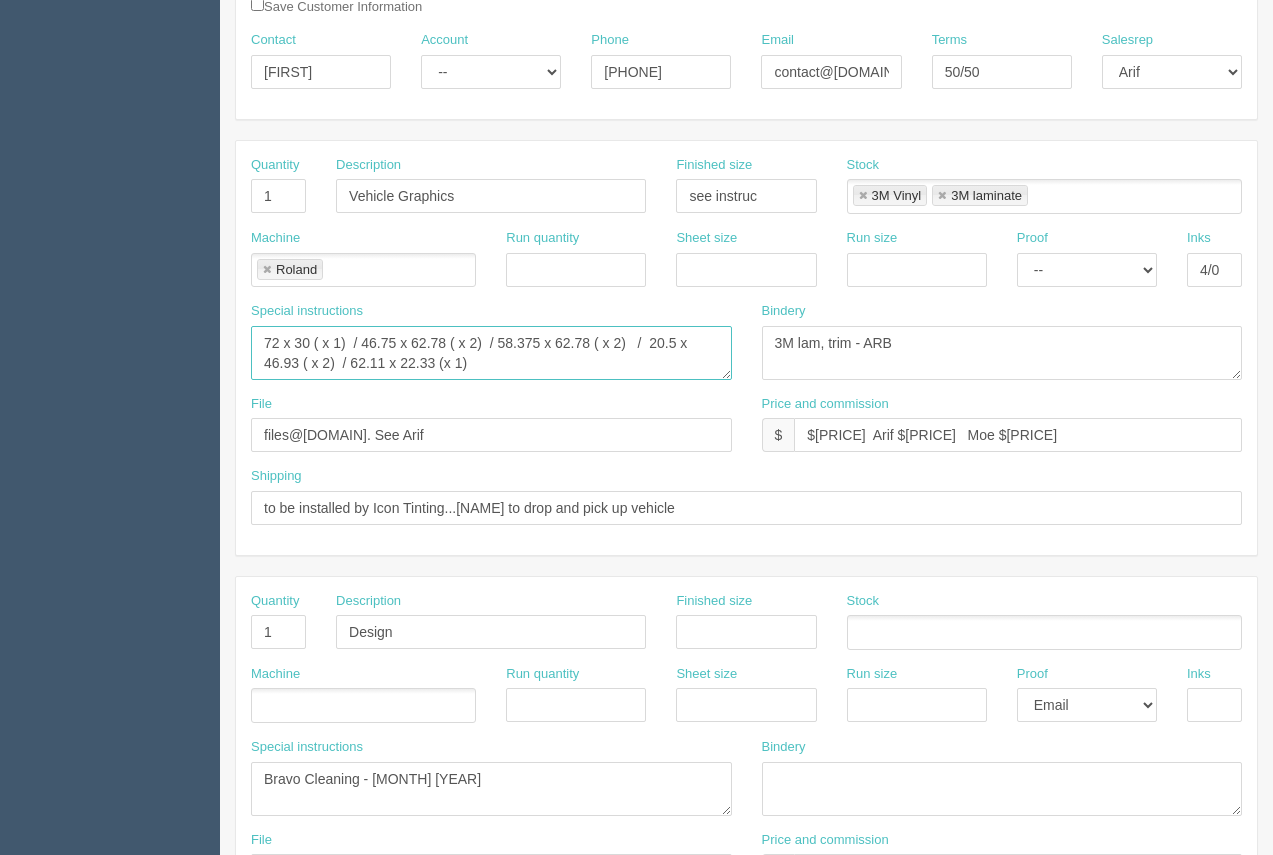 scroll, scrollTop: 195, scrollLeft: 0, axis: vertical 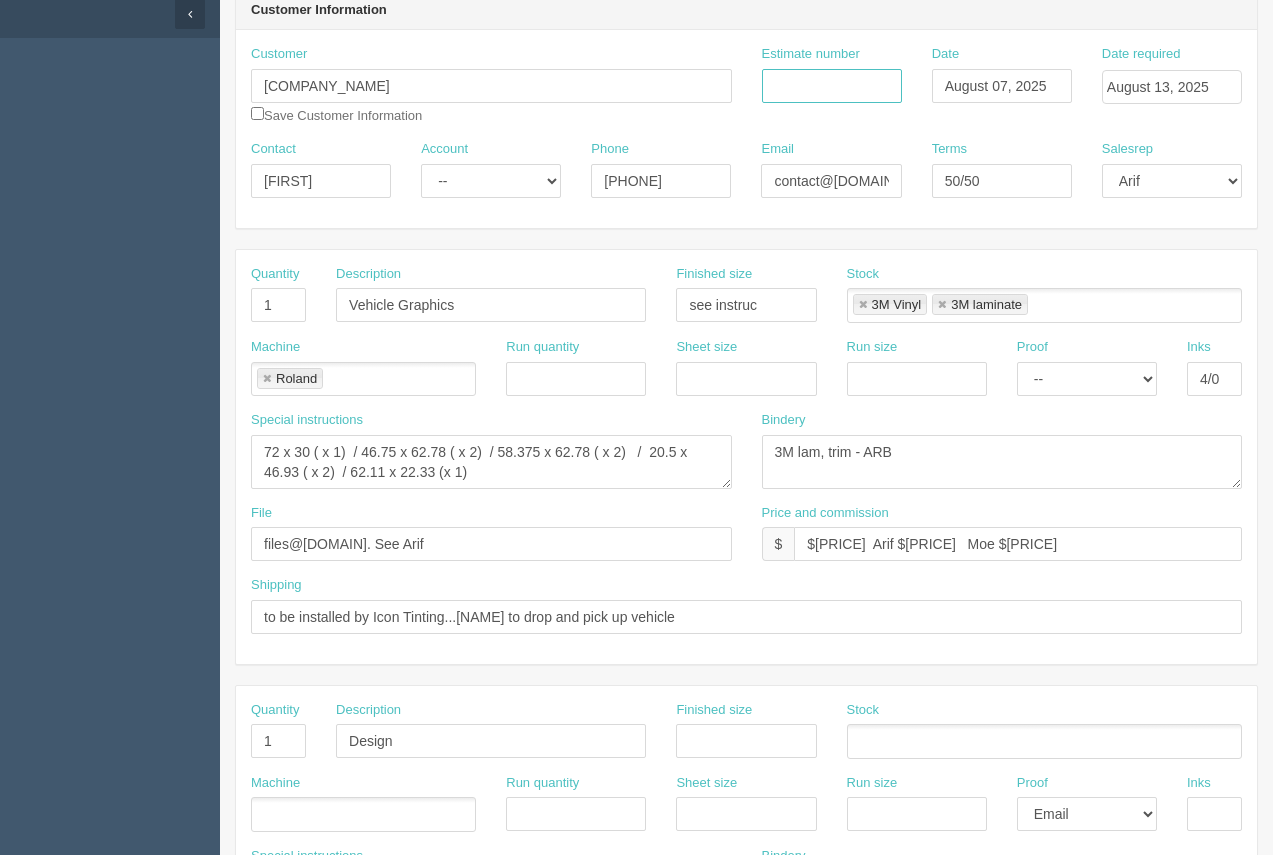 click on "Estimate number" at bounding box center (832, 86) 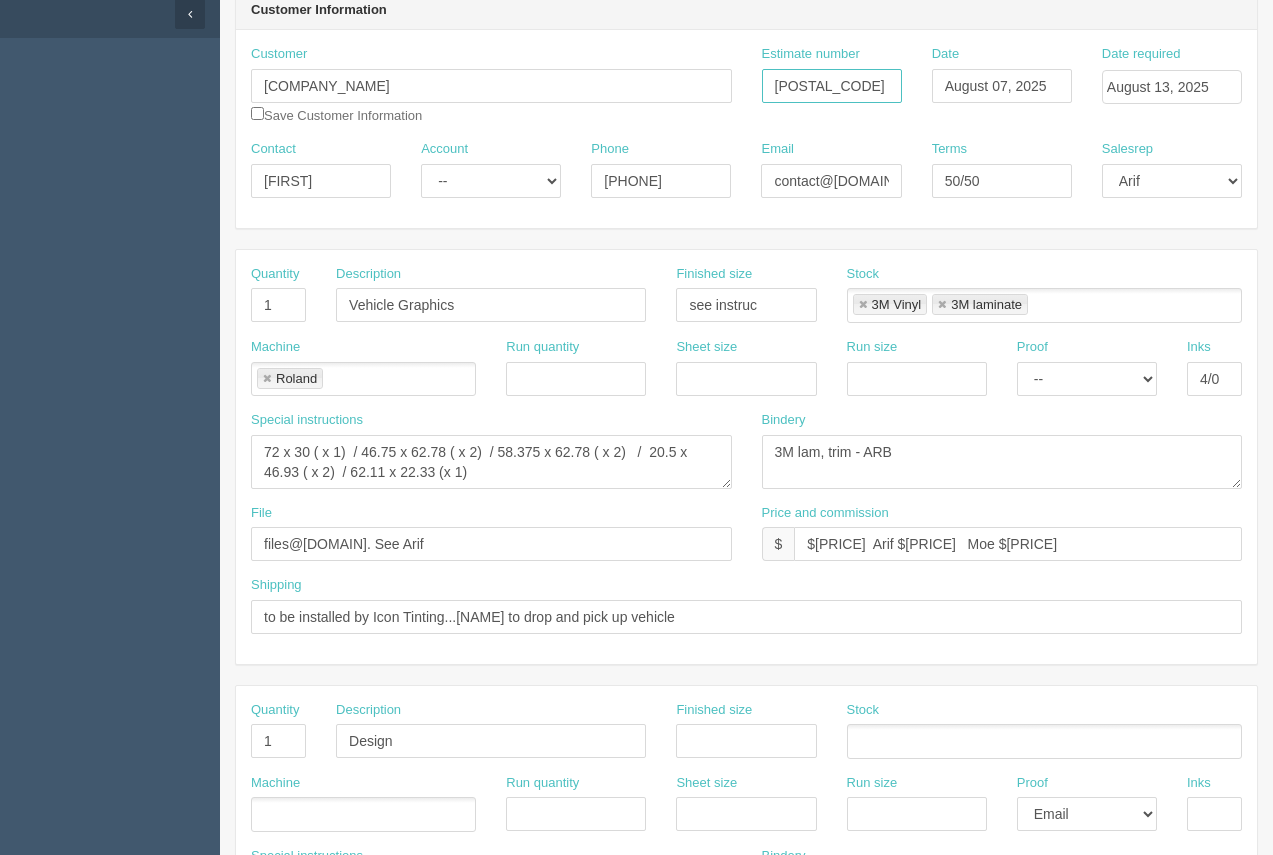 type on "91590" 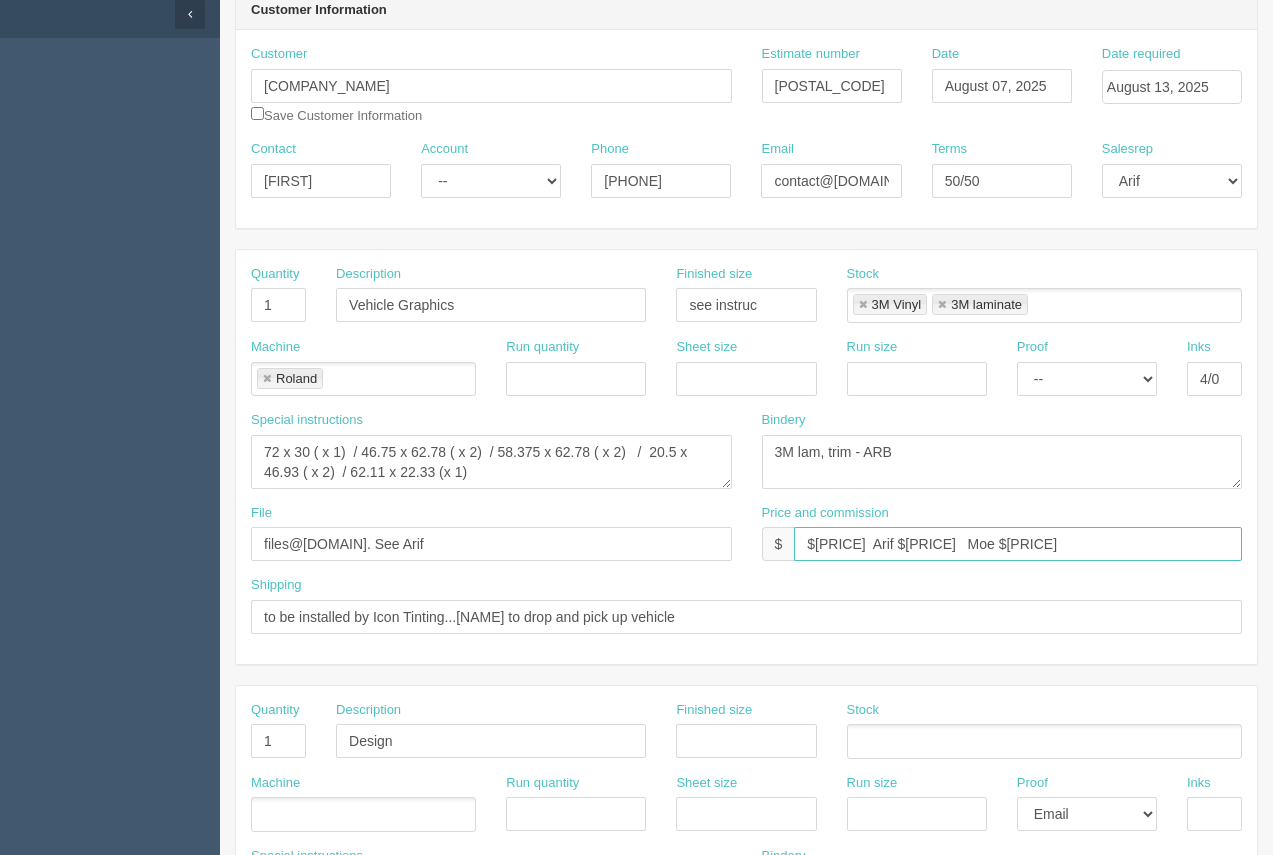 click on "$2459.70  Arif $453.10   Moe $712.02" at bounding box center [1018, 544] 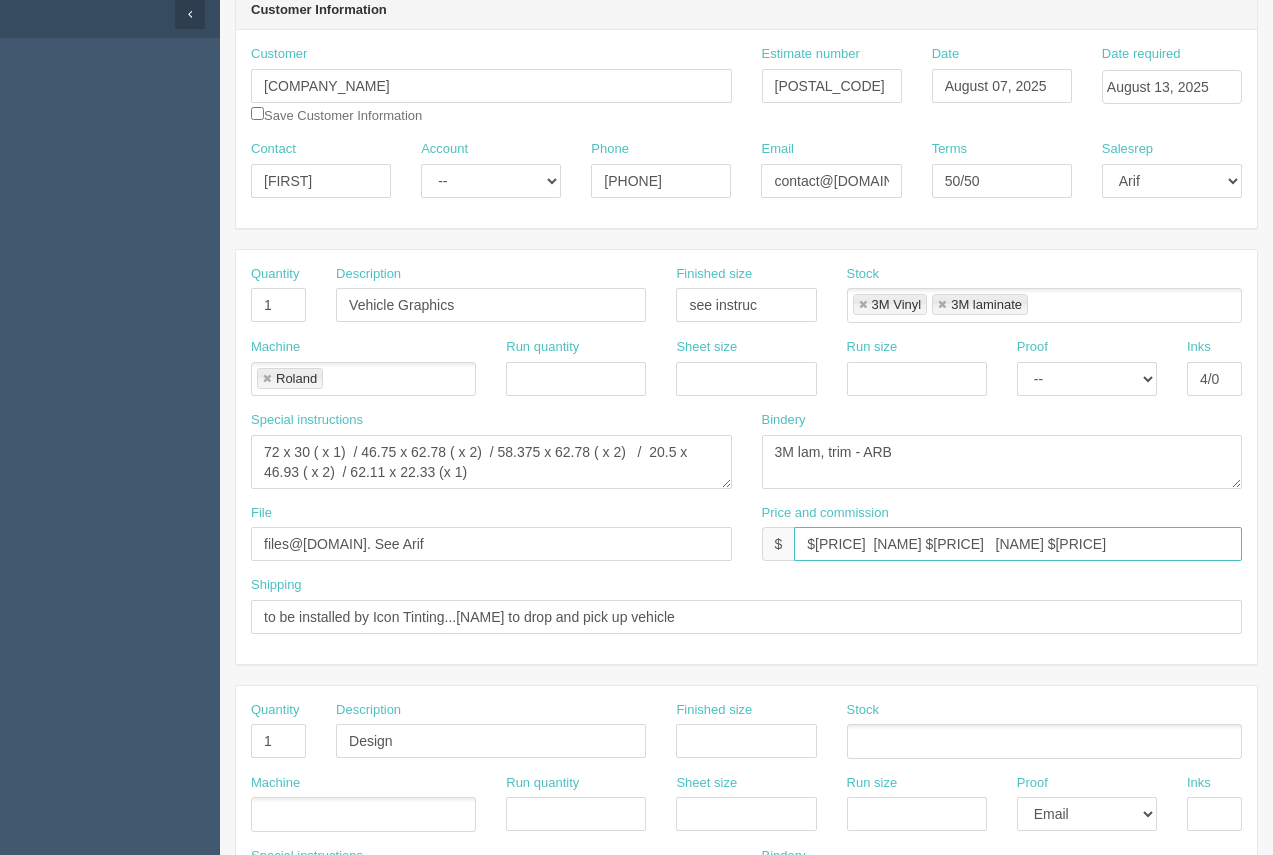 click on "$3278.09  Arif $453.10   Moe $712.02" at bounding box center [1018, 544] 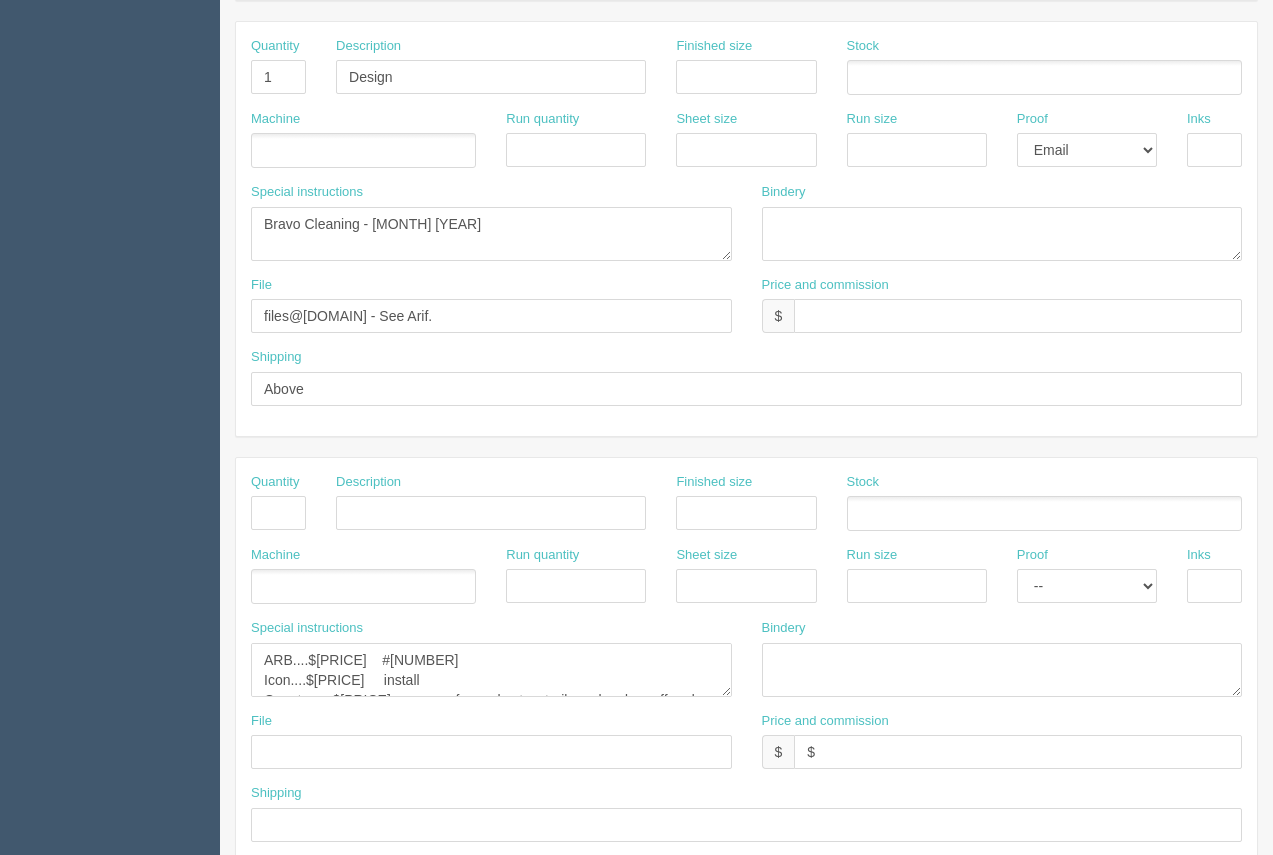 scroll, scrollTop: 863, scrollLeft: 0, axis: vertical 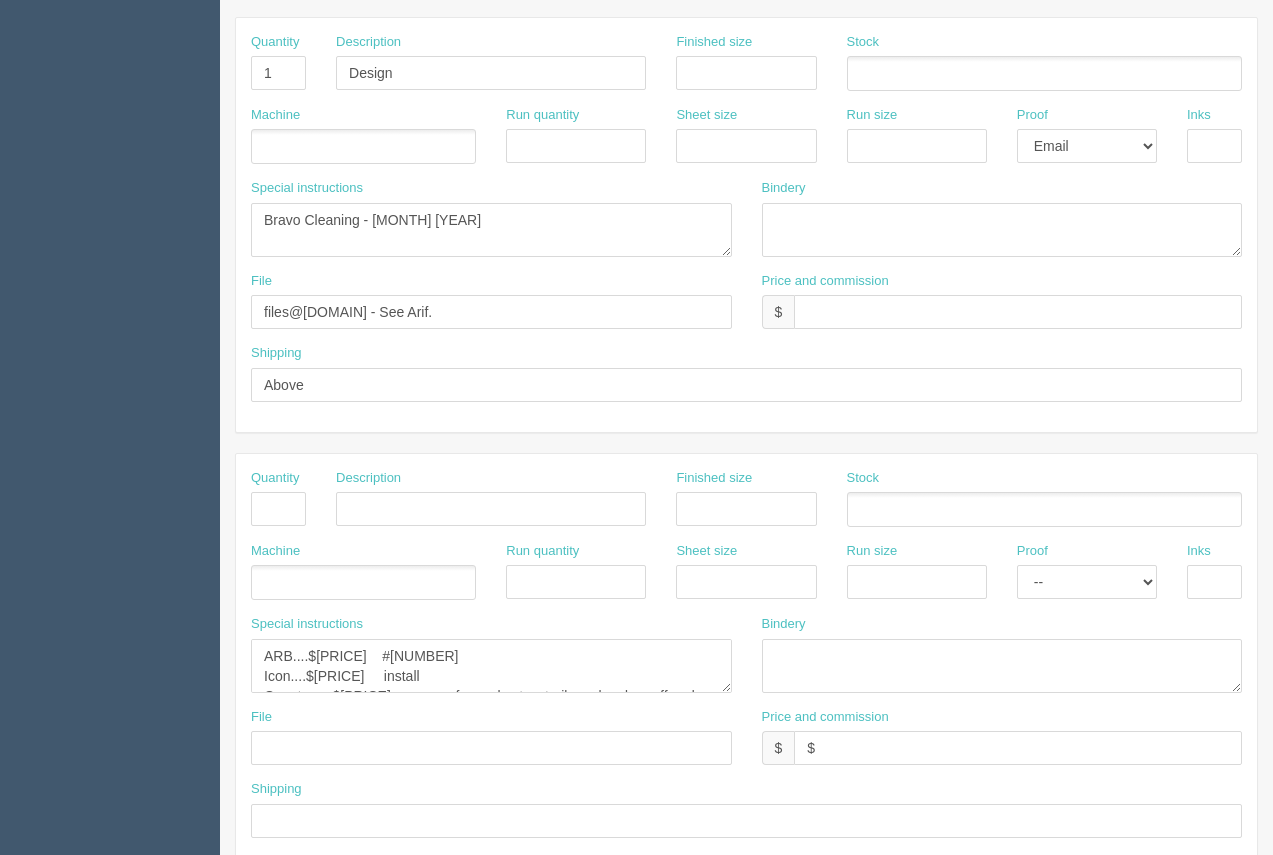 type on "$3278.09  Arif $   Moe $" 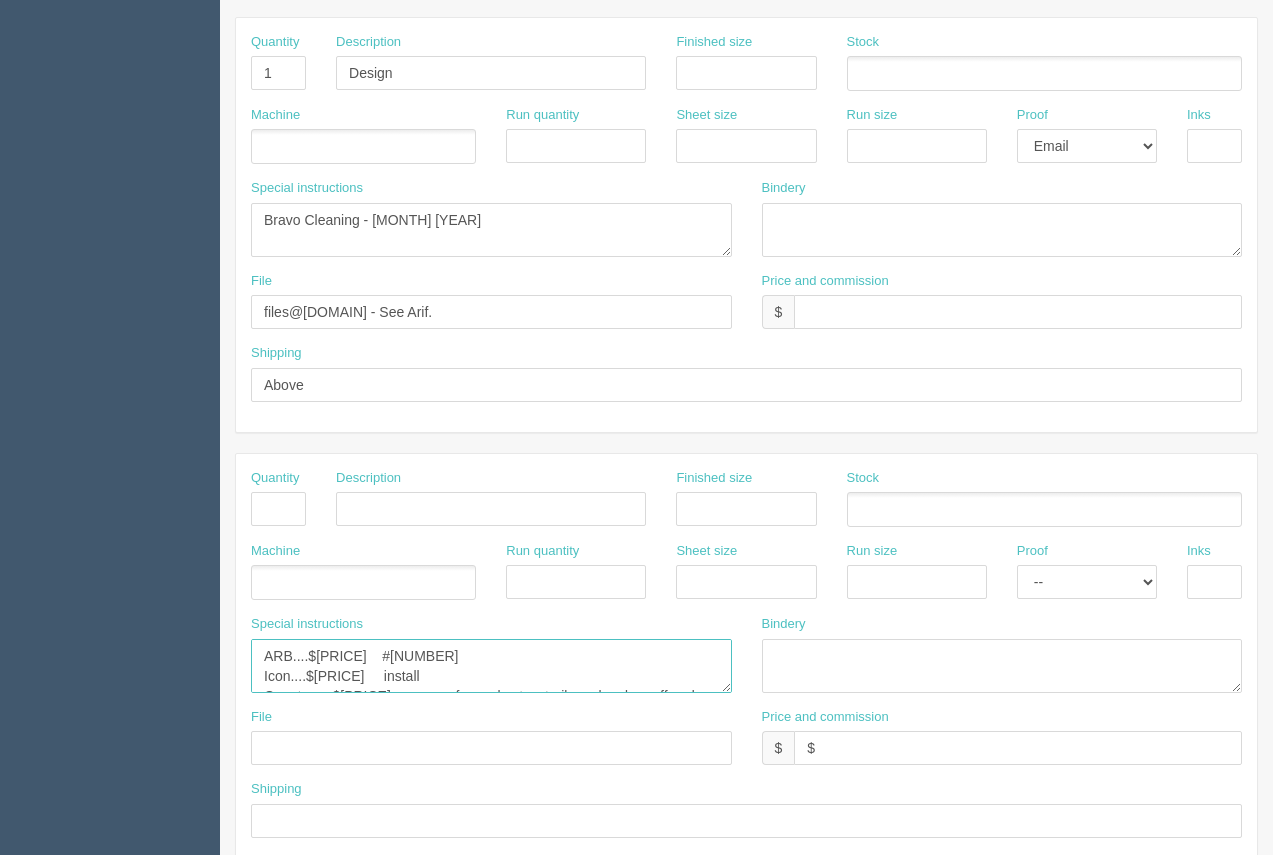 click on "ARB....$283.51    #12201
Icon....$500.00     install
Onestop....$175.00   survey of van plus two trailers plus drop off and pickup ( partial cost for survey covered so far). Total should be $225.00. Applied $125.00 on this order." at bounding box center [491, 666] 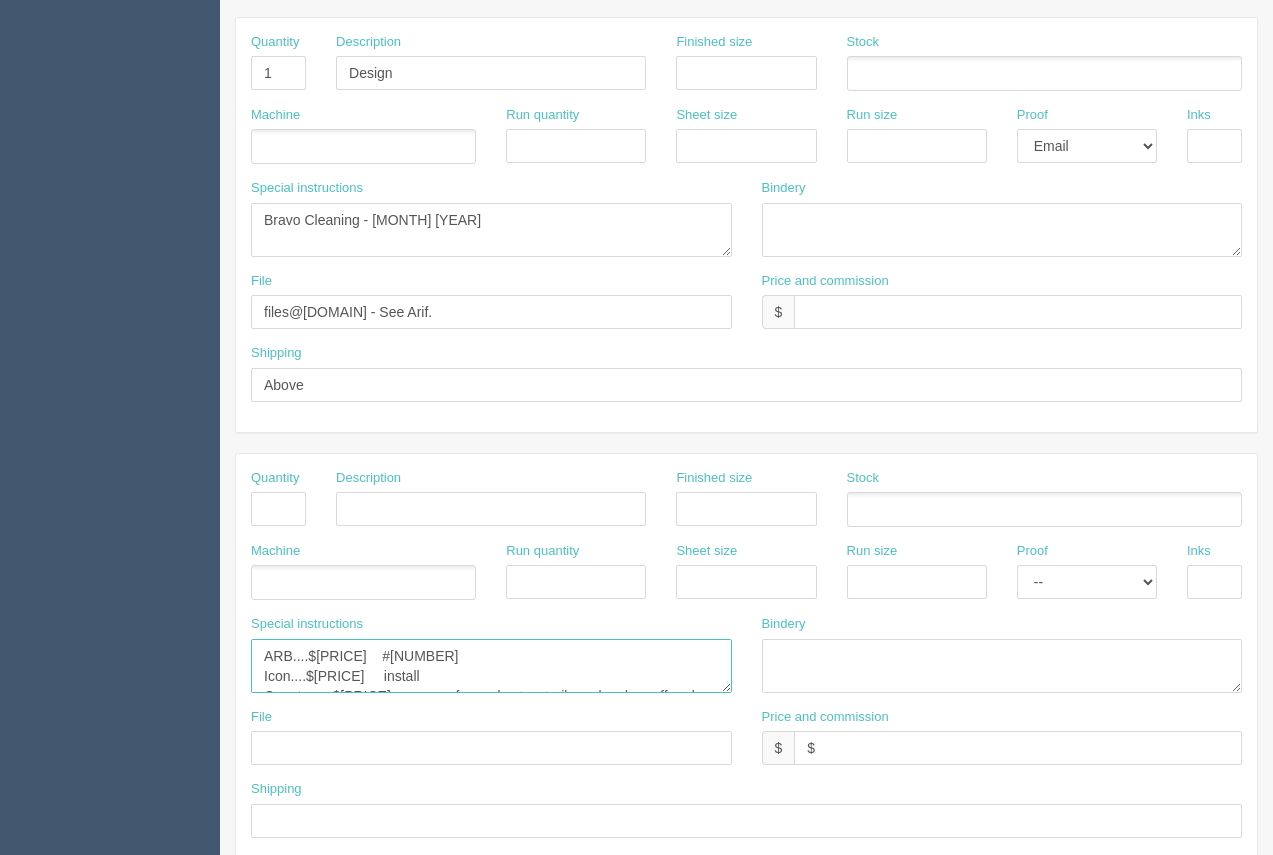 drag, startPoint x: 360, startPoint y: 658, endPoint x: 317, endPoint y: 654, distance: 43.185646 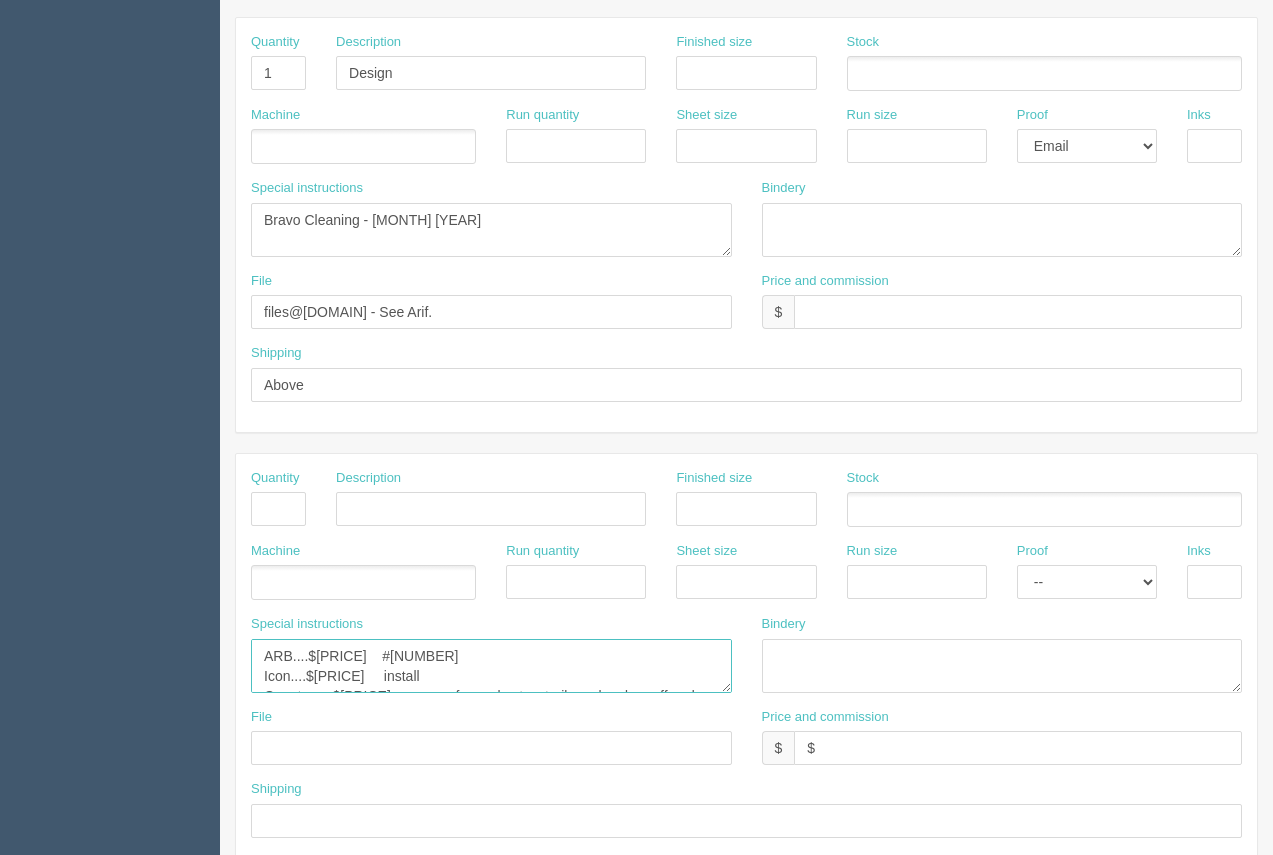 click on "ARB....$283.51    #12201
Icon....$500.00     install
Onestop....$175.00   survey of van plus two trailers plus drop off and pickup ( partial cost for survey covered so far). Total should be $225.00. Applied $125.00 on this order." at bounding box center [491, 666] 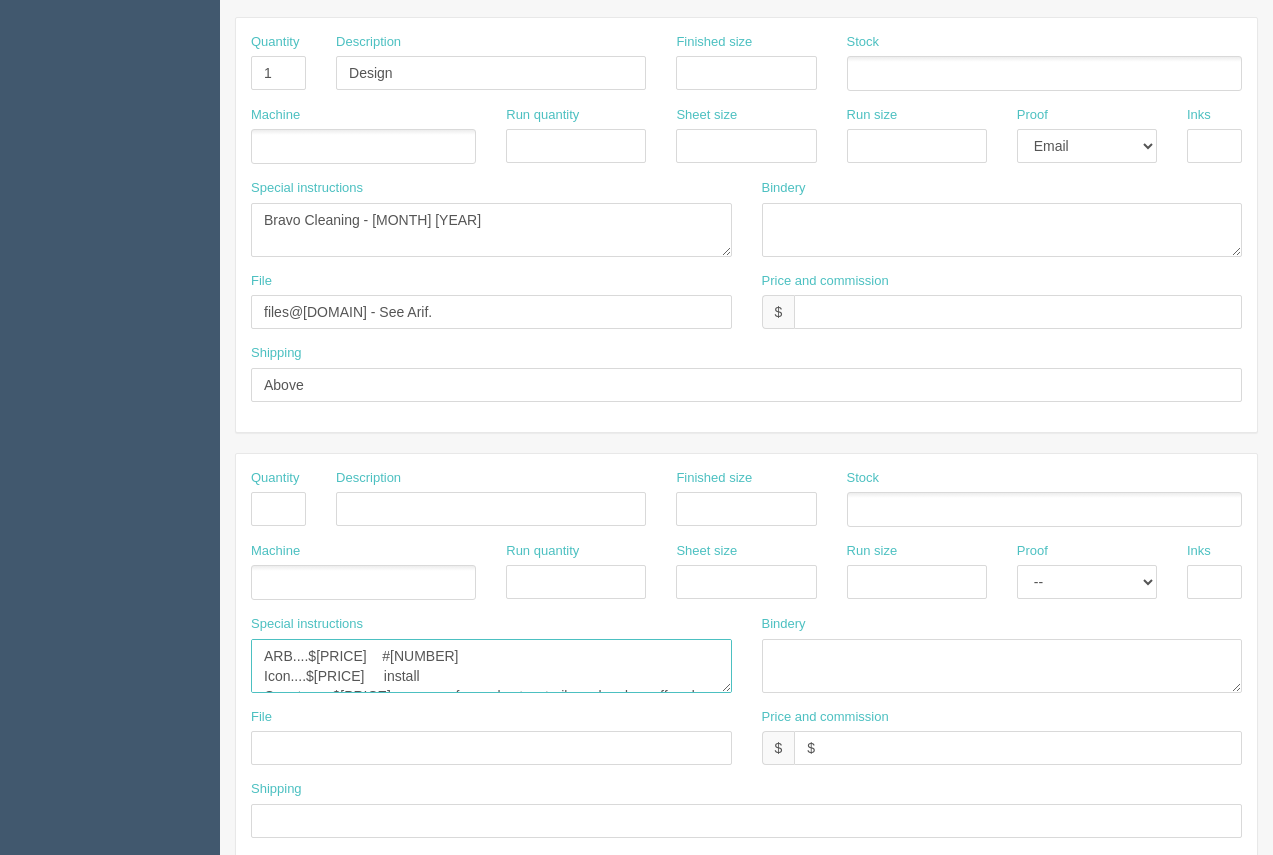 click on "Special instructions
ARB....$283.51    #12201
Icon....$500.00     install
Onestop....$175.00   survey of van plus two trailers plus drop off and pickup ( partial cost for survey covered so far). Total should be $225.00. Applied $125.00 on this order." at bounding box center (491, 661) 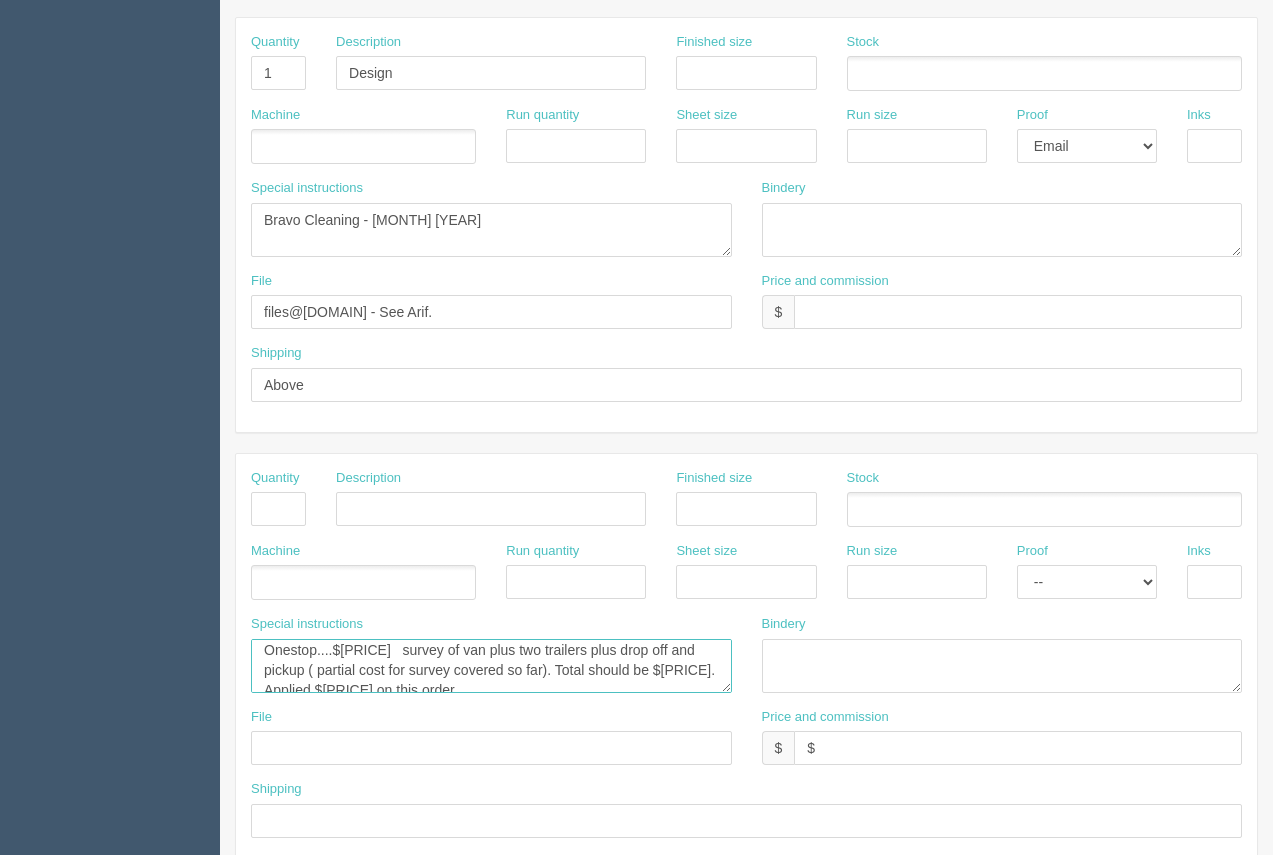 scroll, scrollTop: 60, scrollLeft: 0, axis: vertical 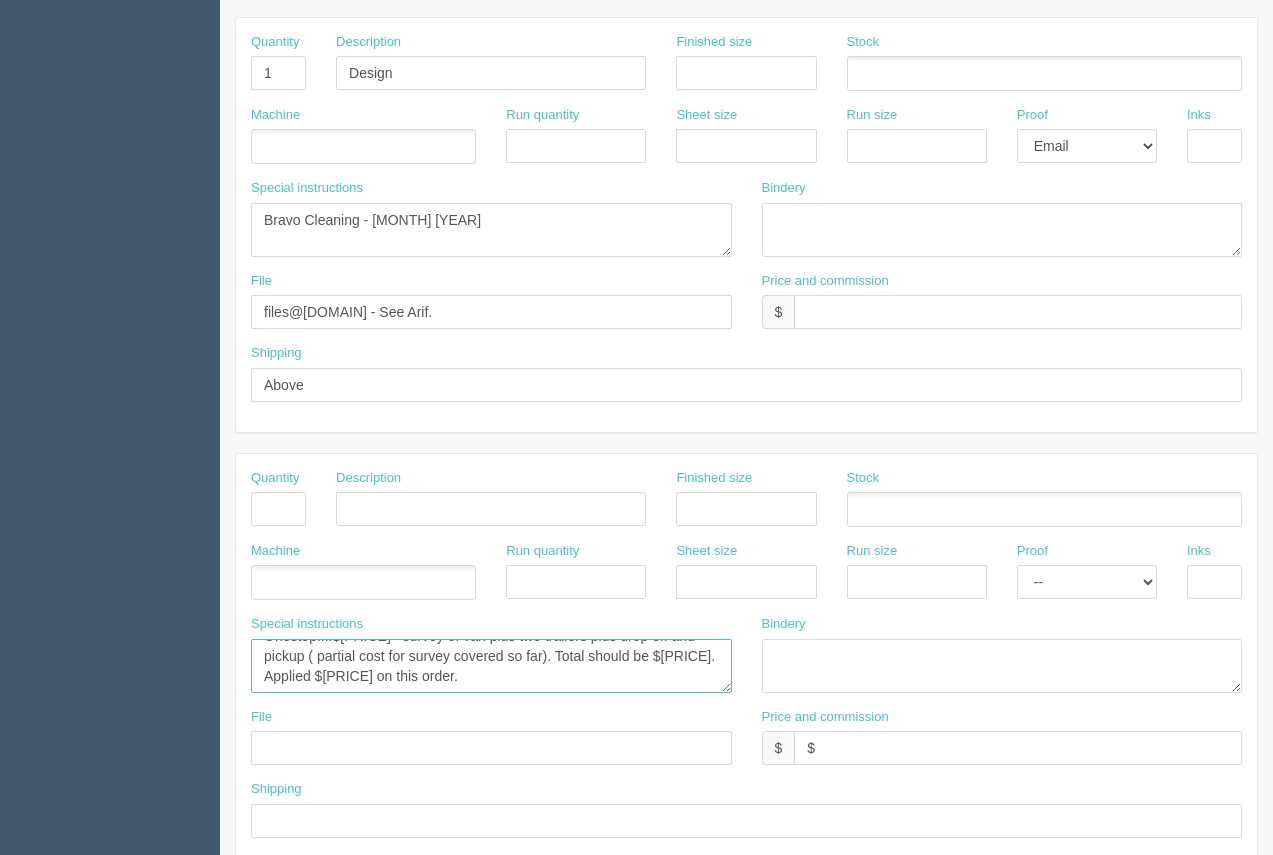 drag, startPoint x: 723, startPoint y: 674, endPoint x: 727, endPoint y: 647, distance: 27.294687 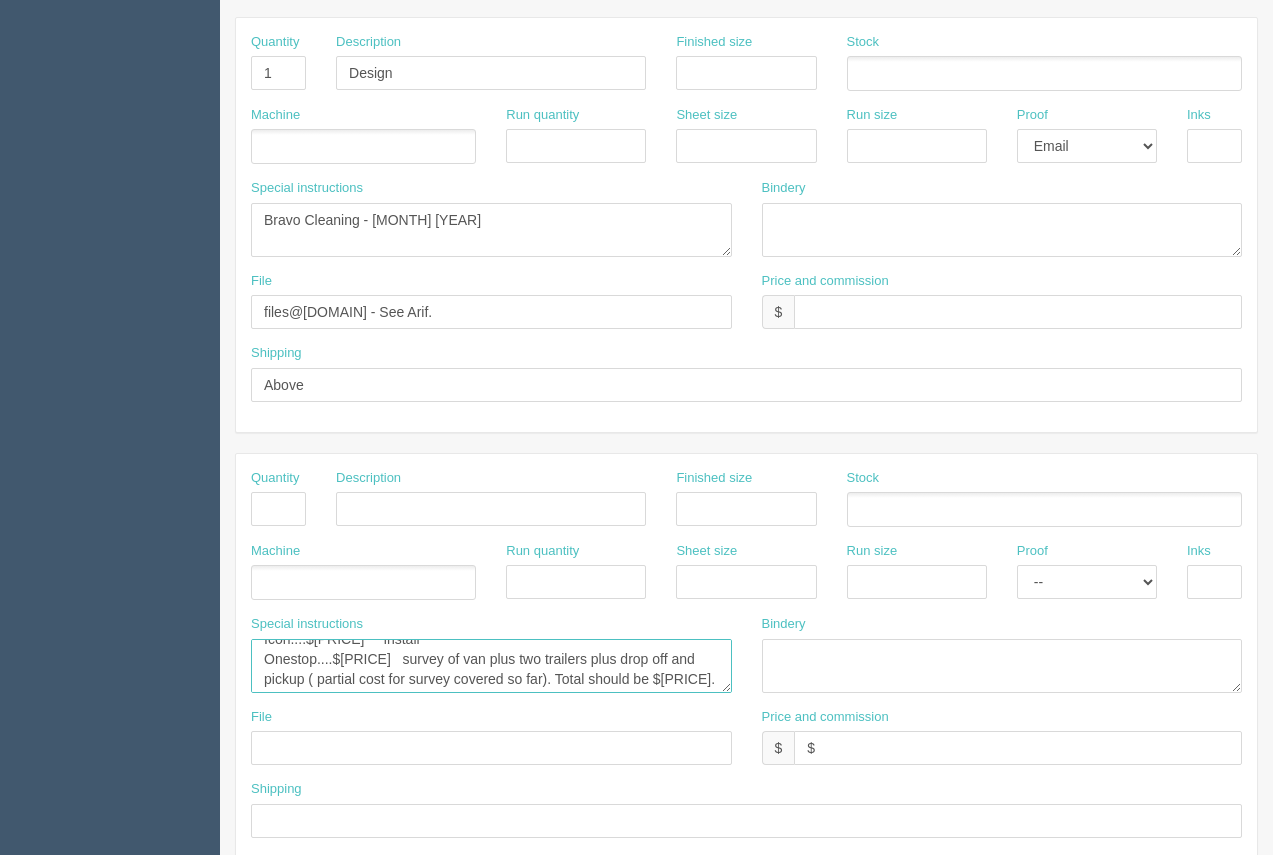 scroll, scrollTop: 15, scrollLeft: 0, axis: vertical 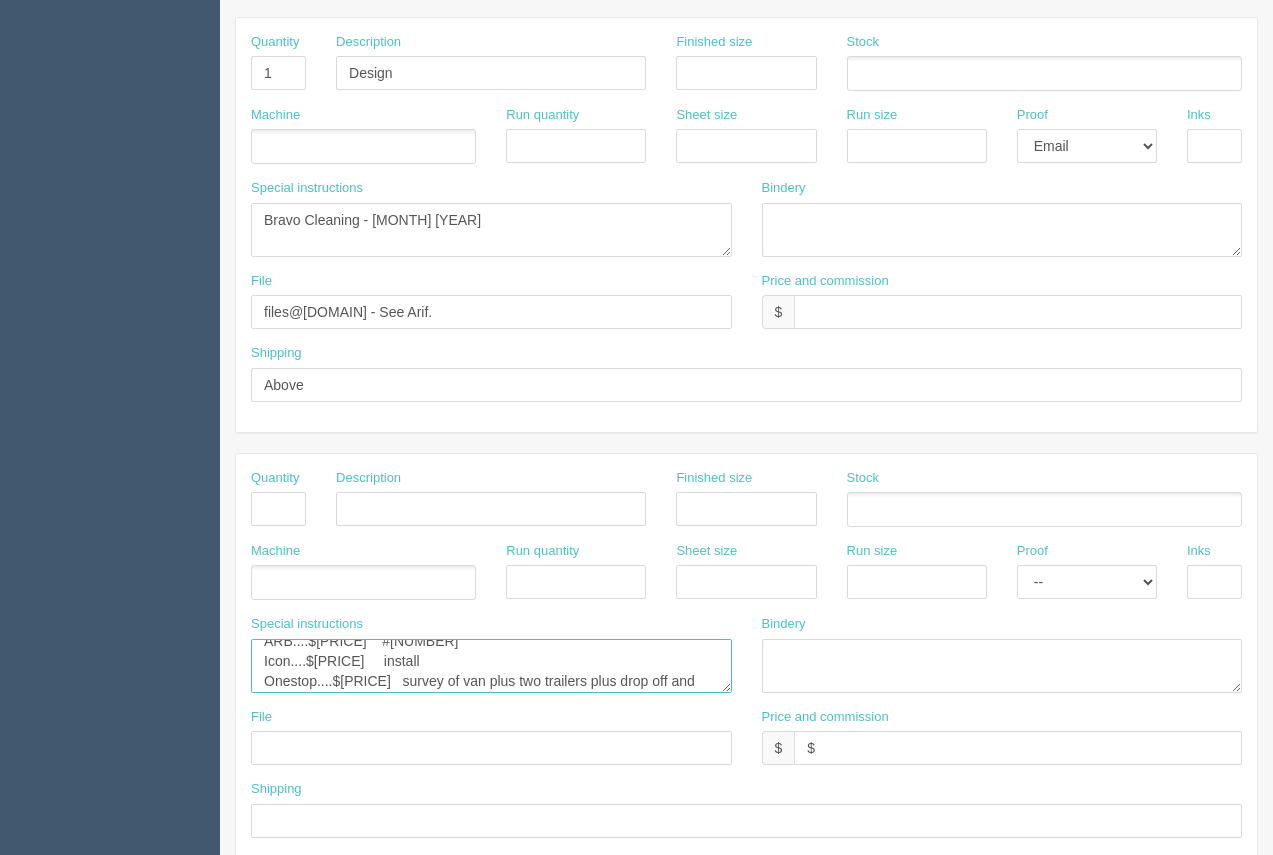 click on "ARB....$283.51    #12201
Icon....$500.00     install
Onestop....$175.00   survey of van plus two trailers plus drop off and pickup ( partial cost for survey covered so far). Total should be $225.00. Applied $125.00 on this order." at bounding box center (491, 666) 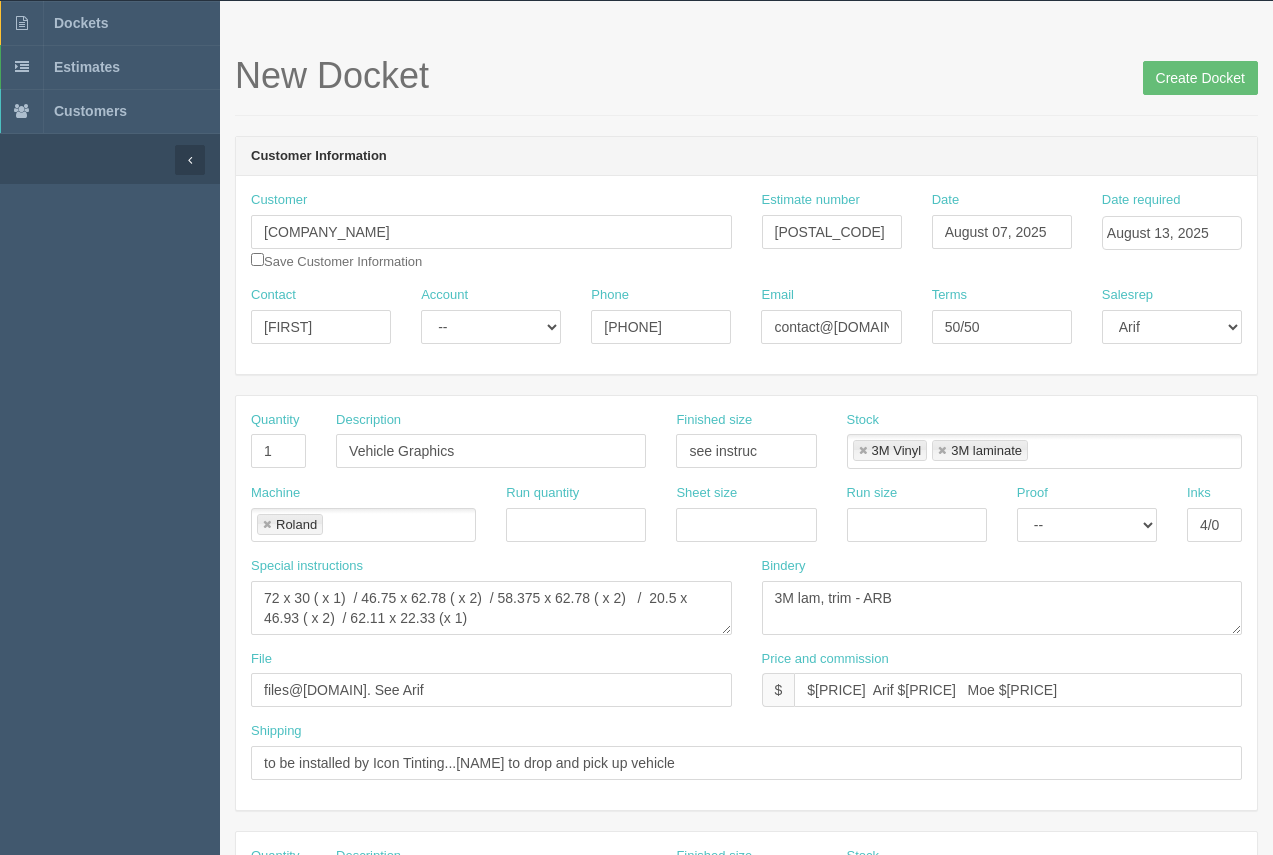 scroll, scrollTop: 44, scrollLeft: 0, axis: vertical 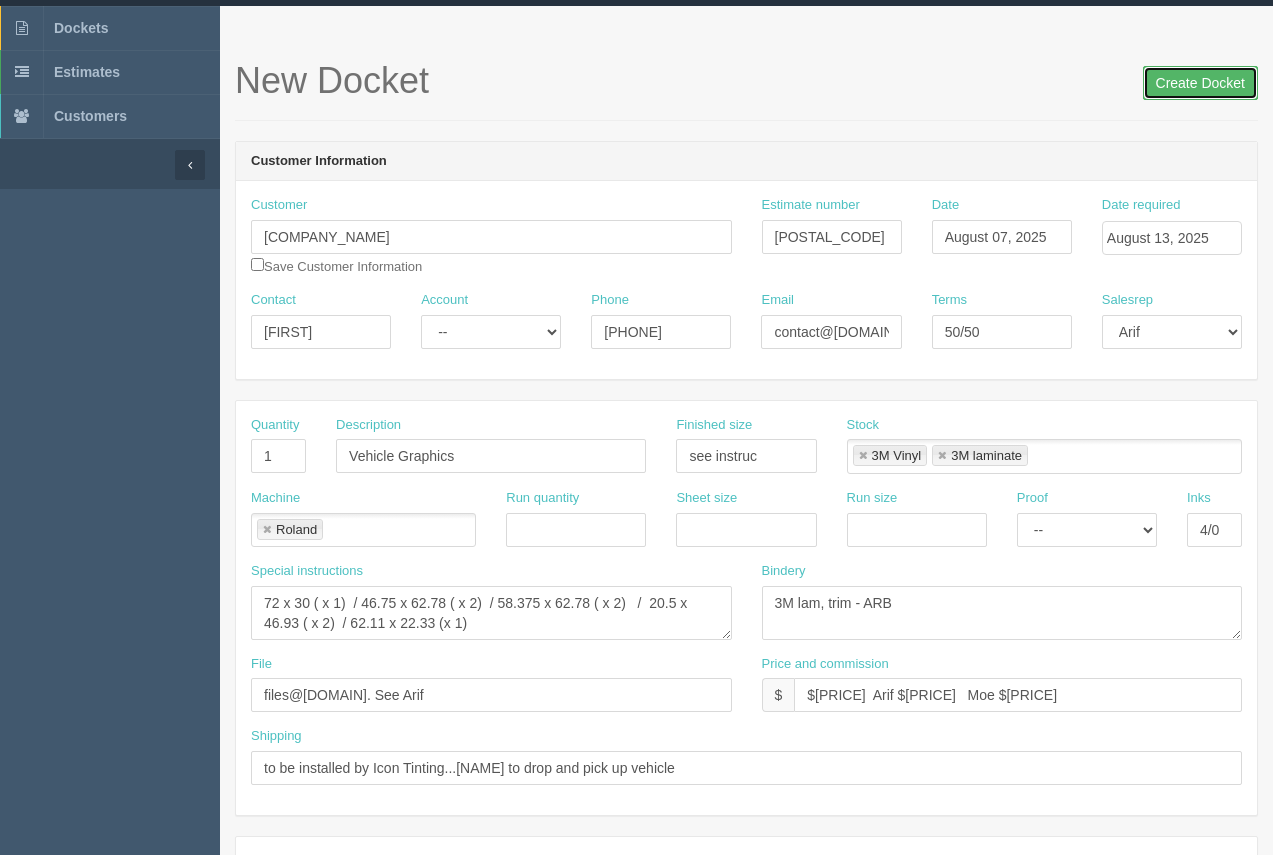 click on "Create Docket" at bounding box center [1200, 83] 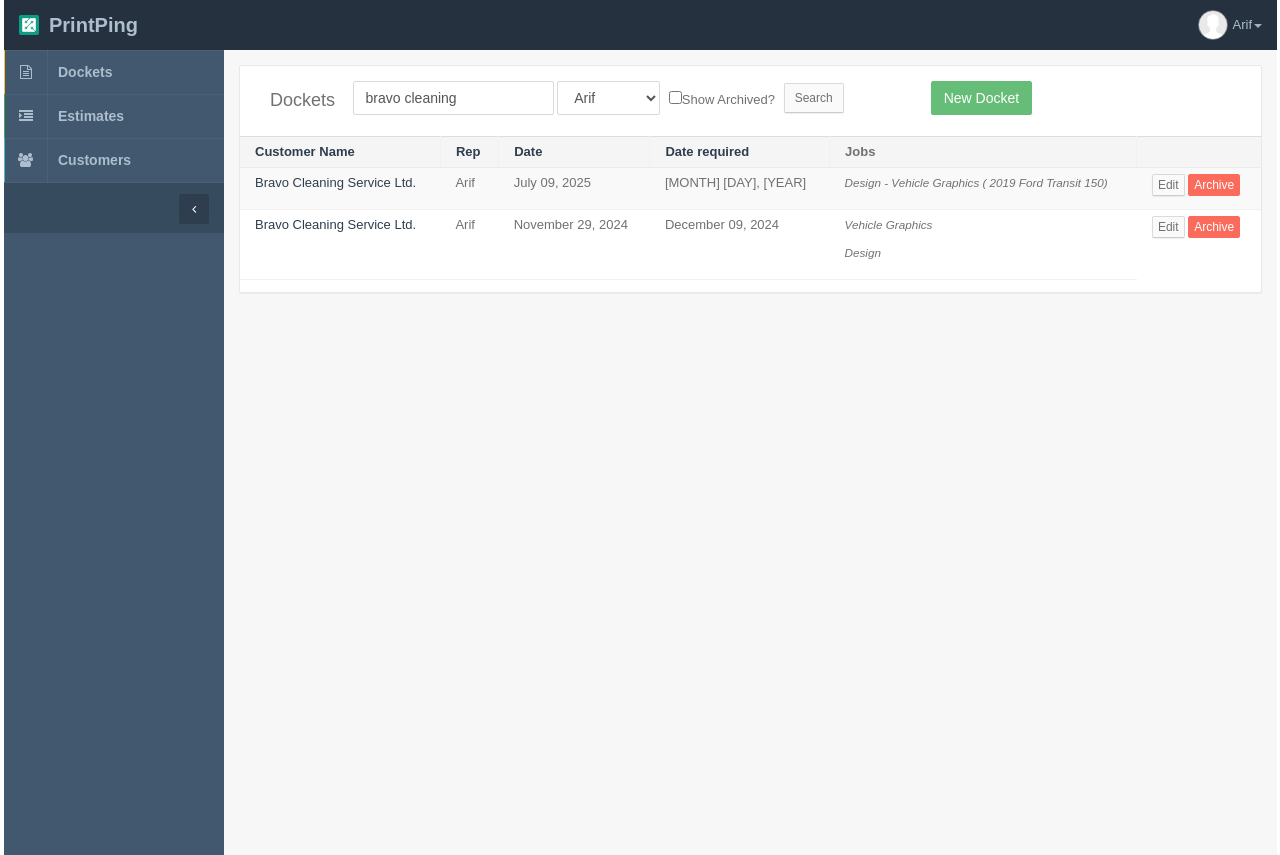 scroll, scrollTop: 0, scrollLeft: 0, axis: both 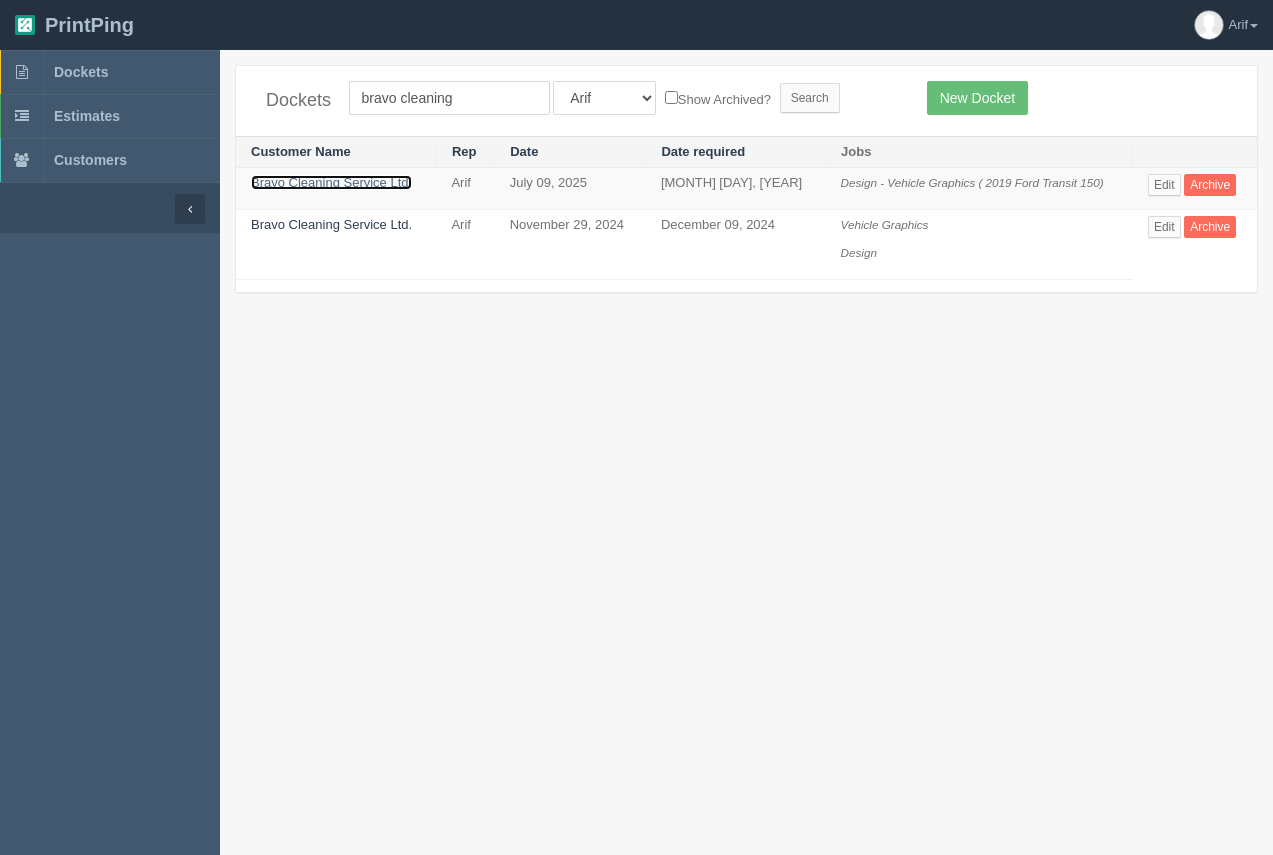 click on "Bravo Cleaning Service Ltd." at bounding box center (331, 182) 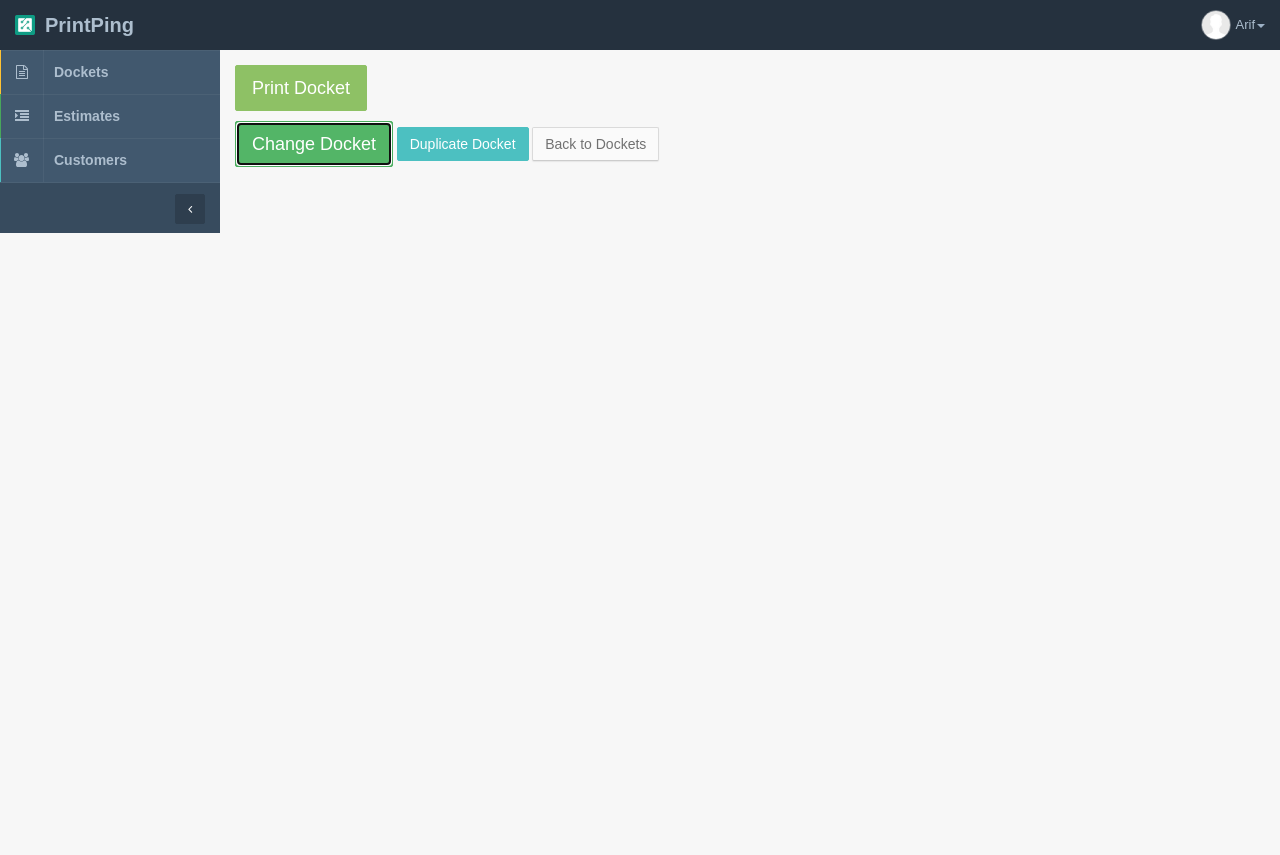 click on "Change Docket" at bounding box center [314, 144] 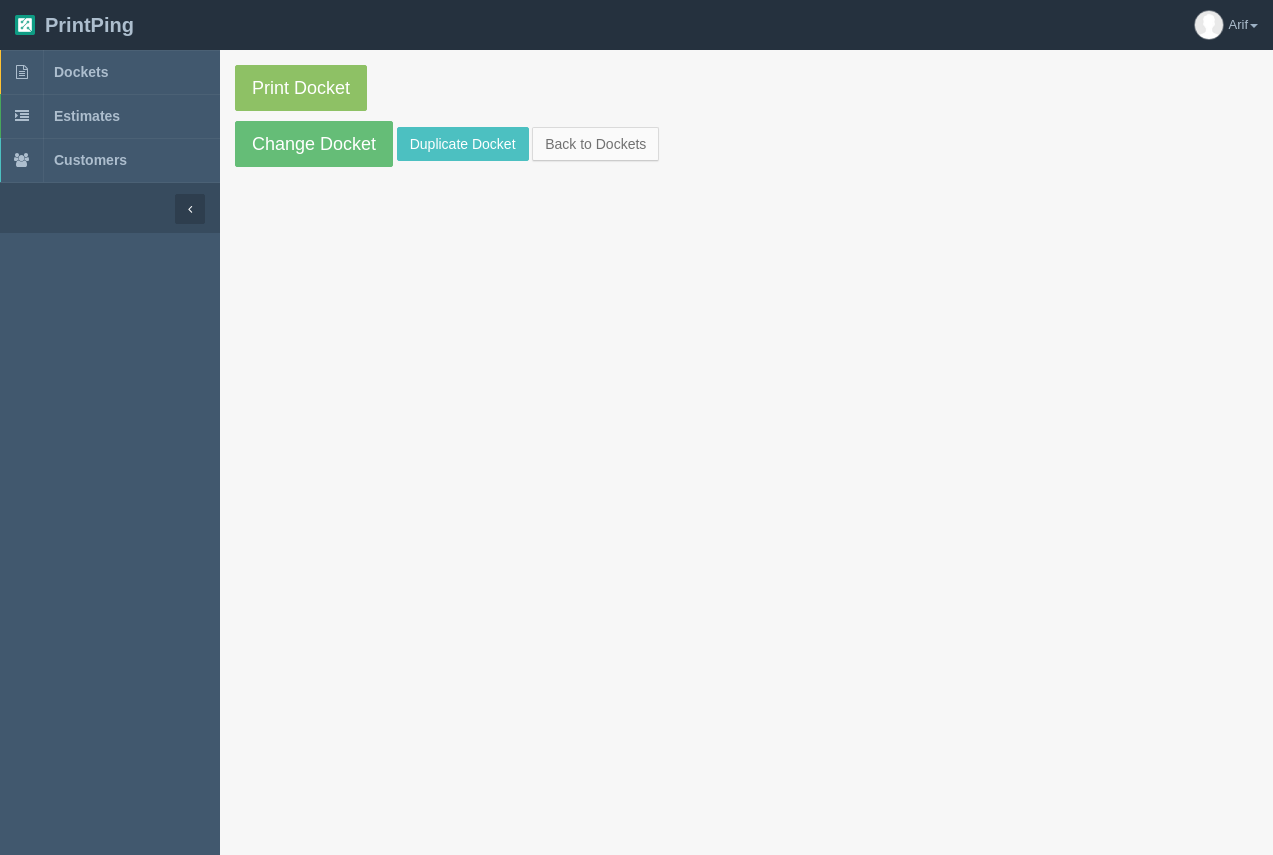 scroll, scrollTop: 0, scrollLeft: 0, axis: both 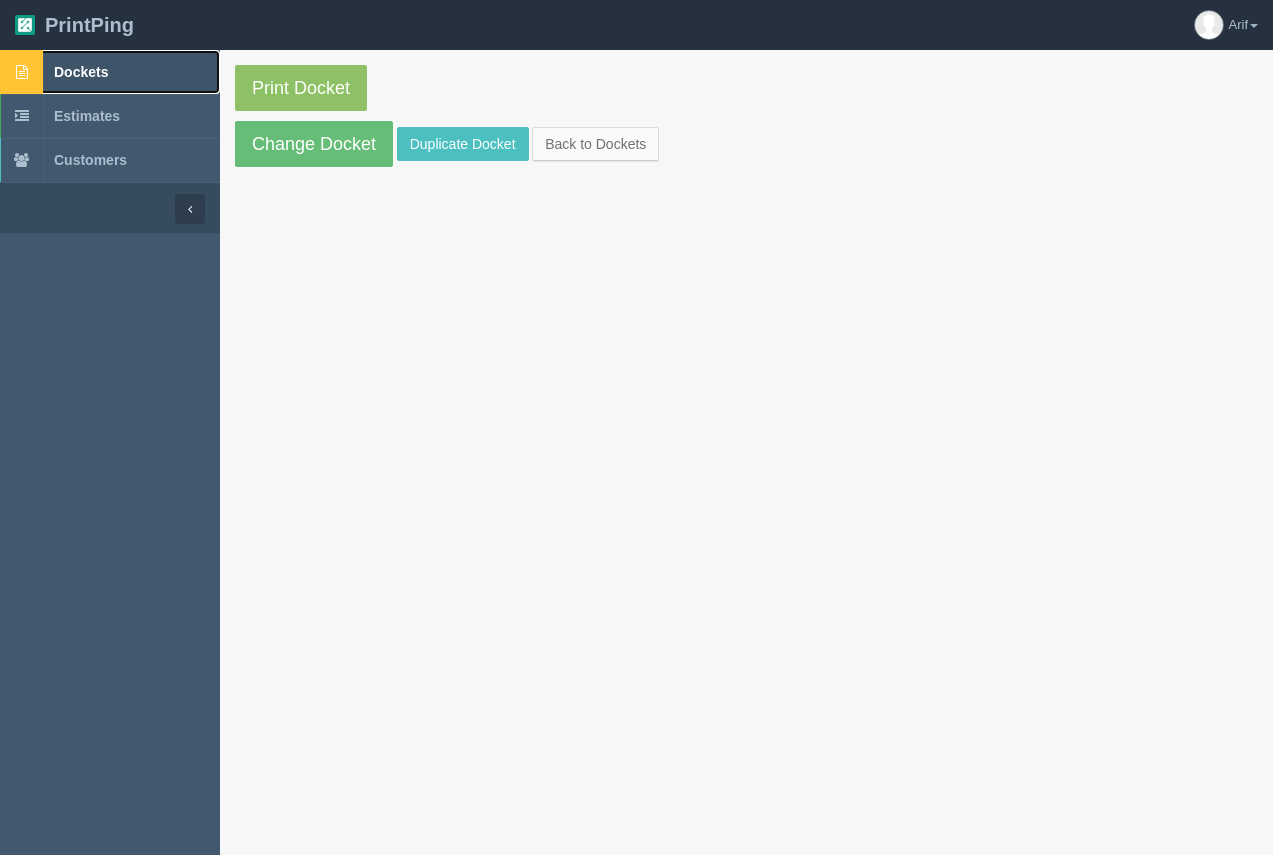 click on "Dockets" at bounding box center [81, 72] 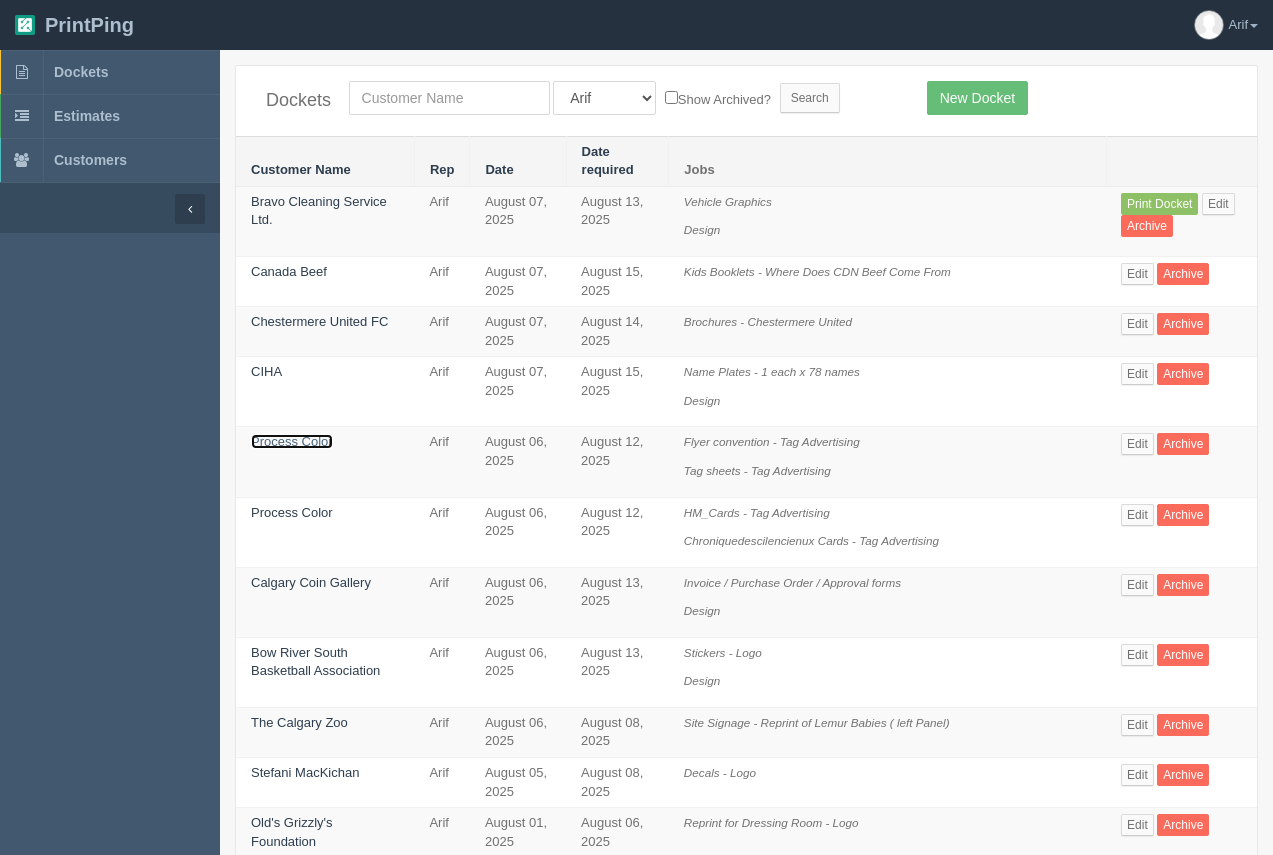 click on "Process Color" at bounding box center [292, 441] 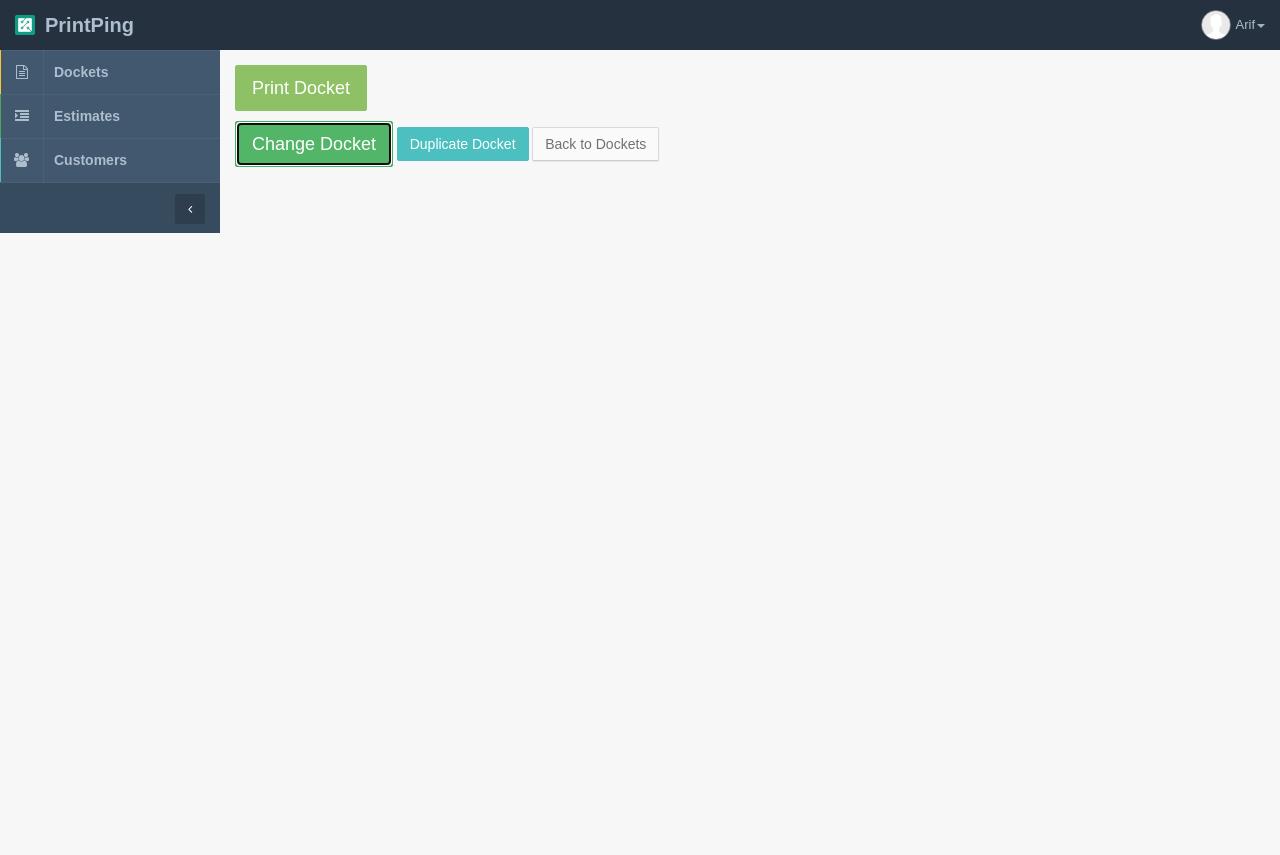 click on "Change Docket" at bounding box center [314, 144] 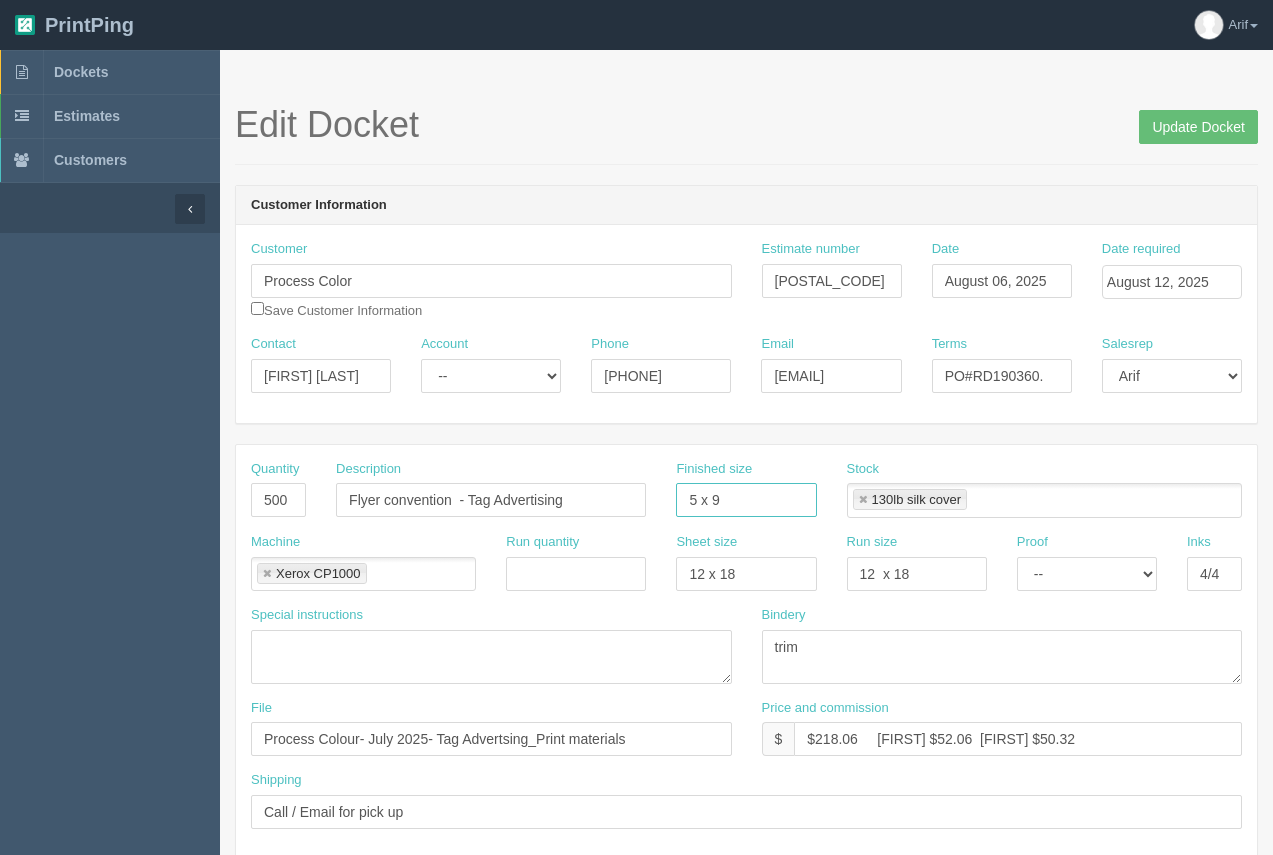 drag, startPoint x: 744, startPoint y: 493, endPoint x: 669, endPoint y: 500, distance: 75.32596 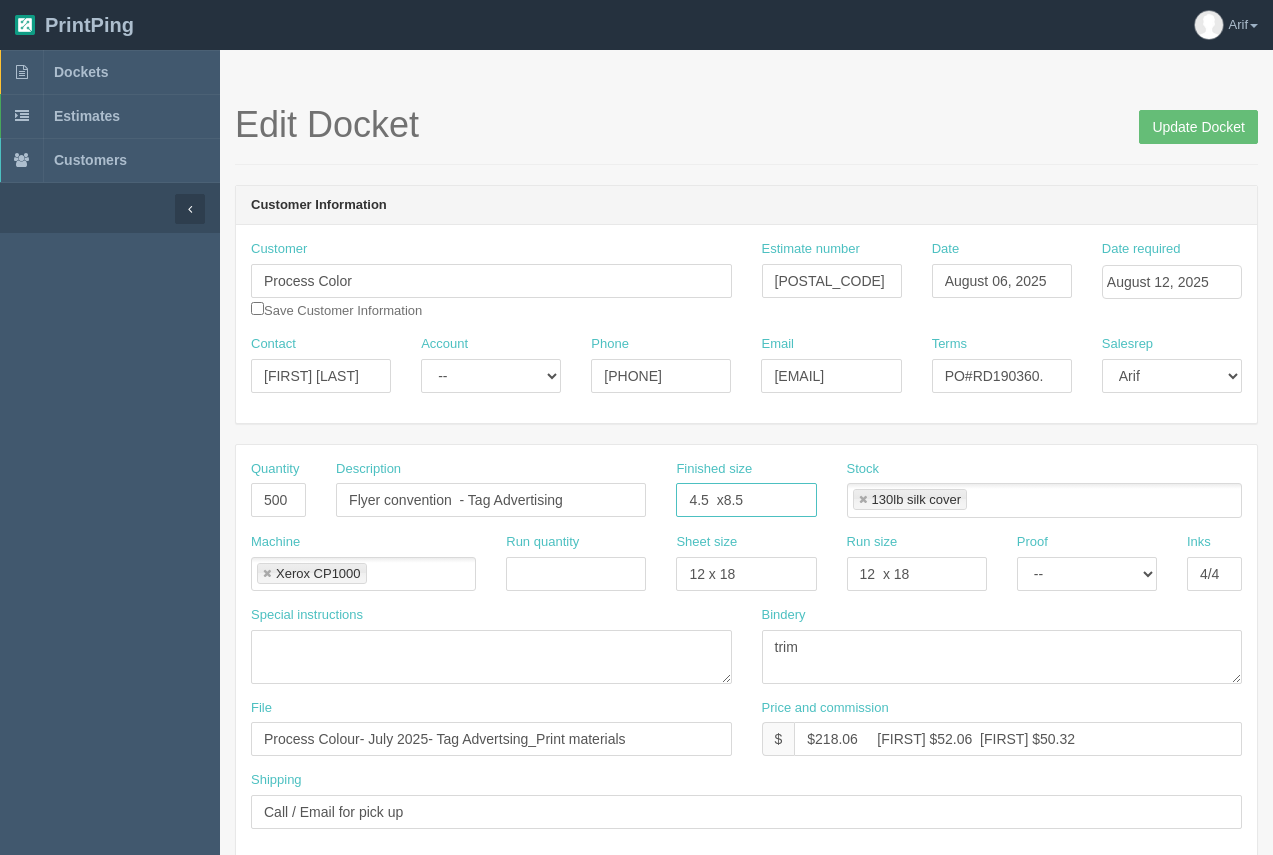 click on "4.5  x8.5" at bounding box center (746, 500) 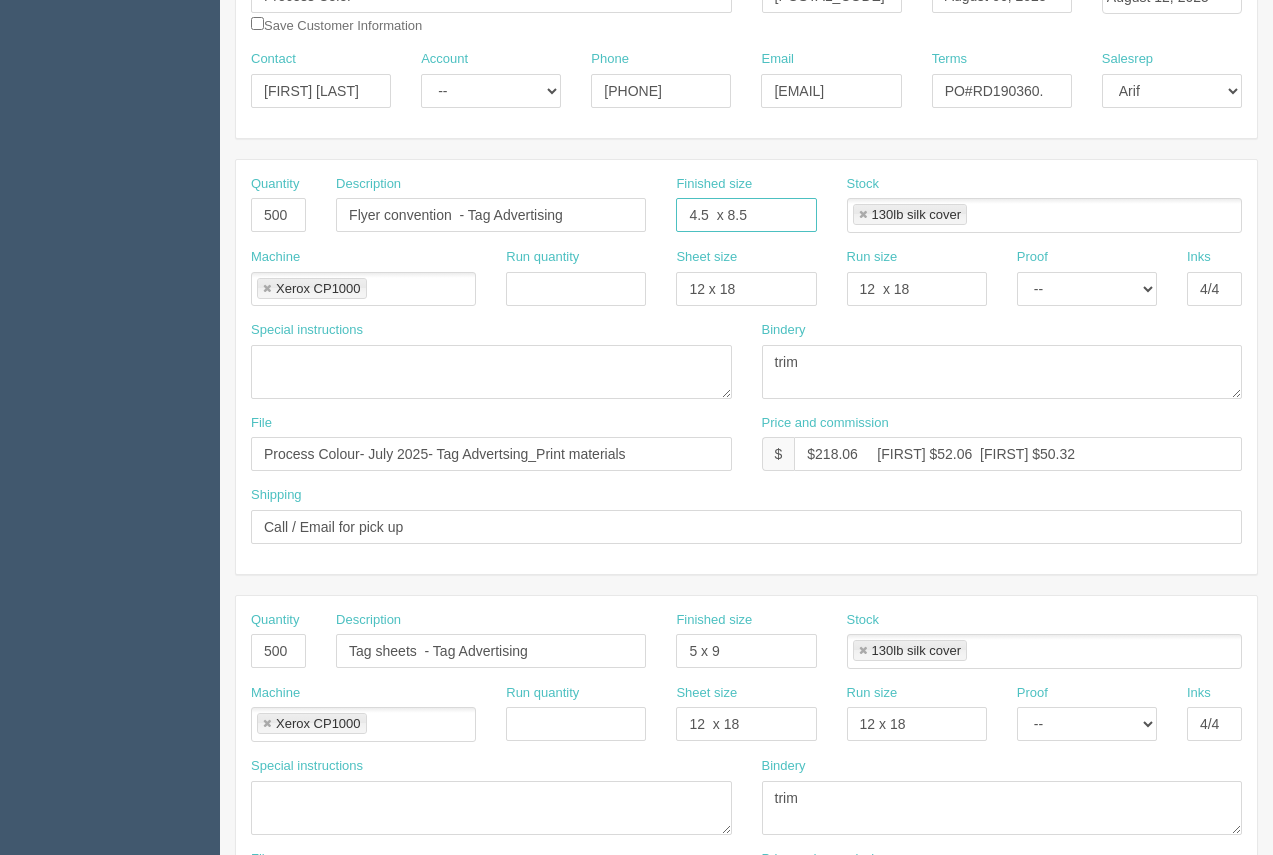 scroll, scrollTop: 283, scrollLeft: 0, axis: vertical 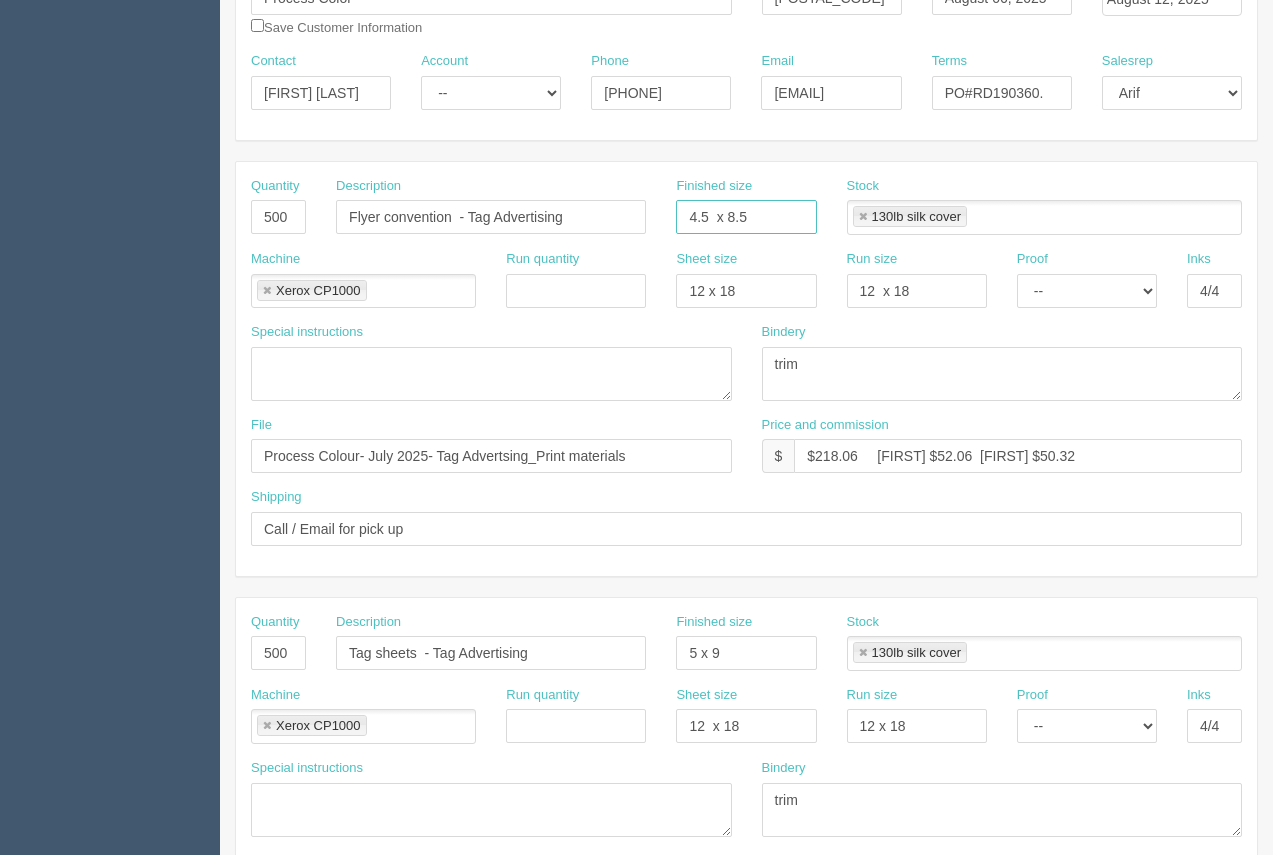 type on "4.5  x 8.5" 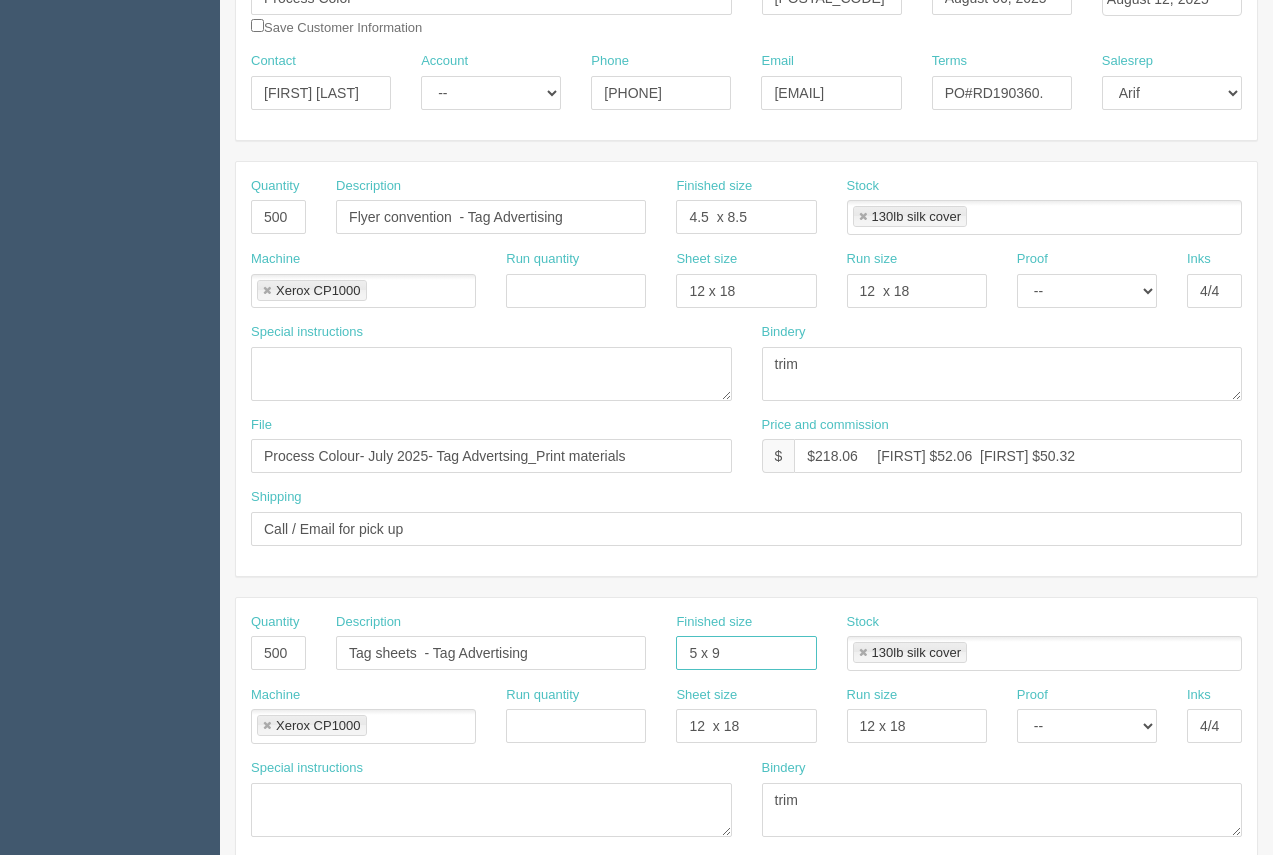 drag, startPoint x: 771, startPoint y: 647, endPoint x: 665, endPoint y: 641, distance: 106.16968 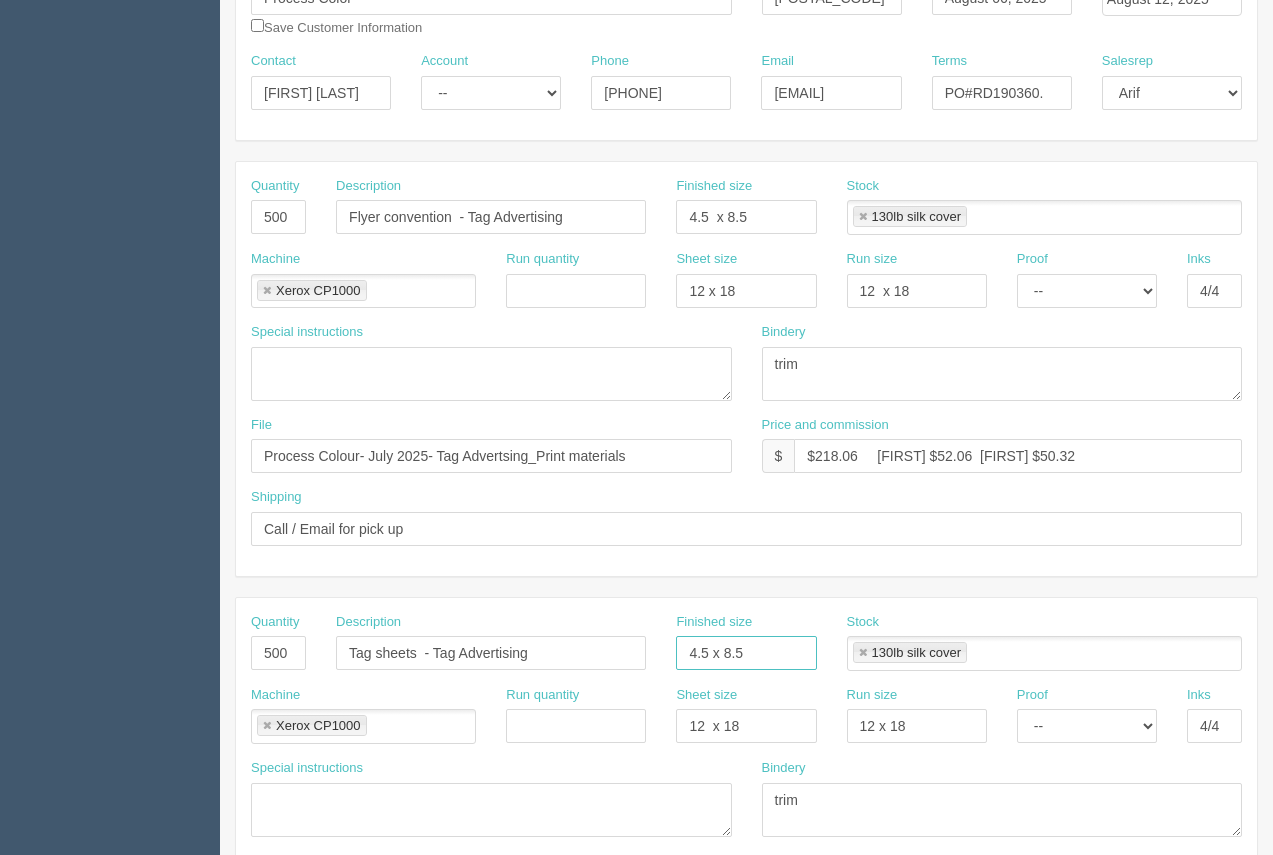 scroll, scrollTop: 0, scrollLeft: 0, axis: both 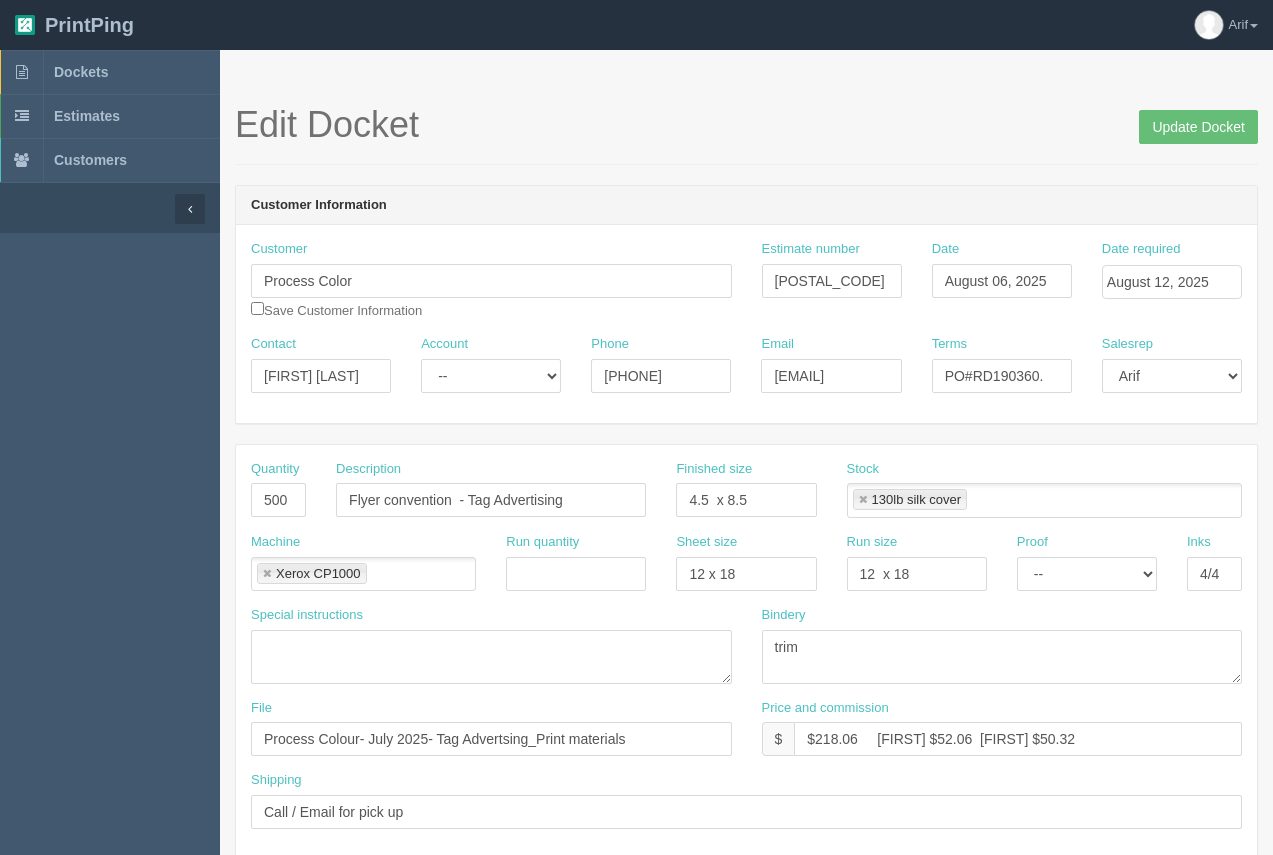 type on "4.5 x 8.5" 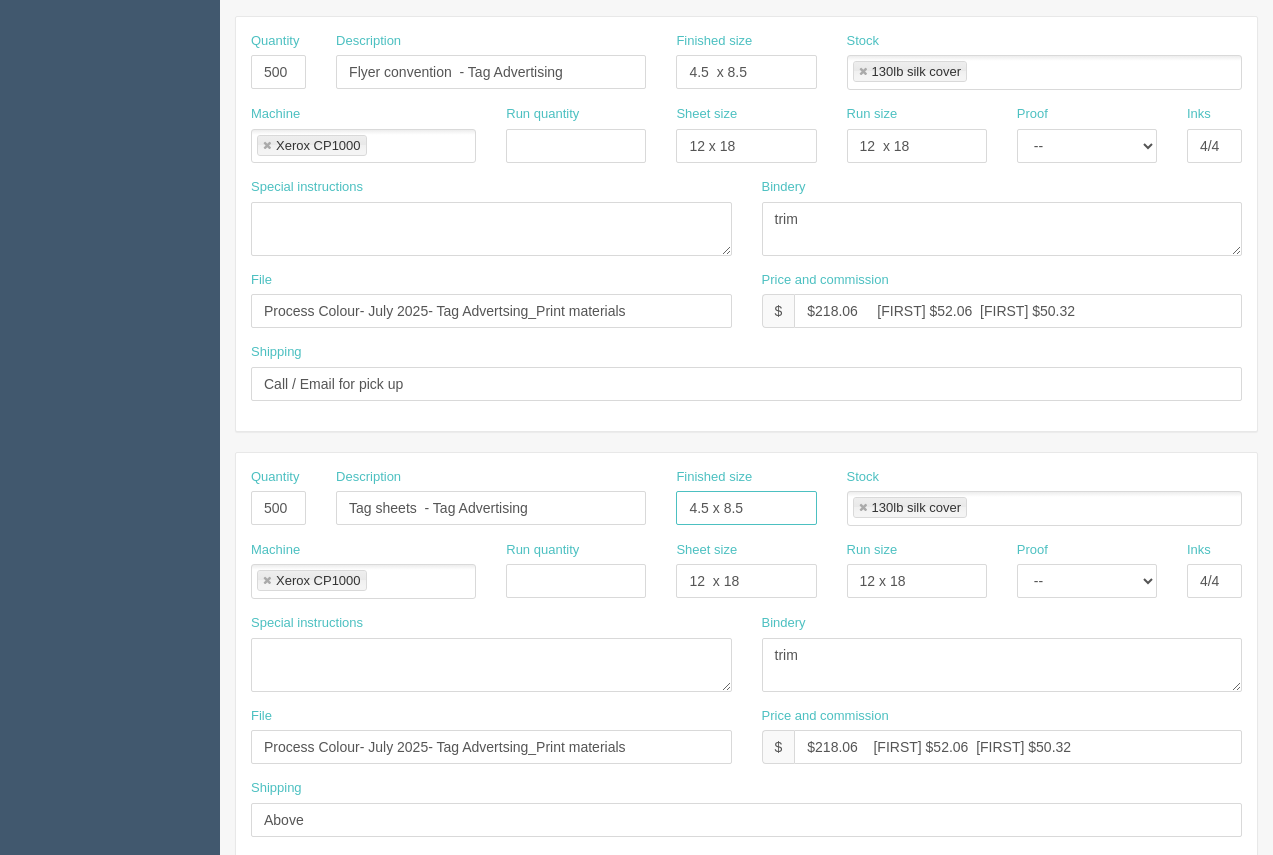 scroll, scrollTop: 436, scrollLeft: 0, axis: vertical 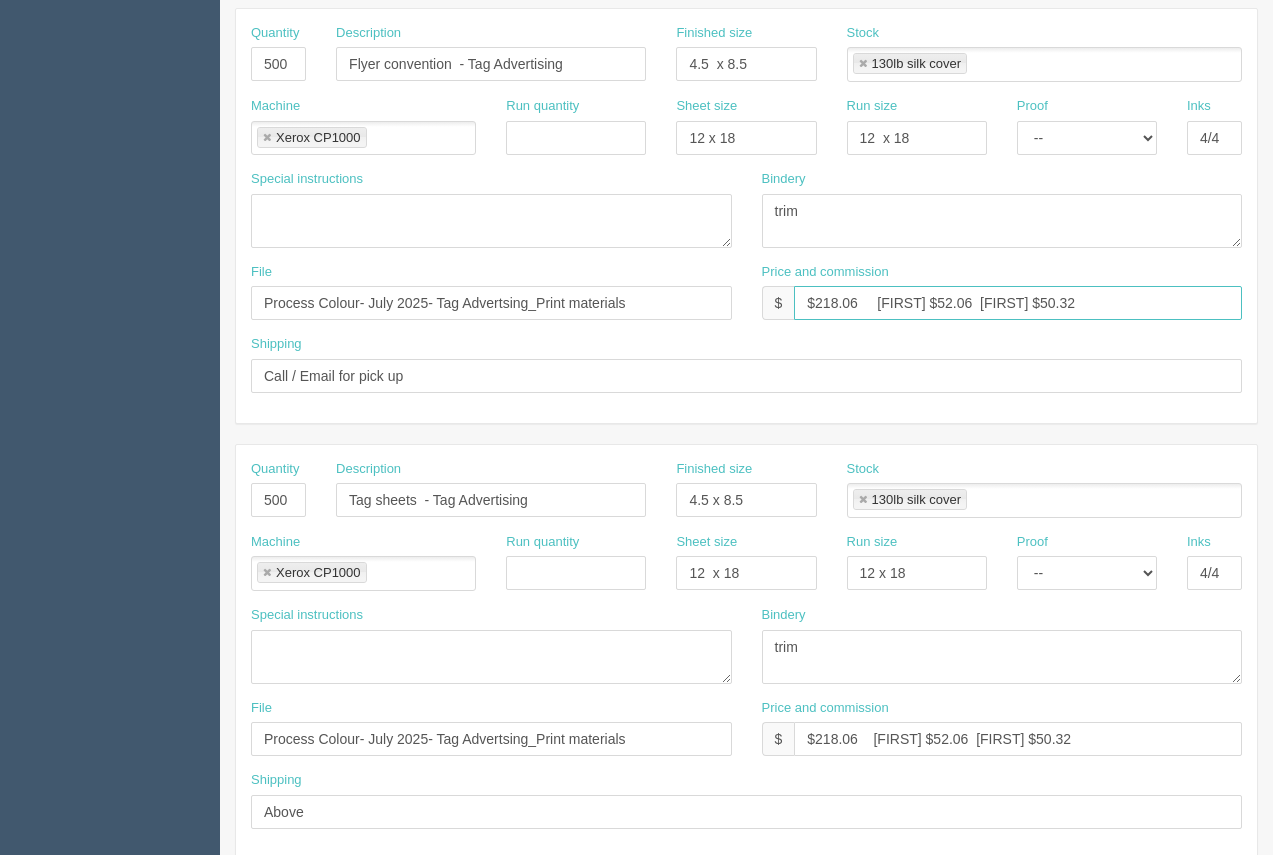 click on "$218.06     Arif $52.06  Moe $50.32" at bounding box center [1018, 303] 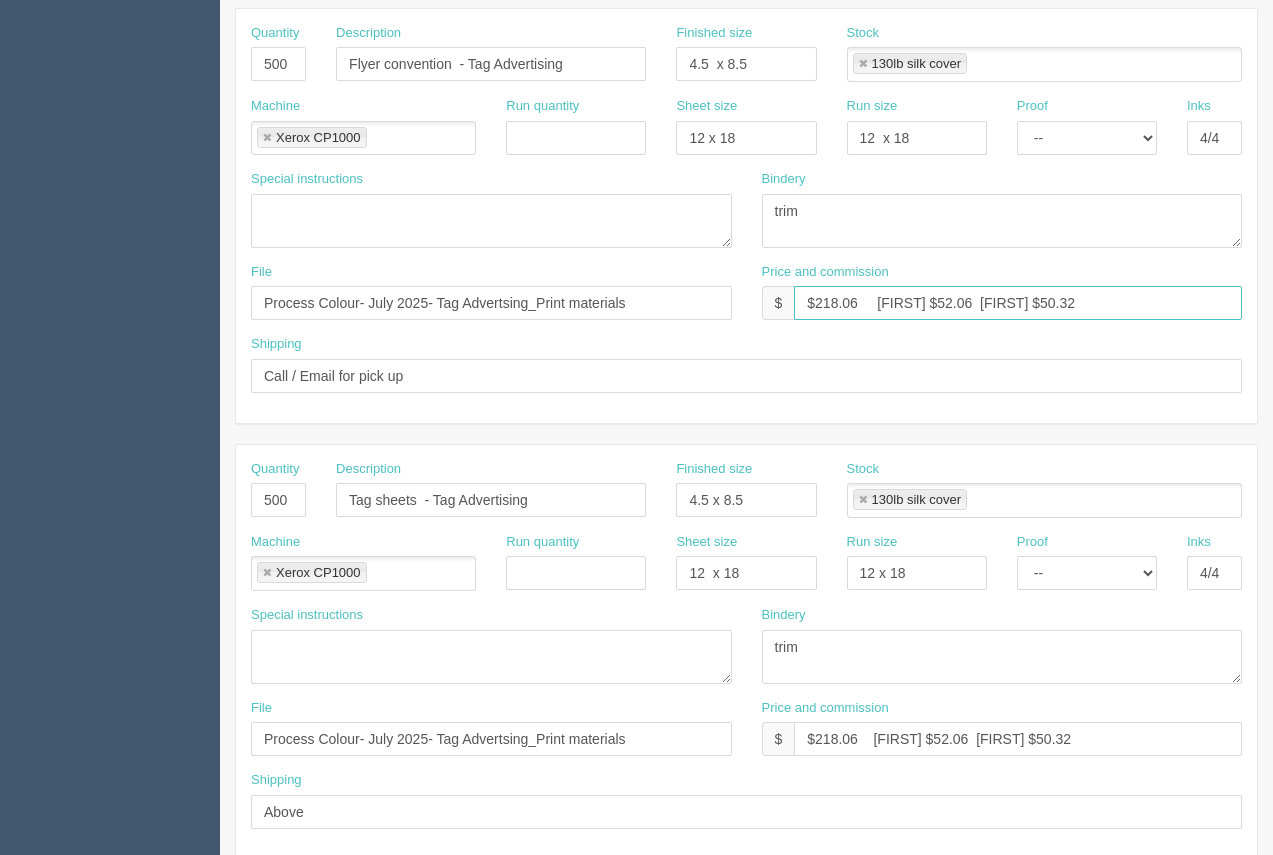 drag, startPoint x: 944, startPoint y: 298, endPoint x: 910, endPoint y: 307, distance: 35.17101 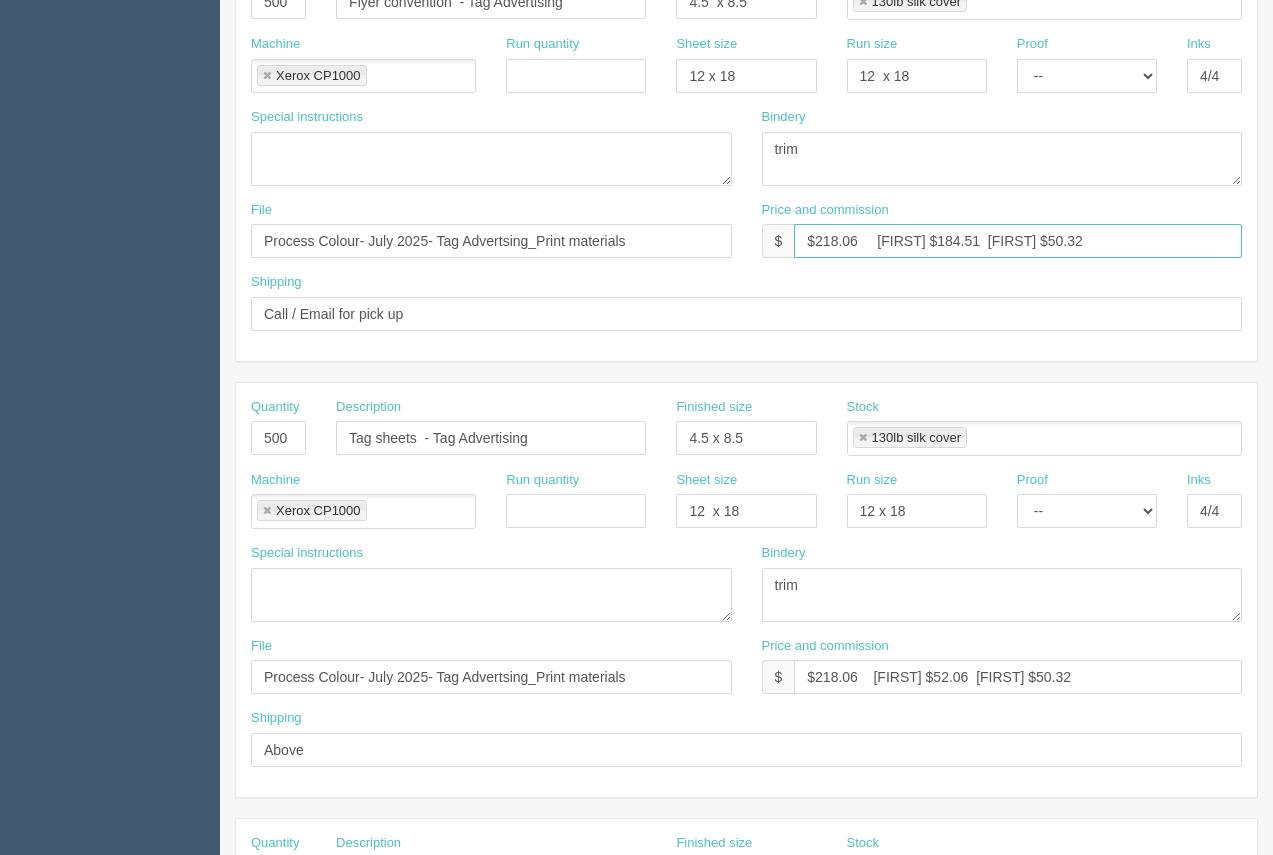 scroll, scrollTop: 499, scrollLeft: 0, axis: vertical 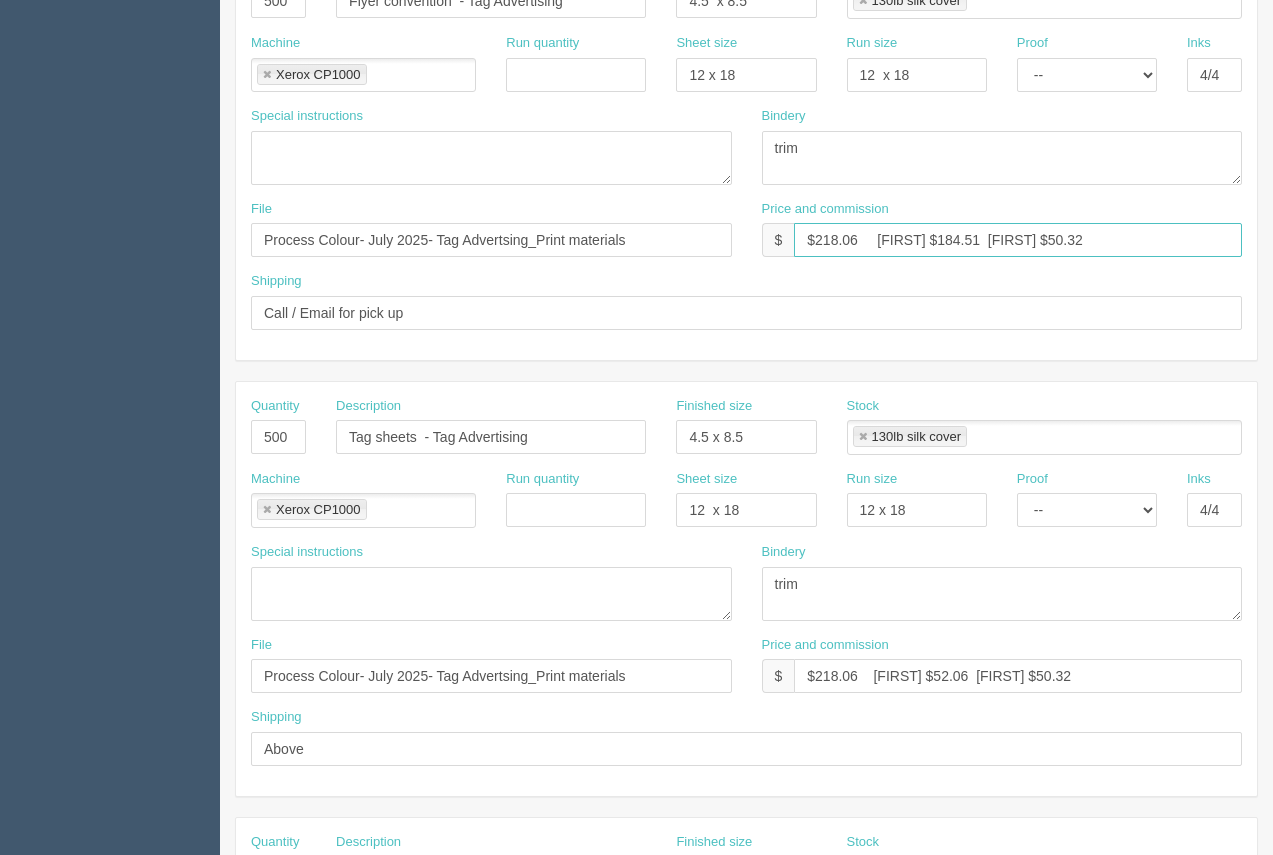 type on "$218.06     Arif $184.51  Moe $50.32" 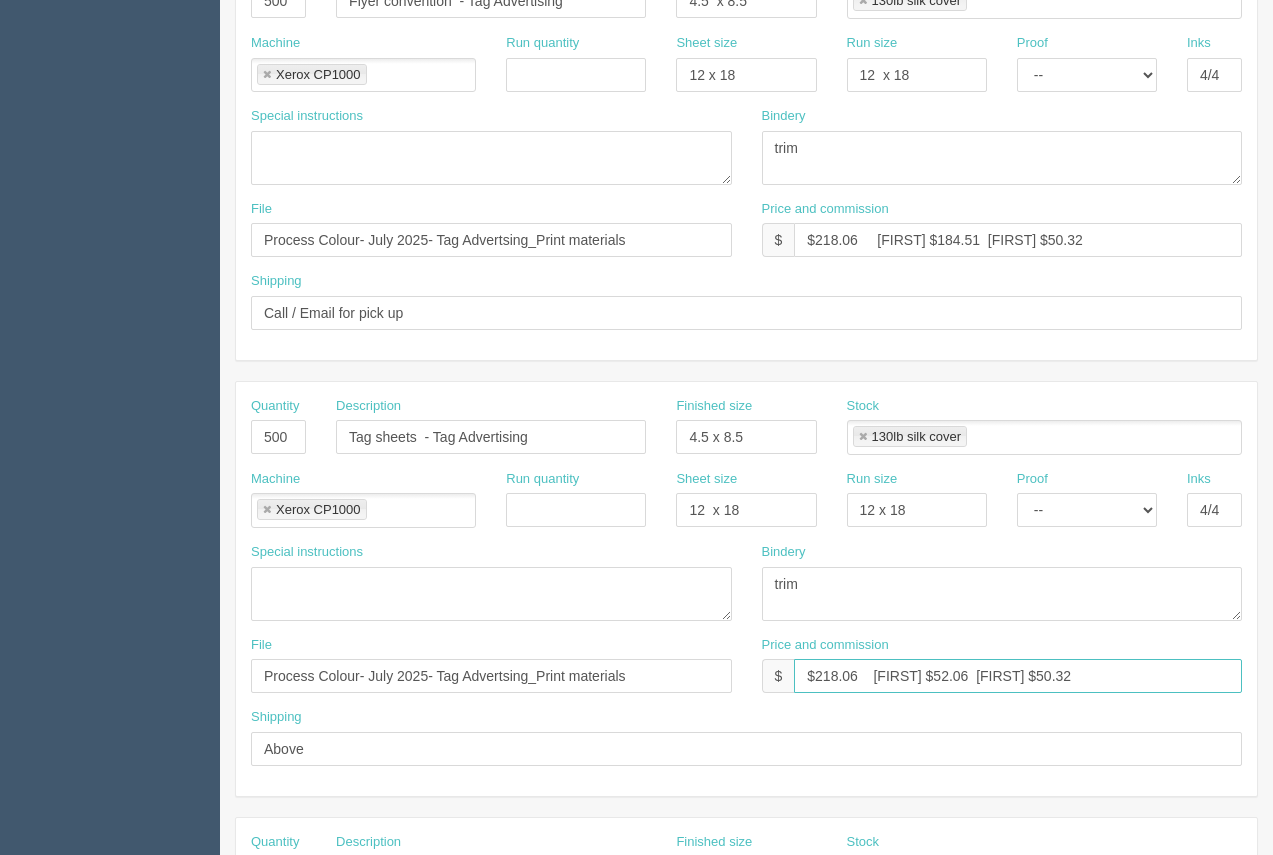 drag, startPoint x: 1051, startPoint y: 675, endPoint x: 866, endPoint y: 677, distance: 185.0108 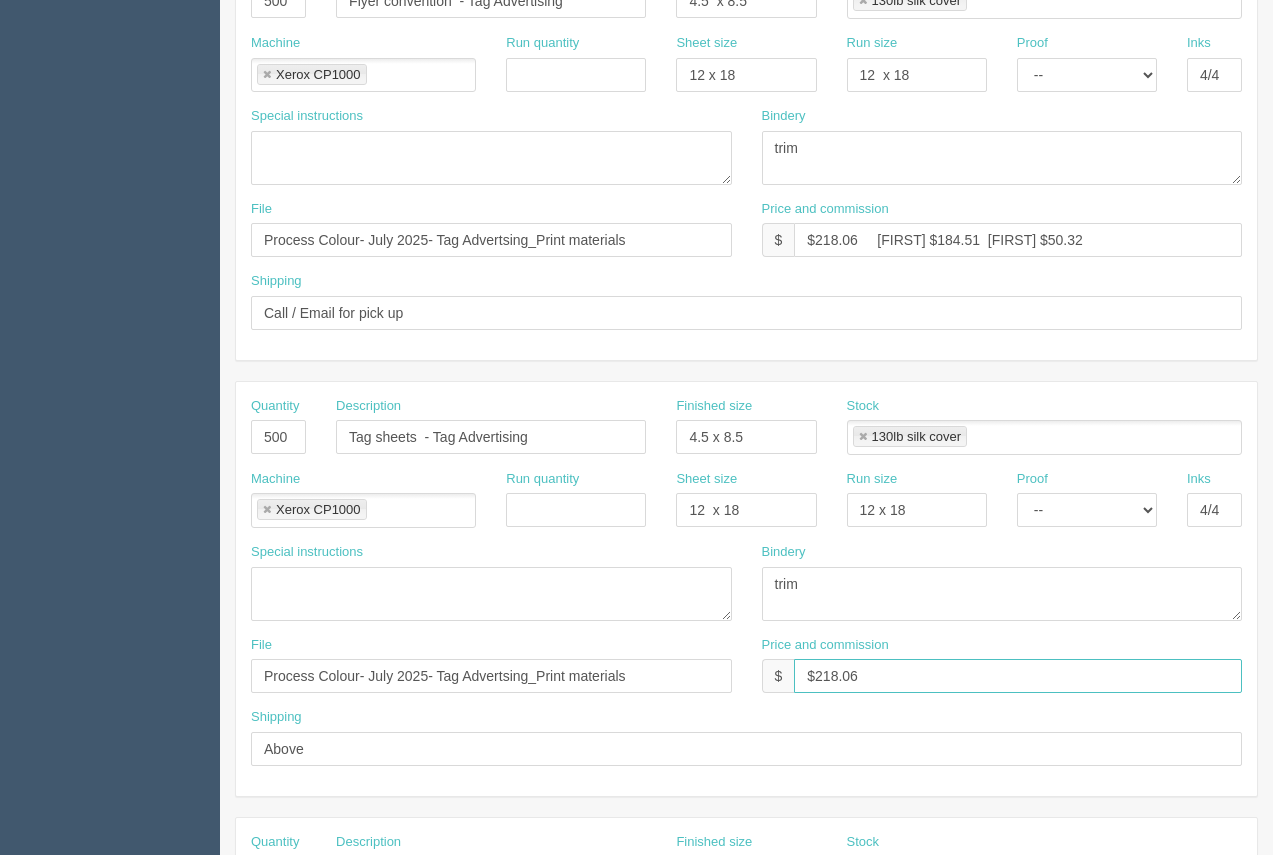 type on "$218.06" 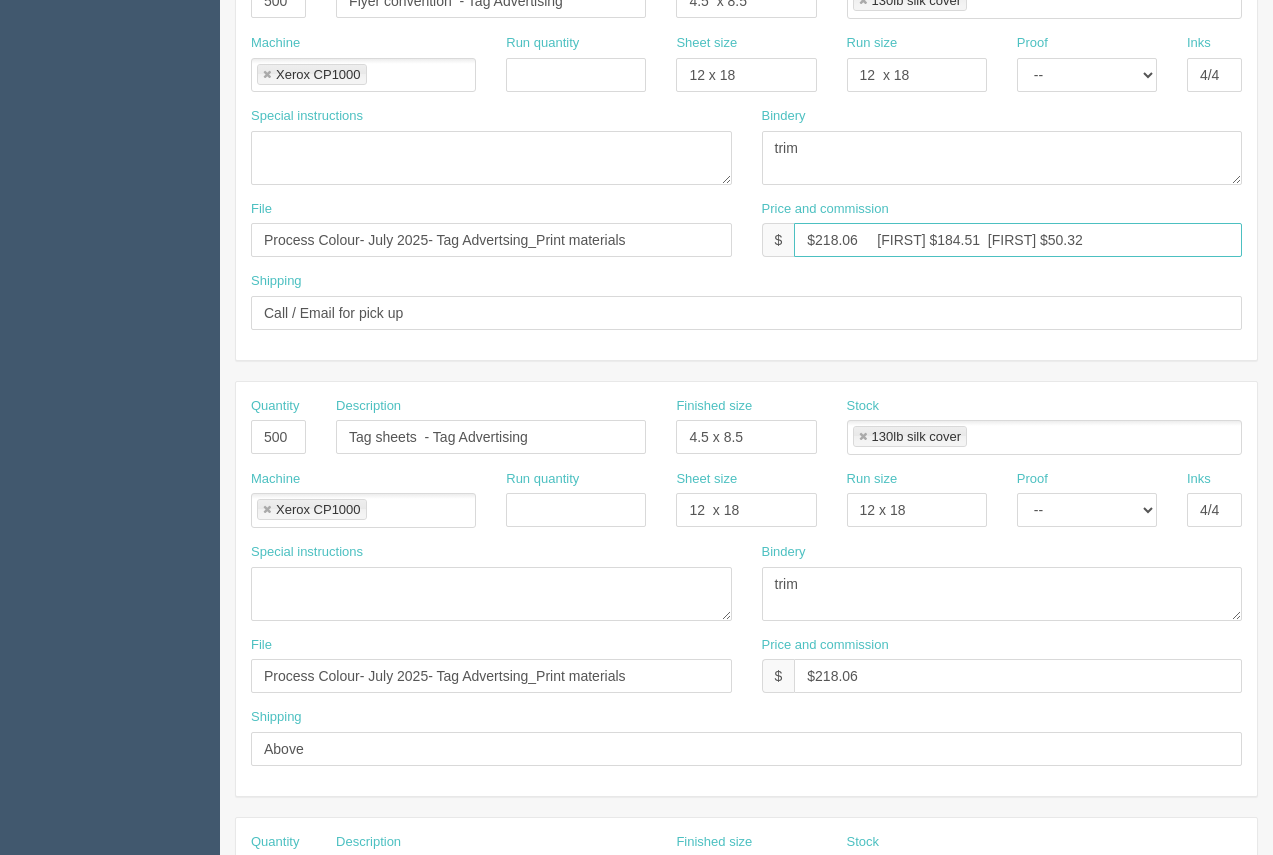 drag, startPoint x: 1044, startPoint y: 237, endPoint x: 1002, endPoint y: 230, distance: 42.579338 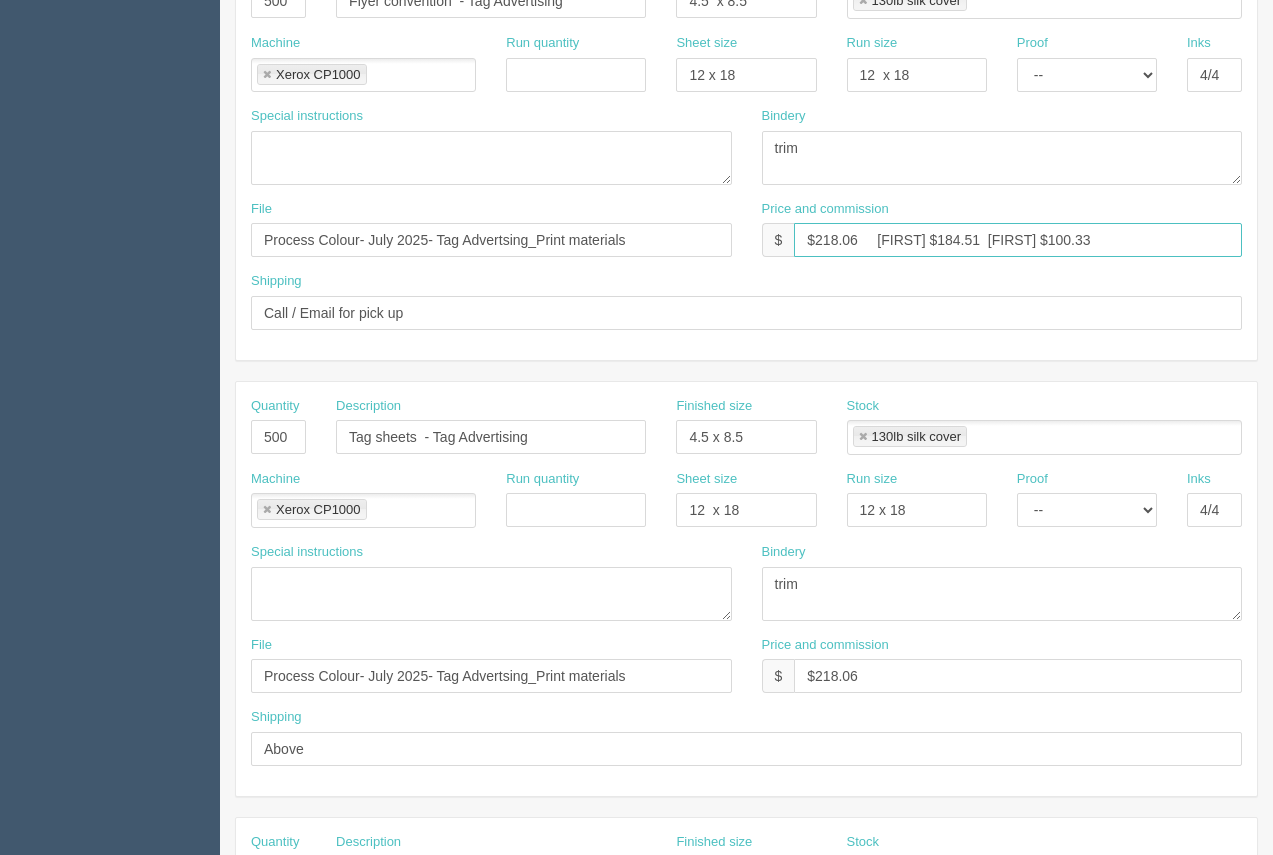 type on "$218.06     Arif $184.51  Moe $100.33" 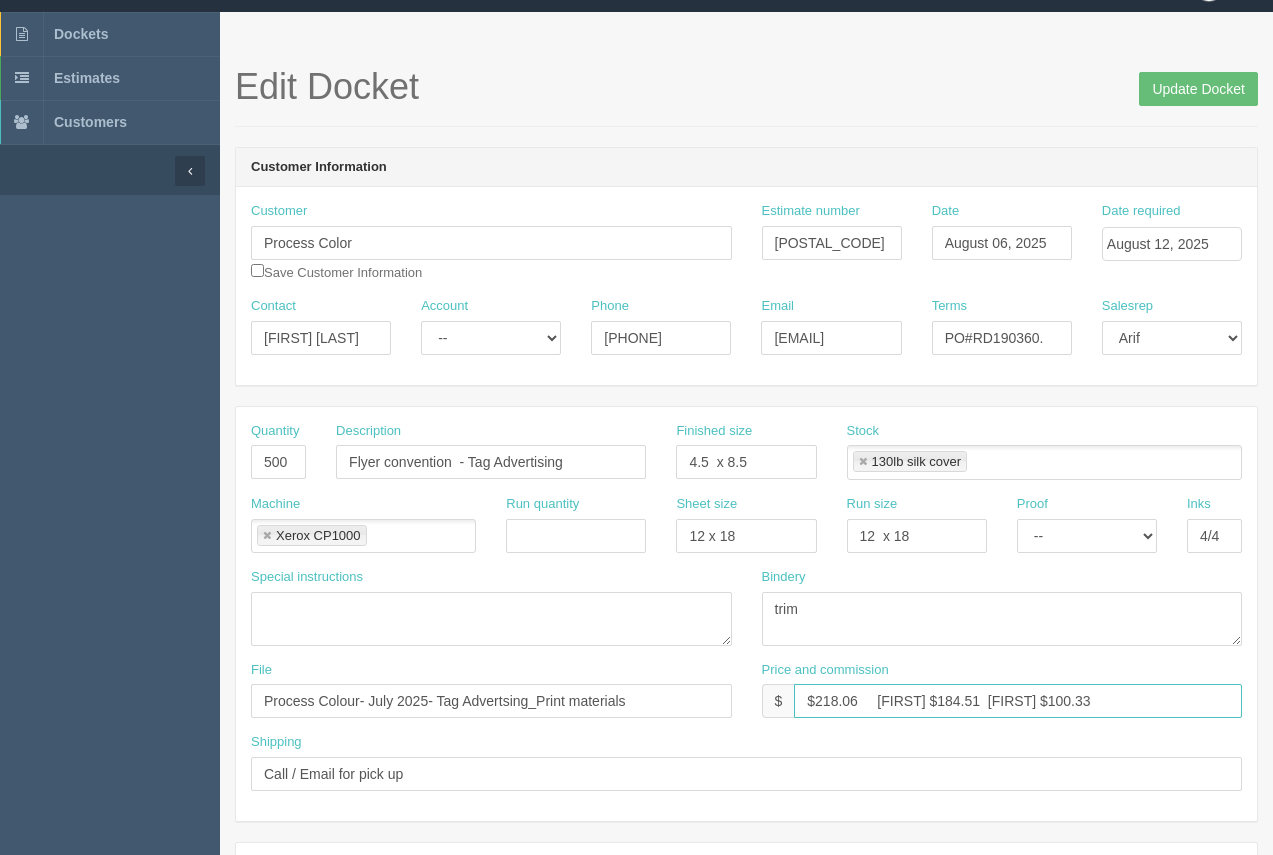 scroll, scrollTop: 25, scrollLeft: 0, axis: vertical 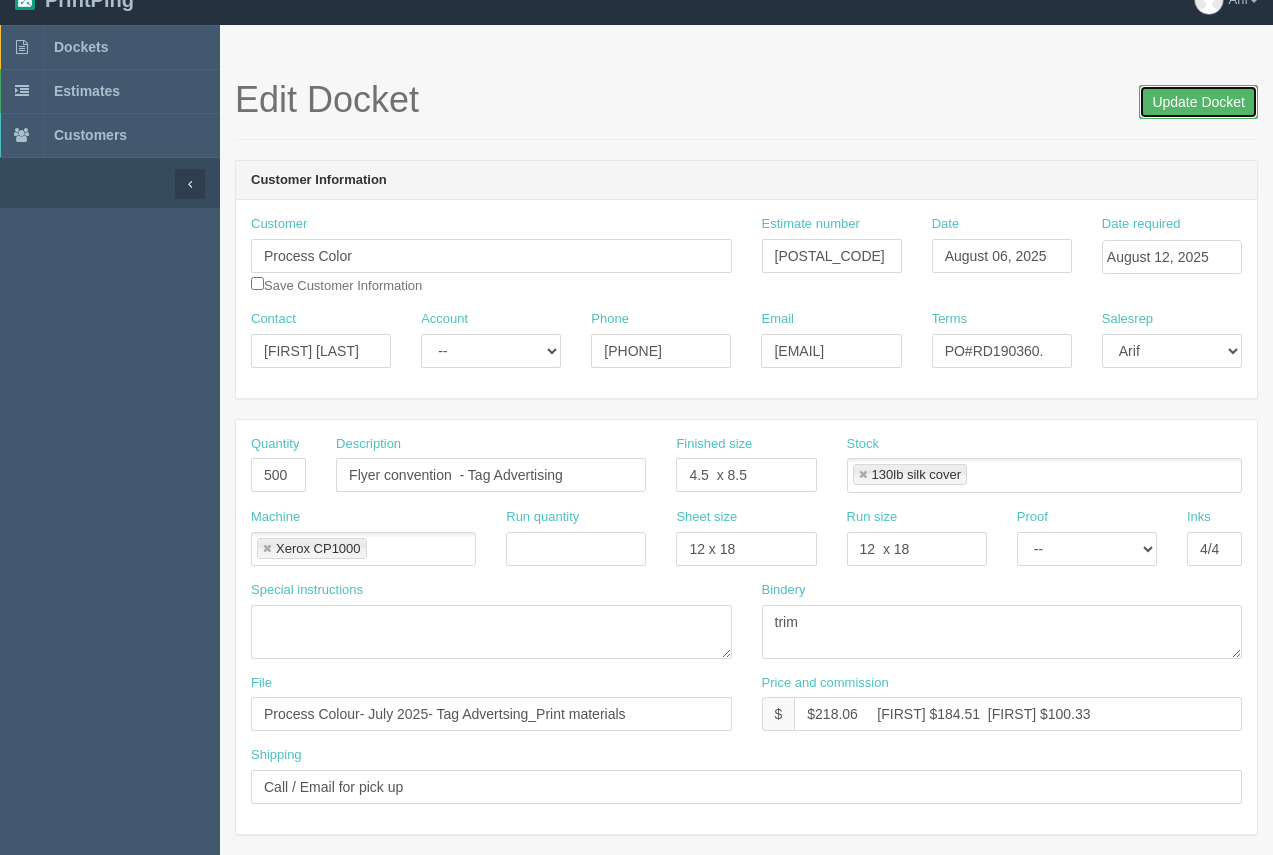 click on "Update Docket" at bounding box center [1198, 102] 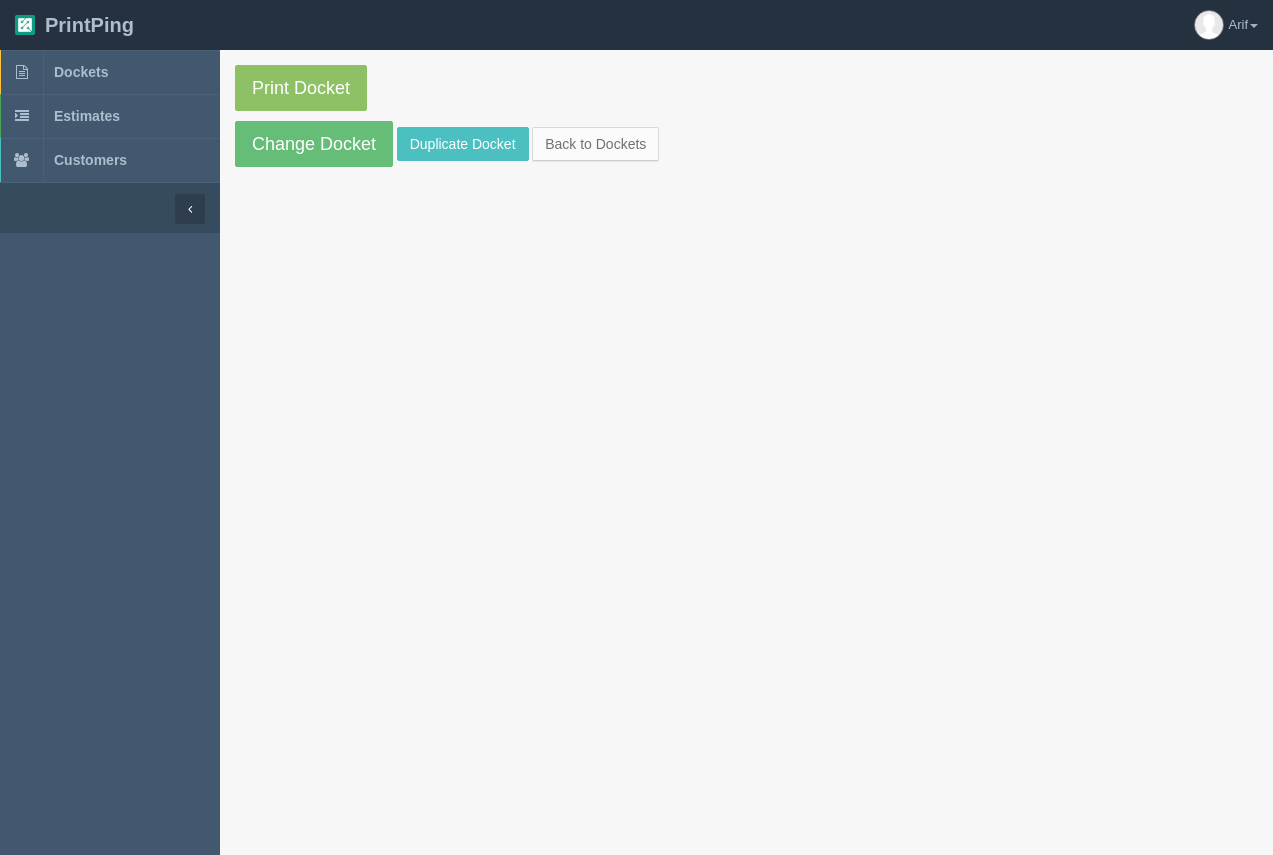 scroll, scrollTop: 0, scrollLeft: 0, axis: both 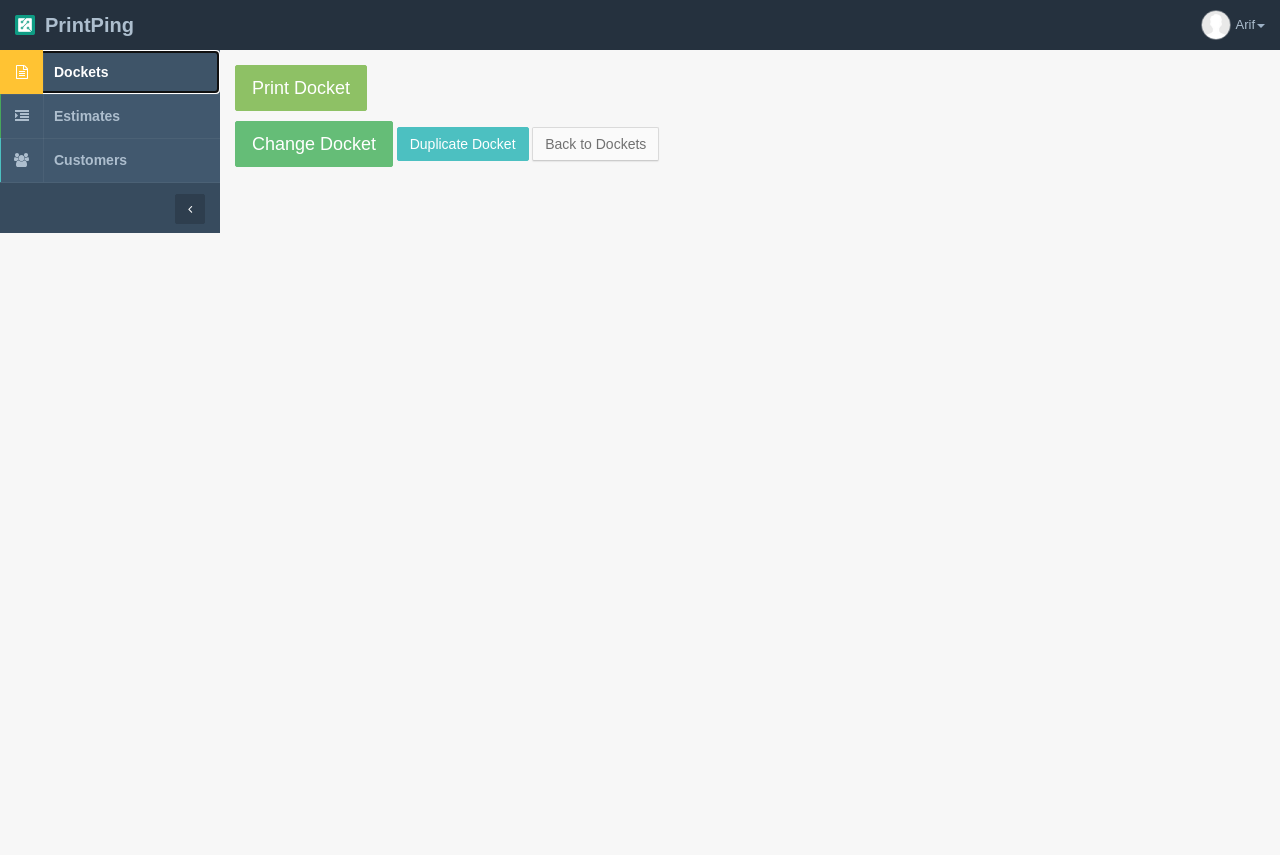 click on "Dockets" at bounding box center (110, 72) 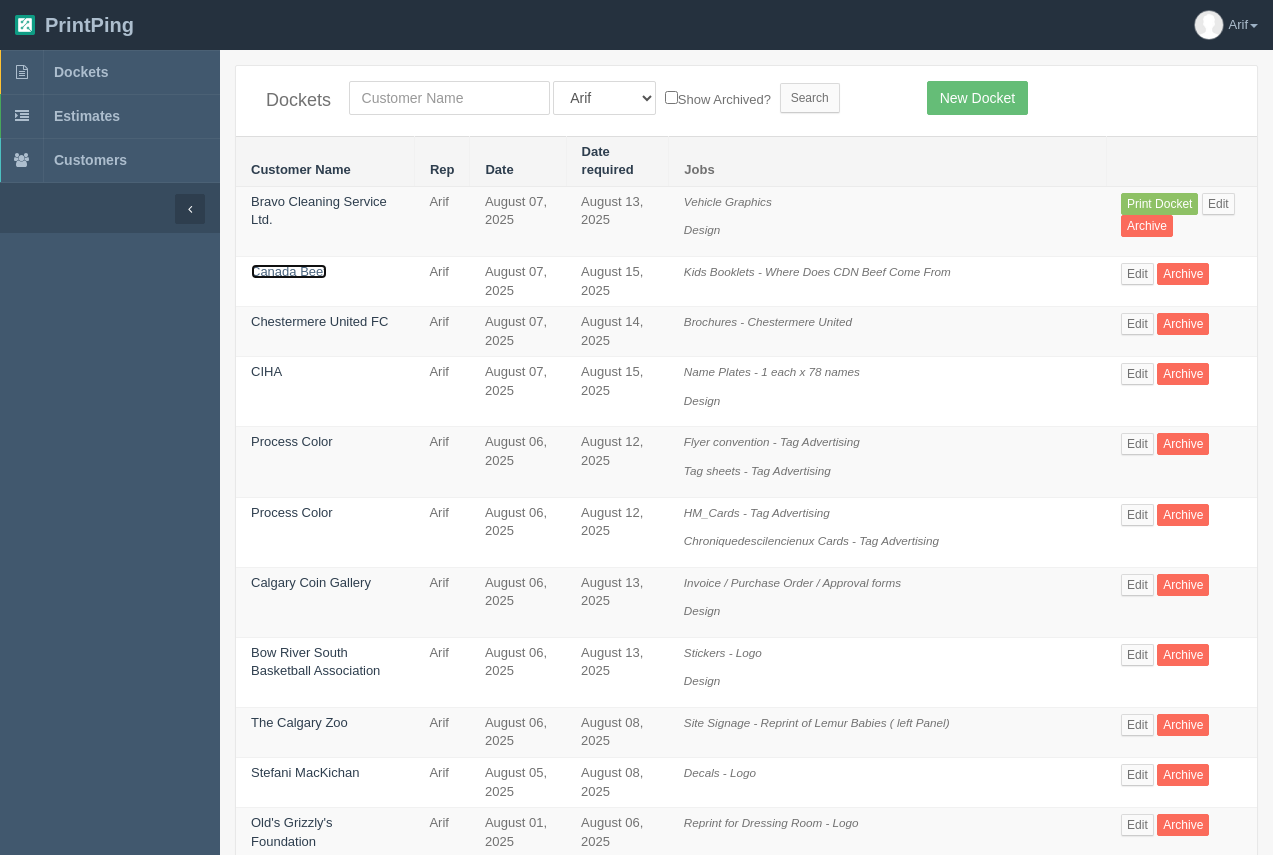 click on "Canada Beef" at bounding box center [289, 271] 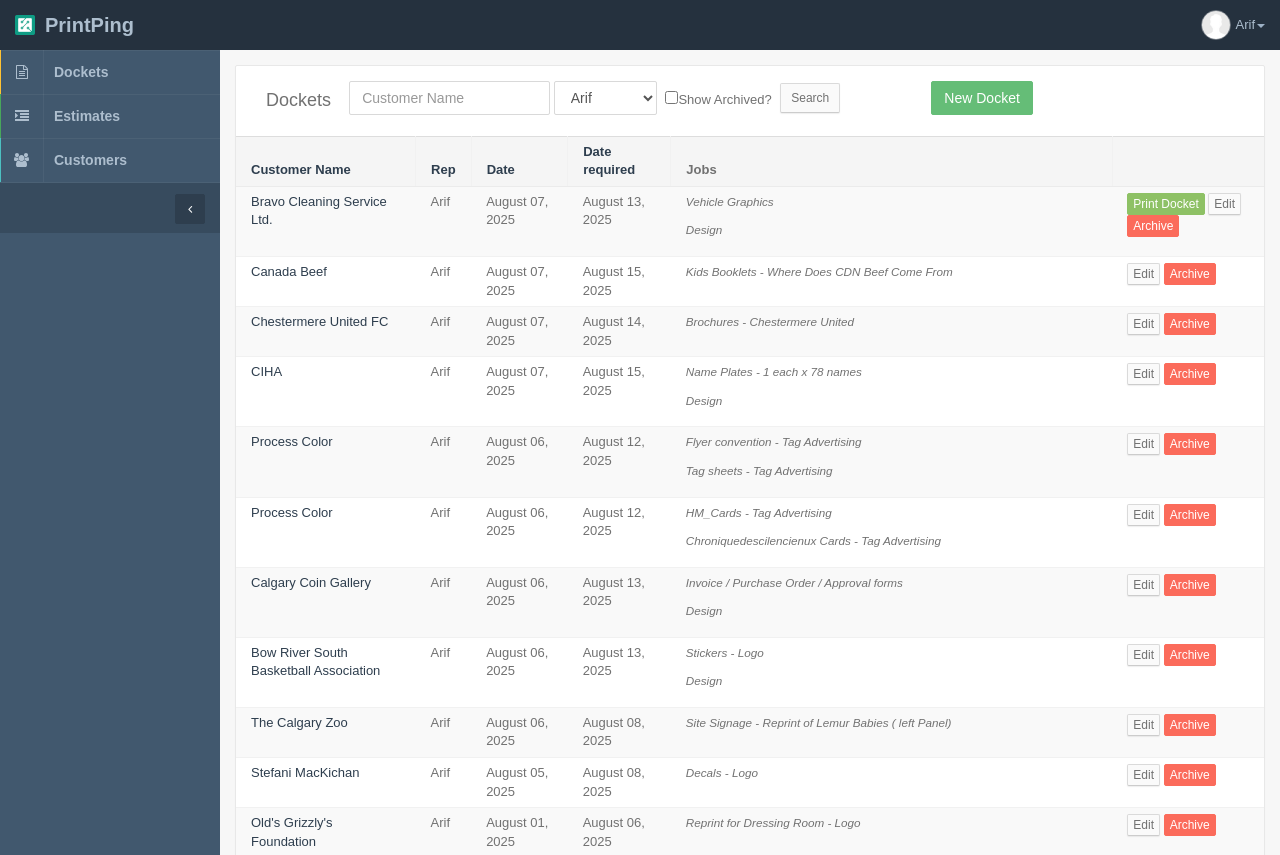 drag, startPoint x: 306, startPoint y: 270, endPoint x: 312, endPoint y: 234, distance: 36.496574 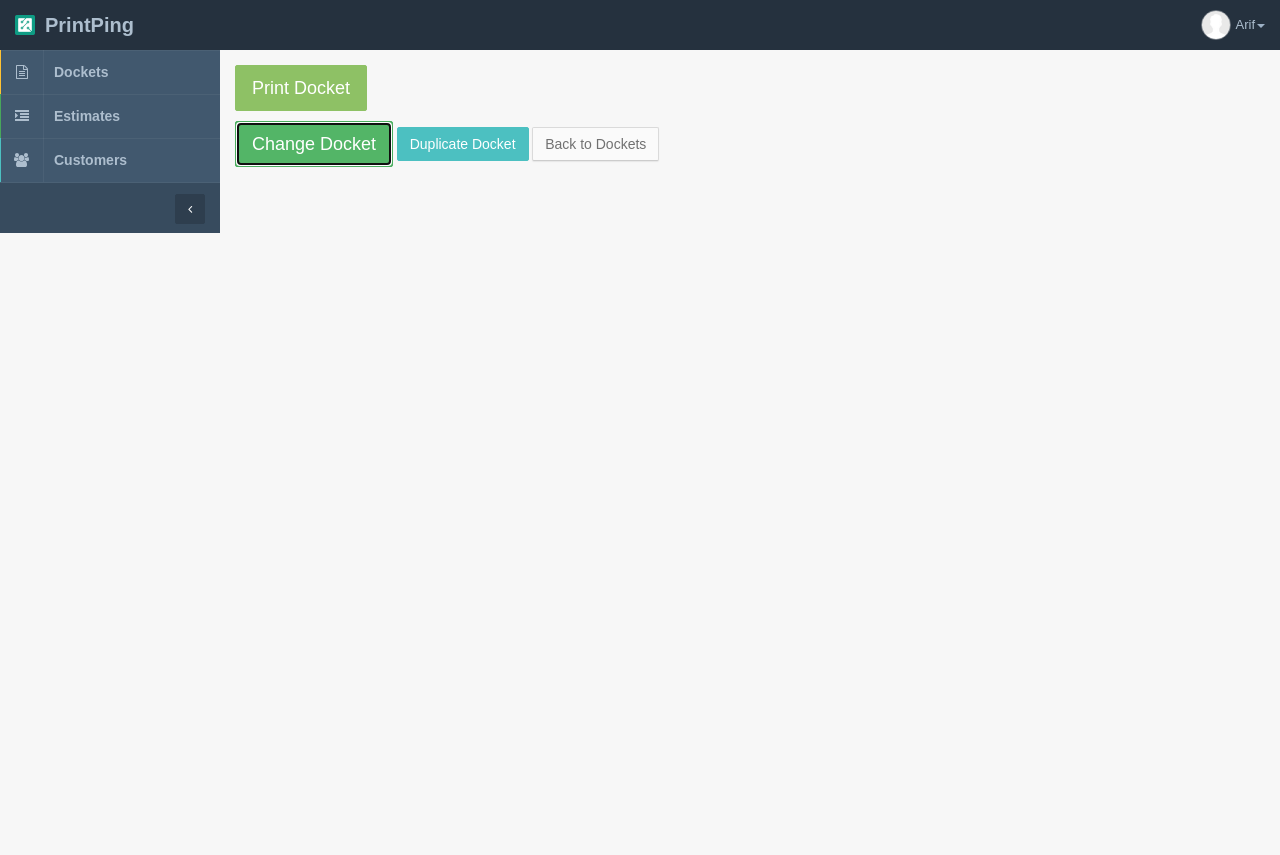 click on "Change Docket" at bounding box center (314, 144) 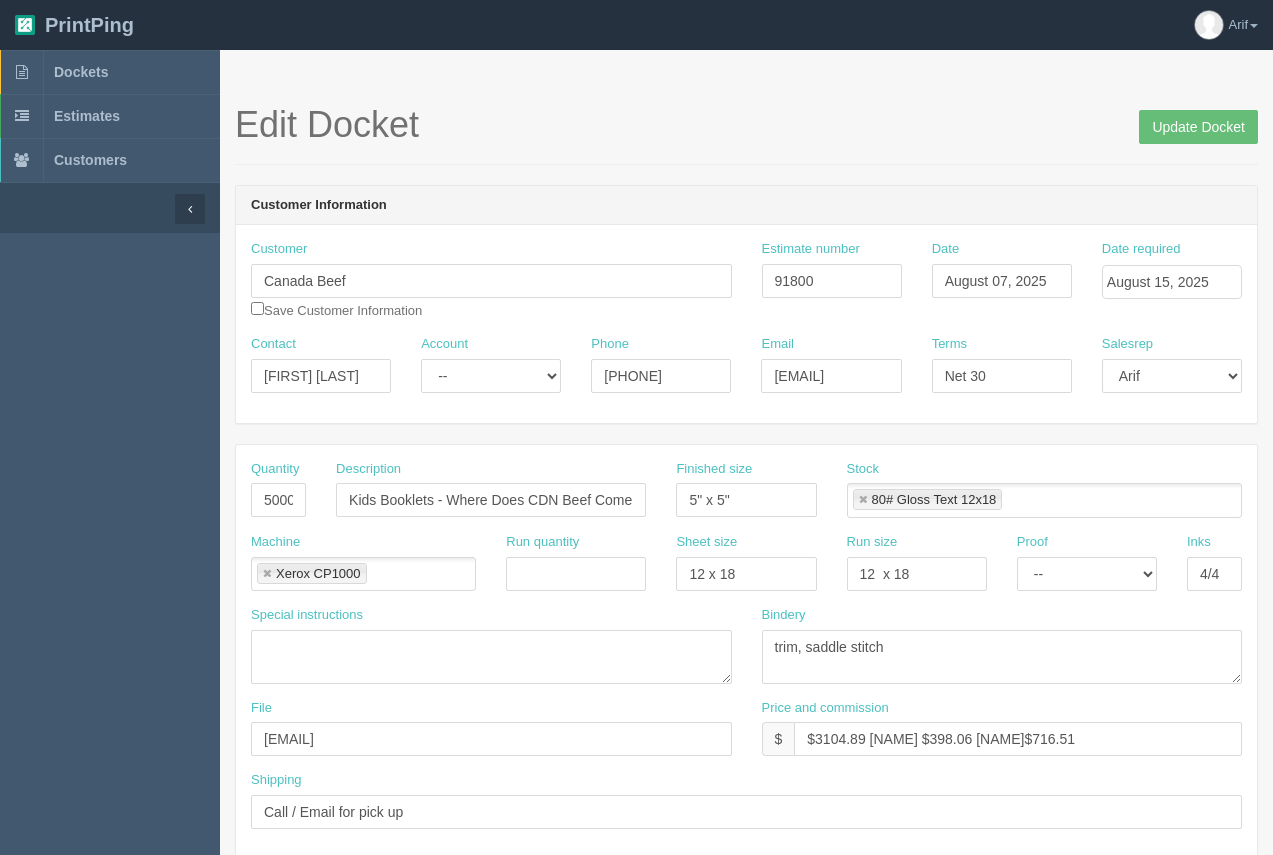 click at bounding box center [267, 574] 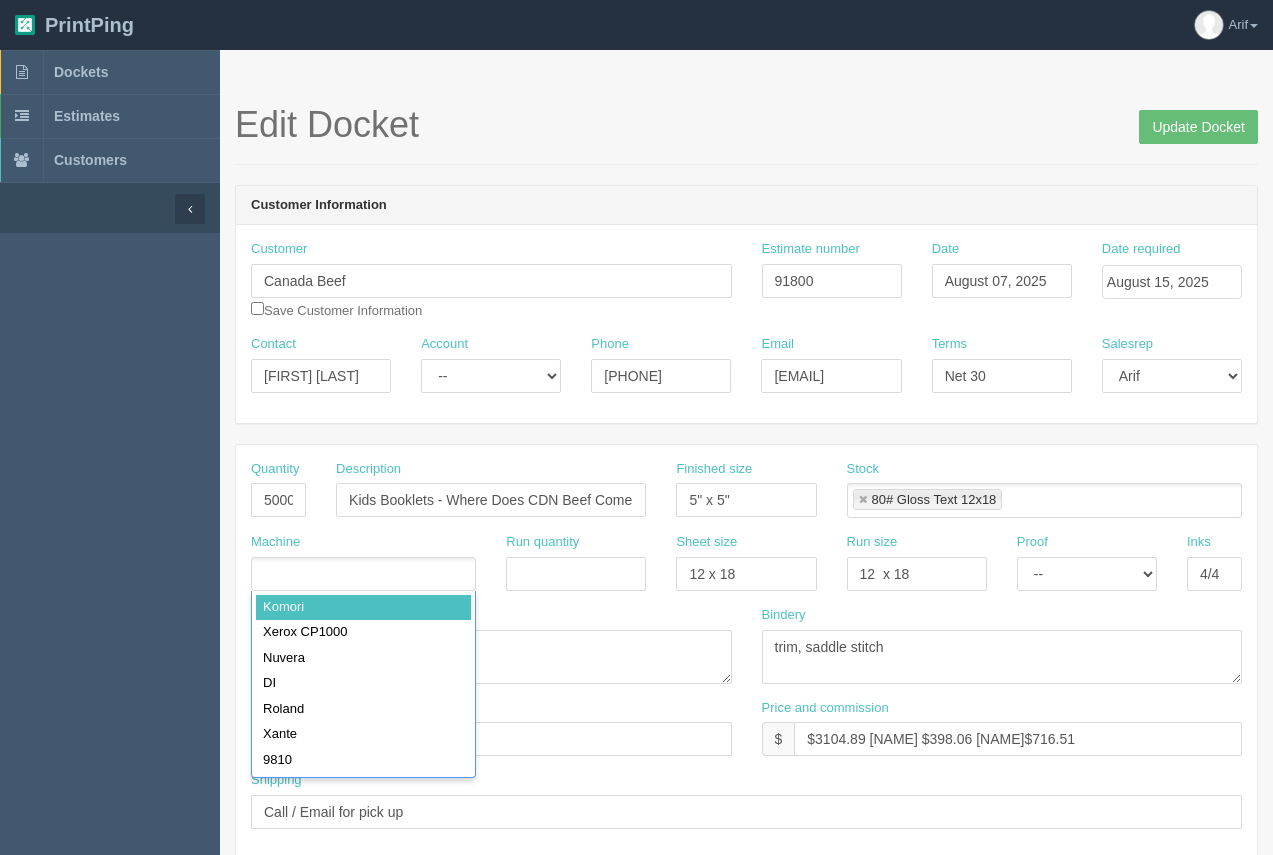 type on "Komori" 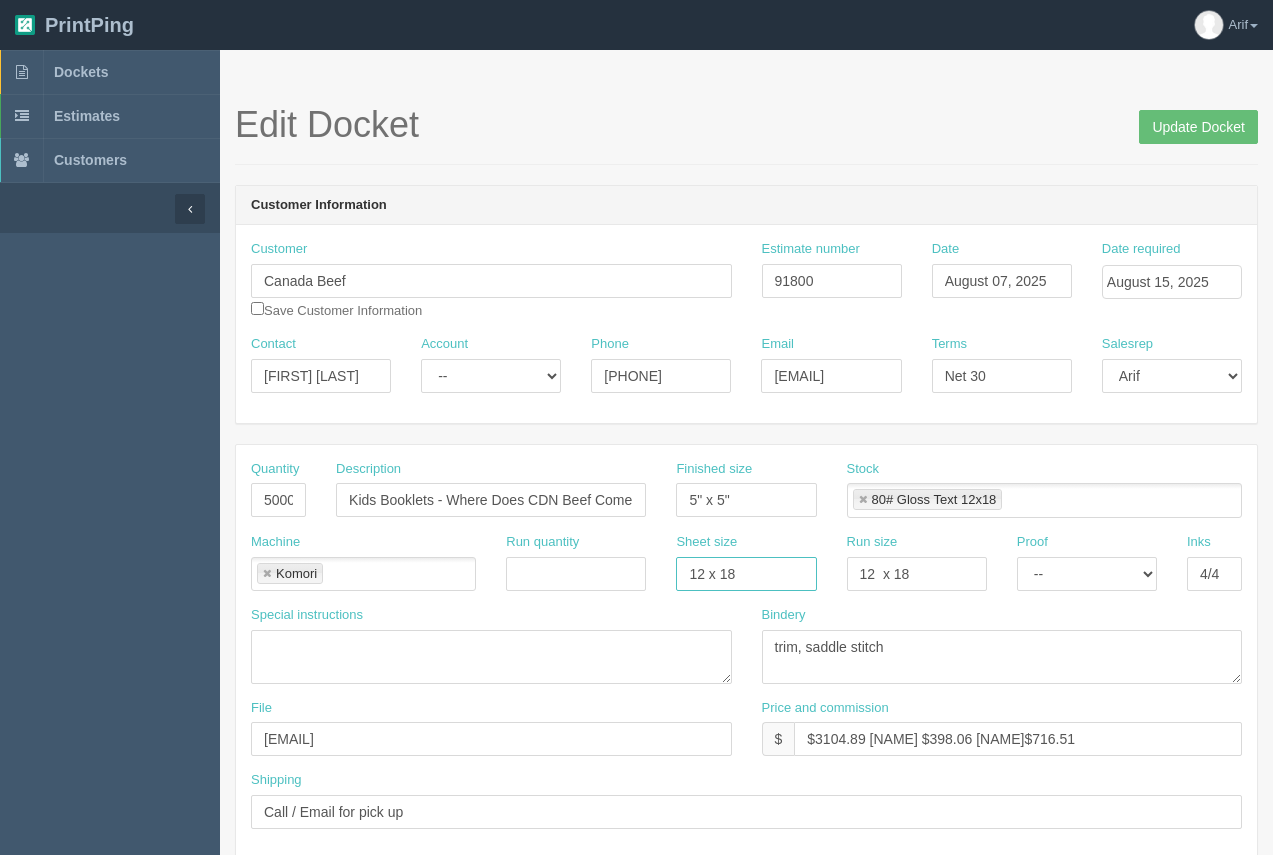 drag, startPoint x: 787, startPoint y: 559, endPoint x: 655, endPoint y: 590, distance: 135.5913 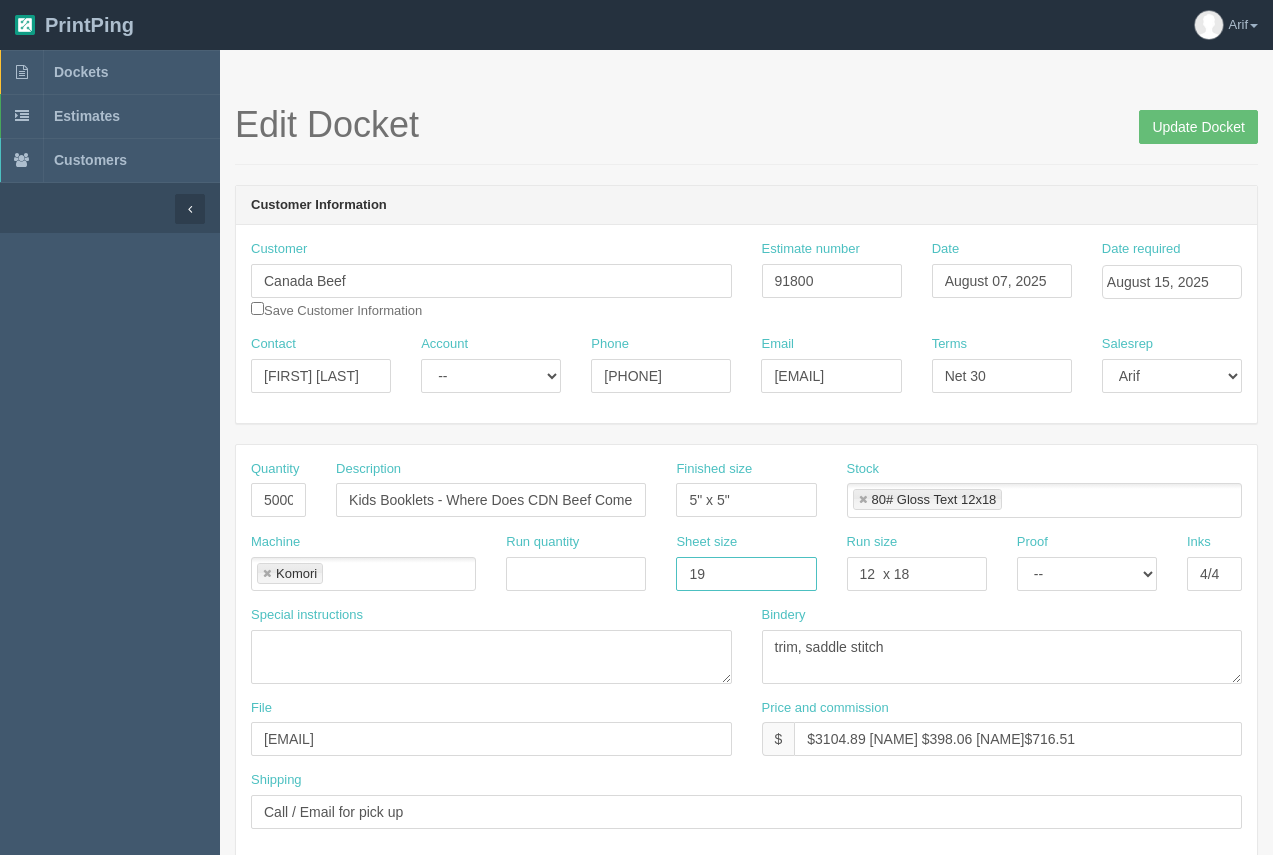 type on "19 x 25" 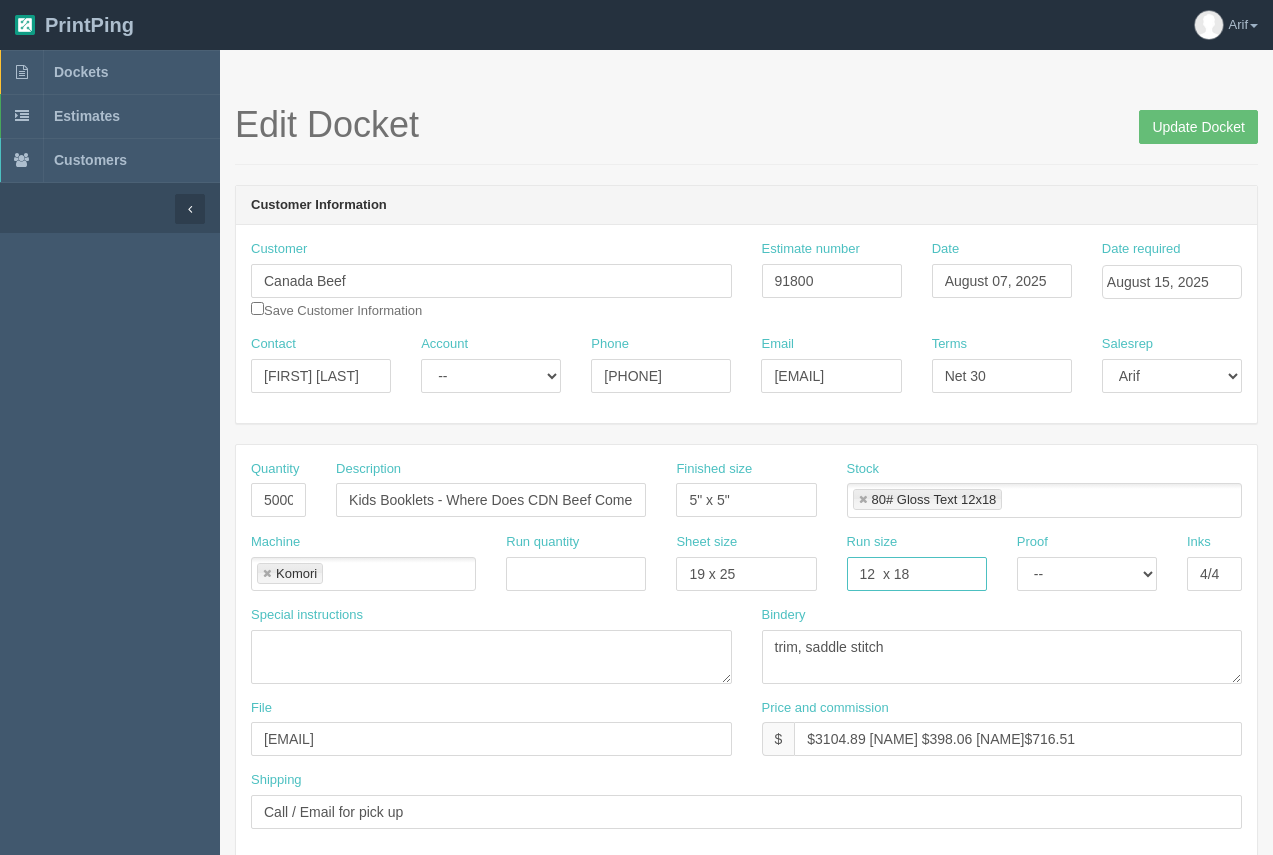 drag, startPoint x: 931, startPoint y: 585, endPoint x: 822, endPoint y: 584, distance: 109.004585 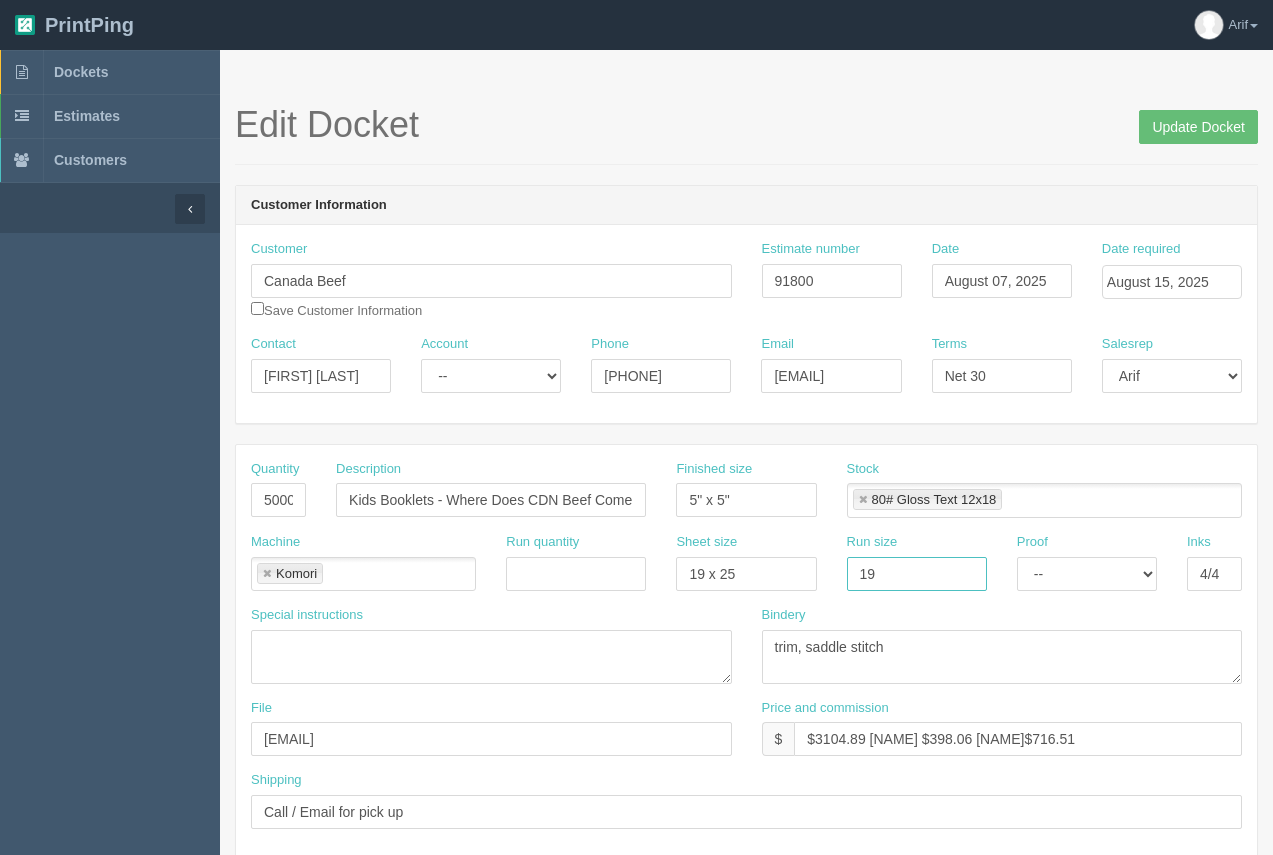 type on "19 x 25" 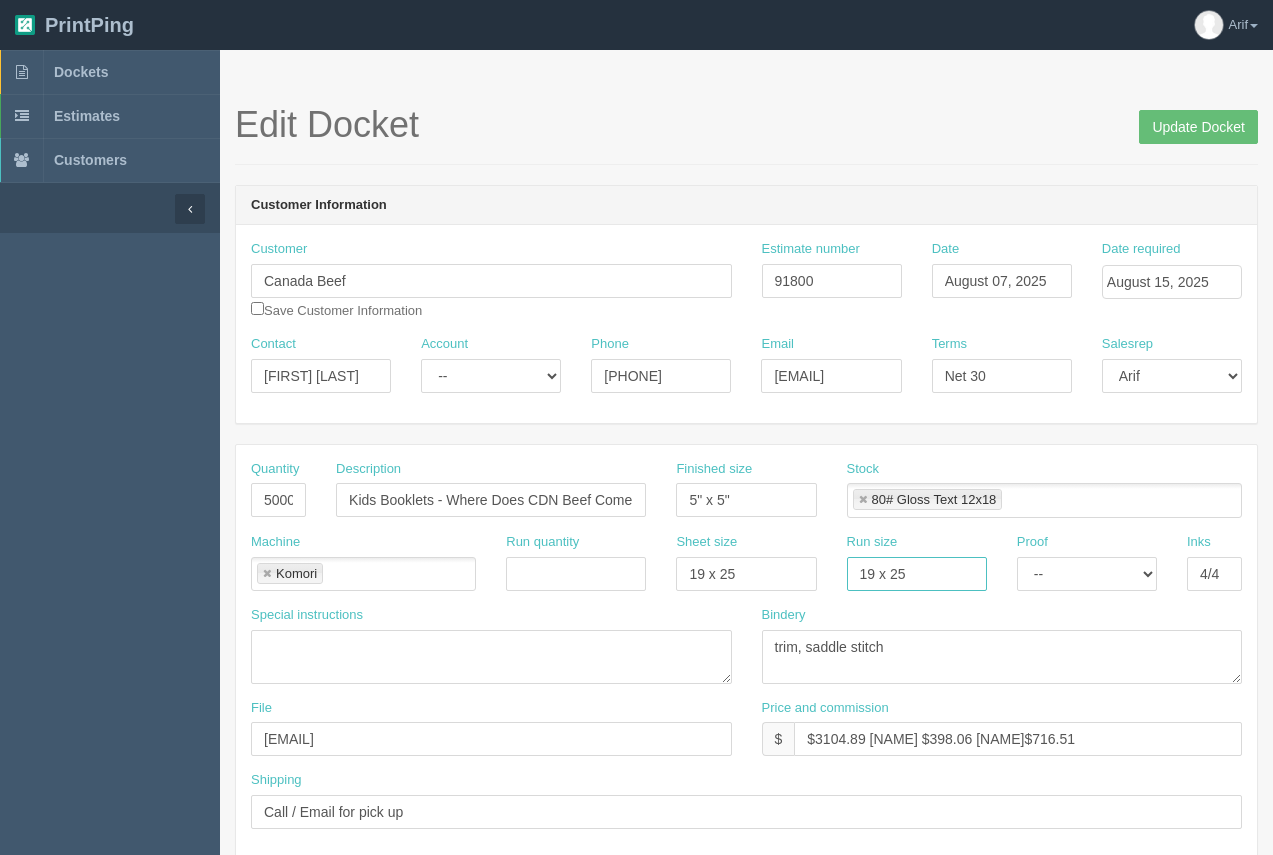 click at bounding box center (863, 500) 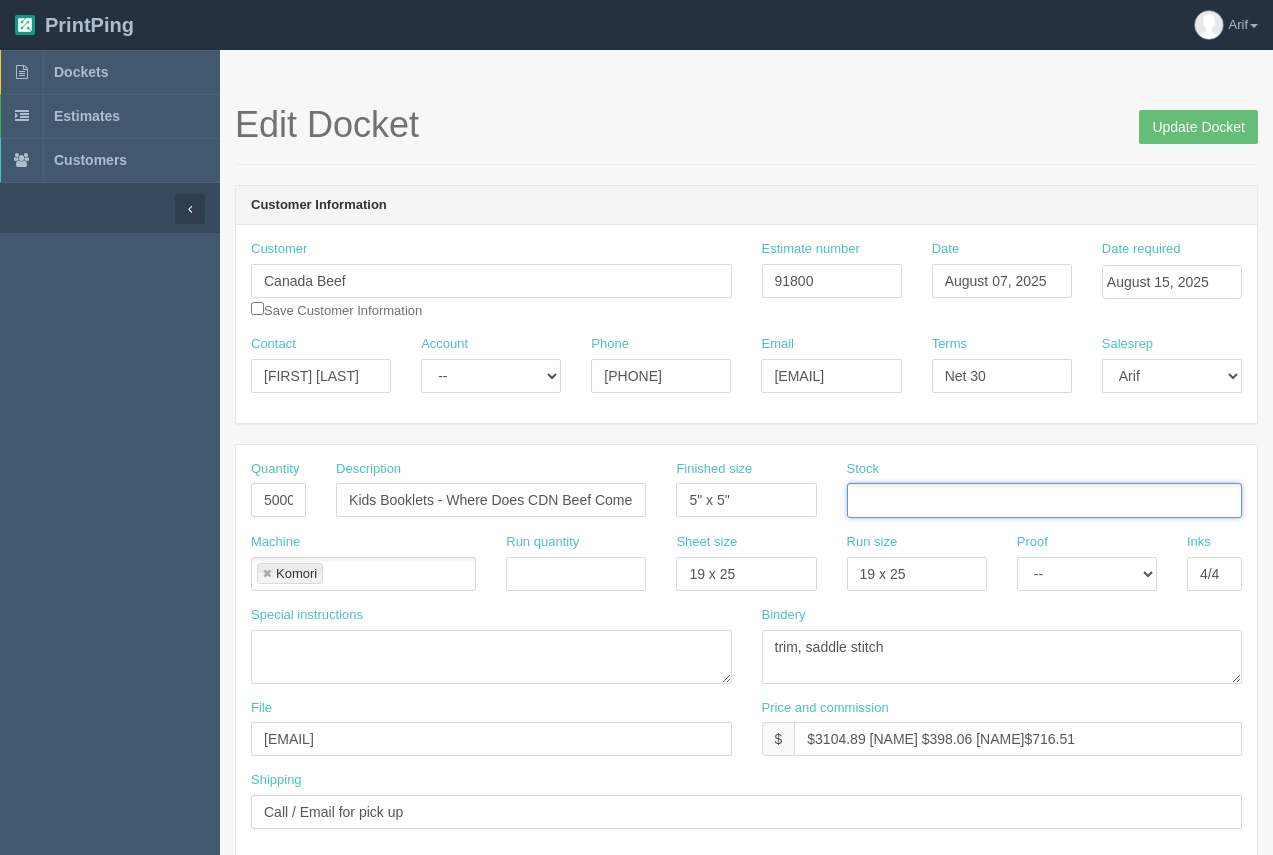 click at bounding box center [858, 501] 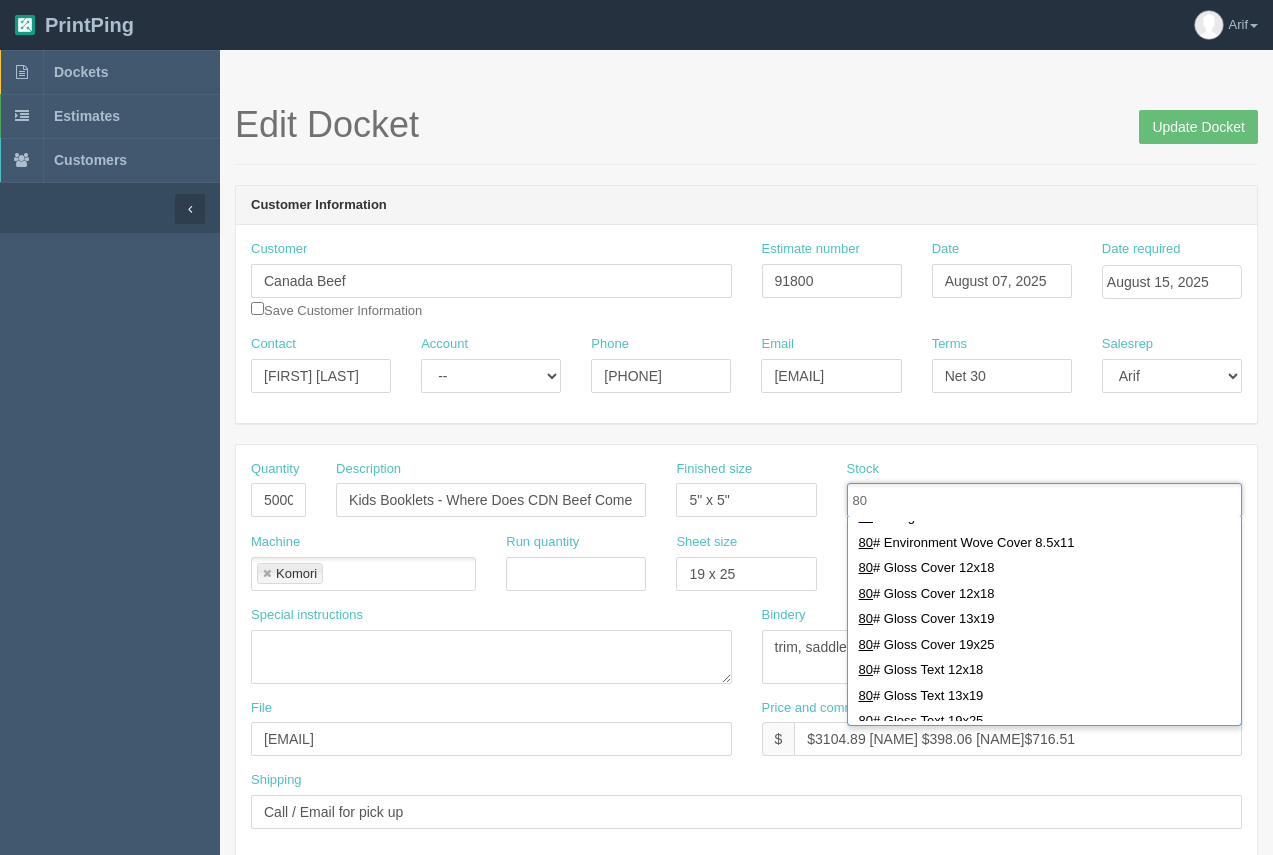 scroll, scrollTop: 458, scrollLeft: 0, axis: vertical 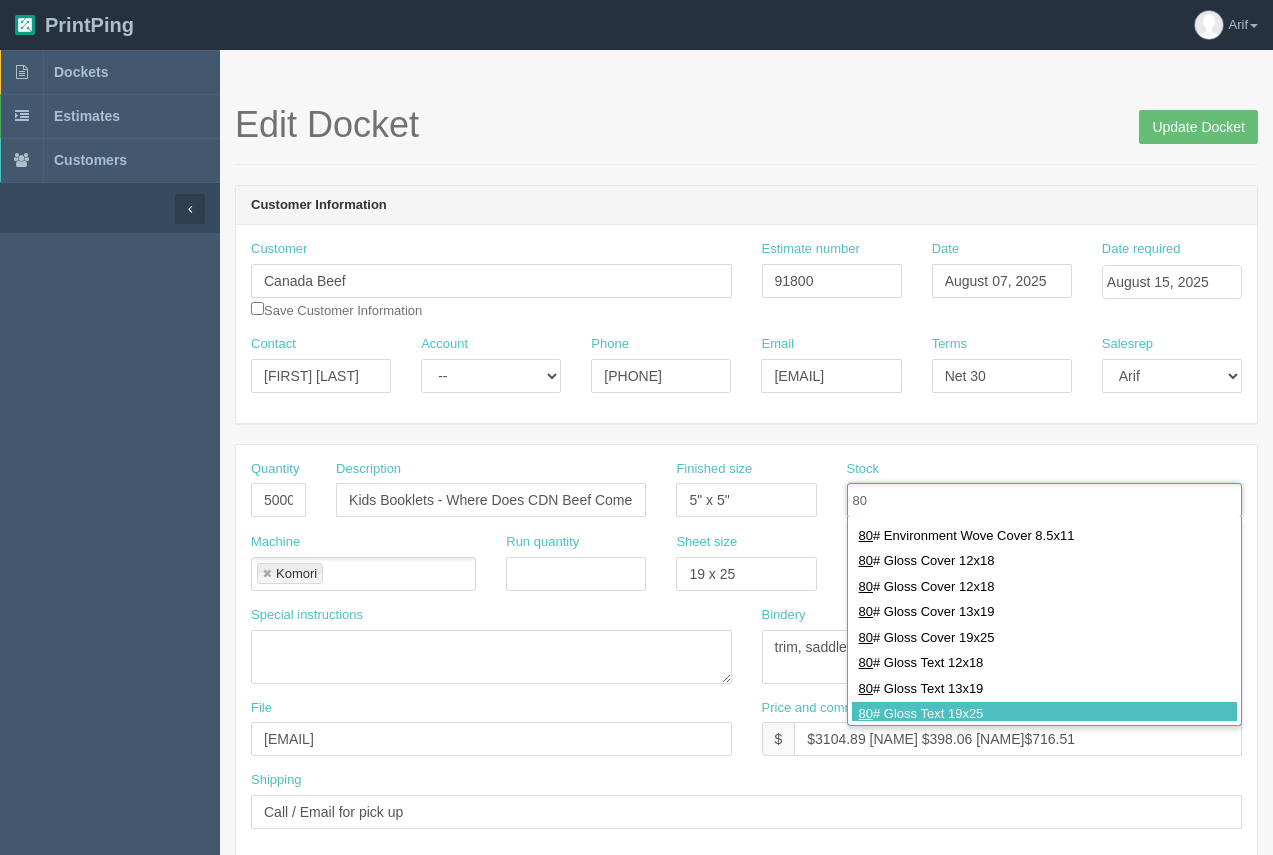 type on "80" 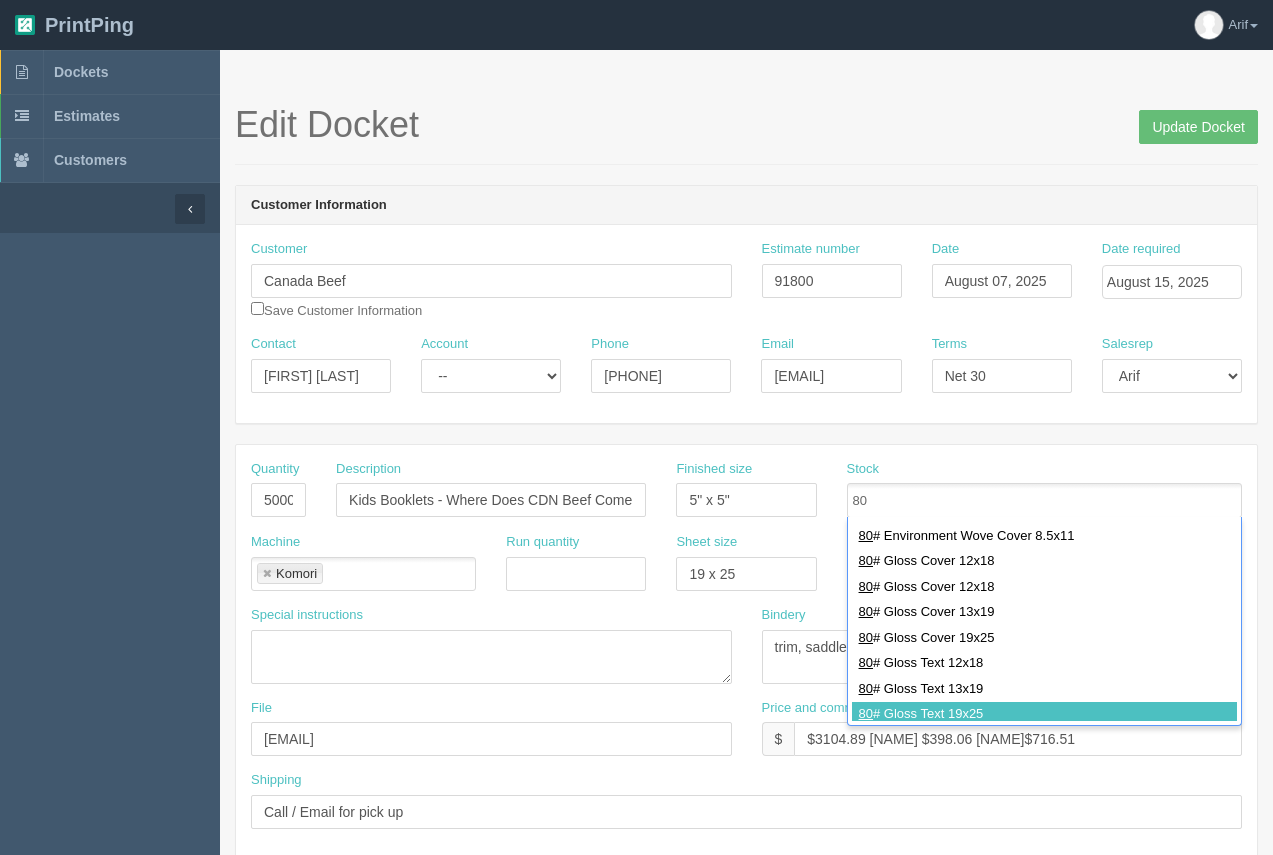 type 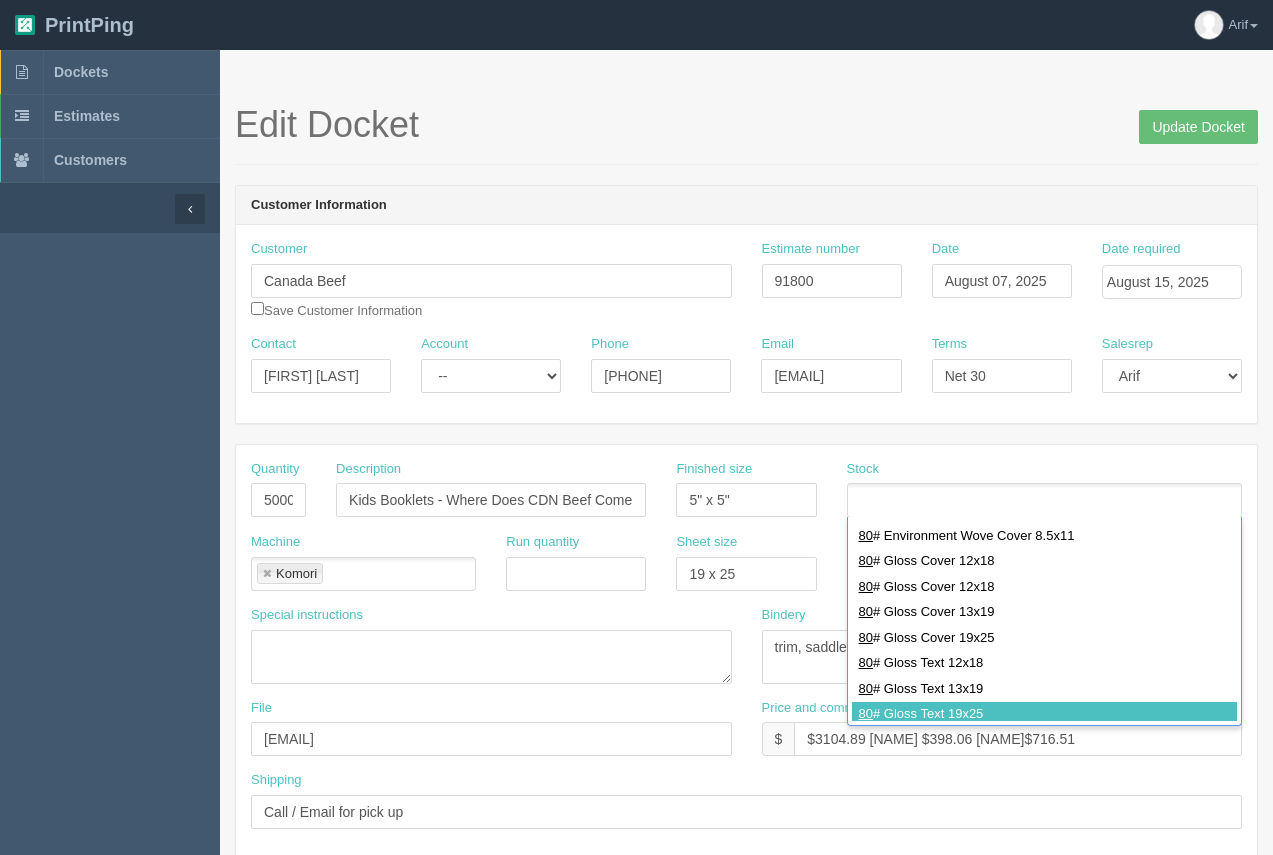 scroll, scrollTop: 0, scrollLeft: 0, axis: both 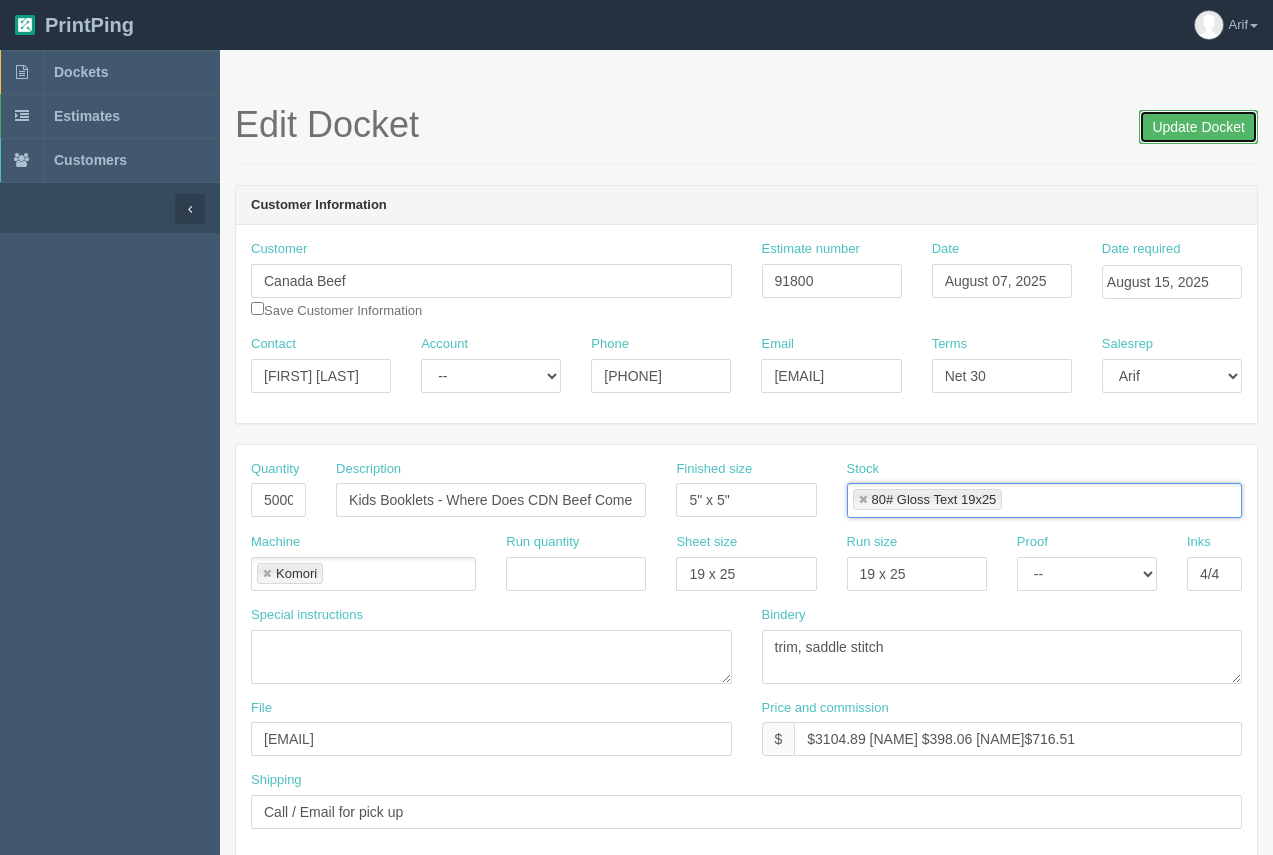 click on "Update Docket" at bounding box center (1198, 127) 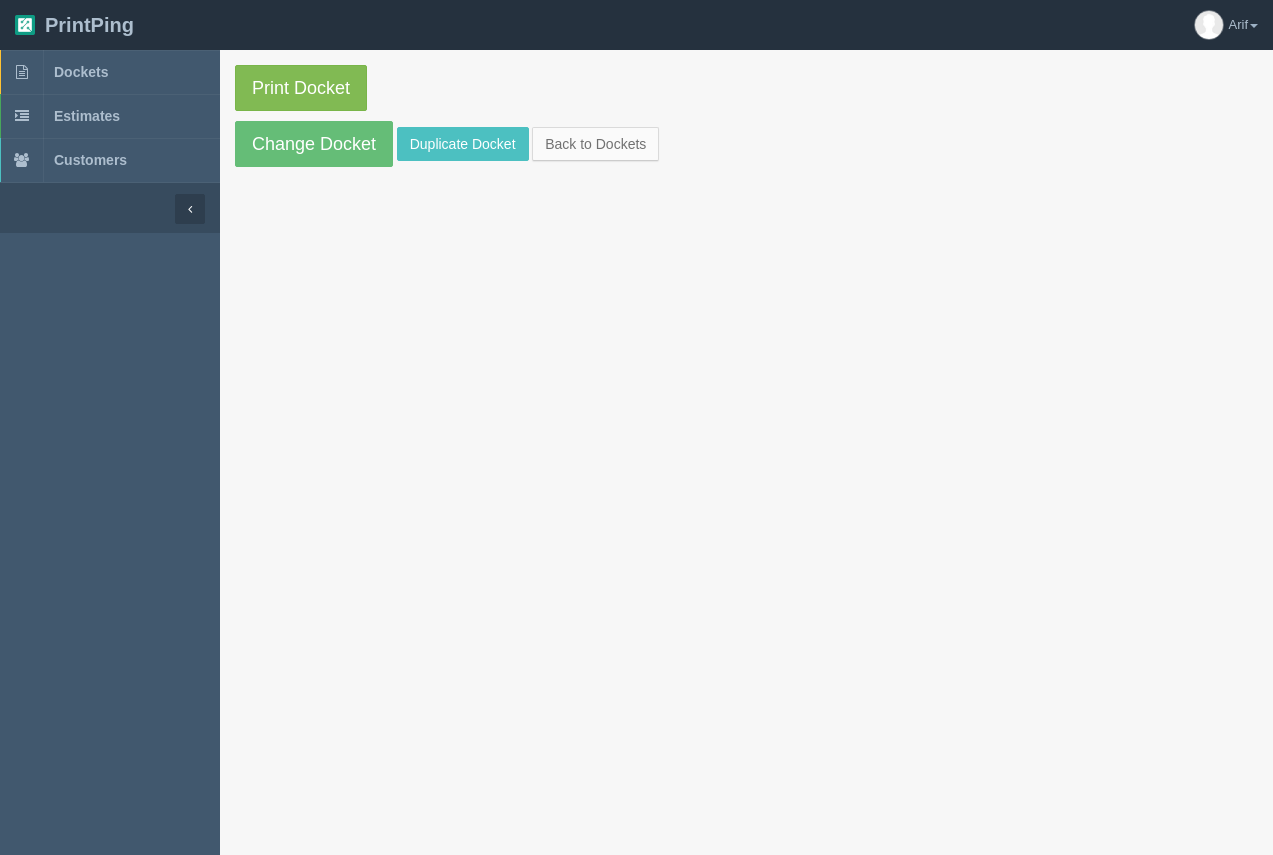 scroll, scrollTop: 0, scrollLeft: 0, axis: both 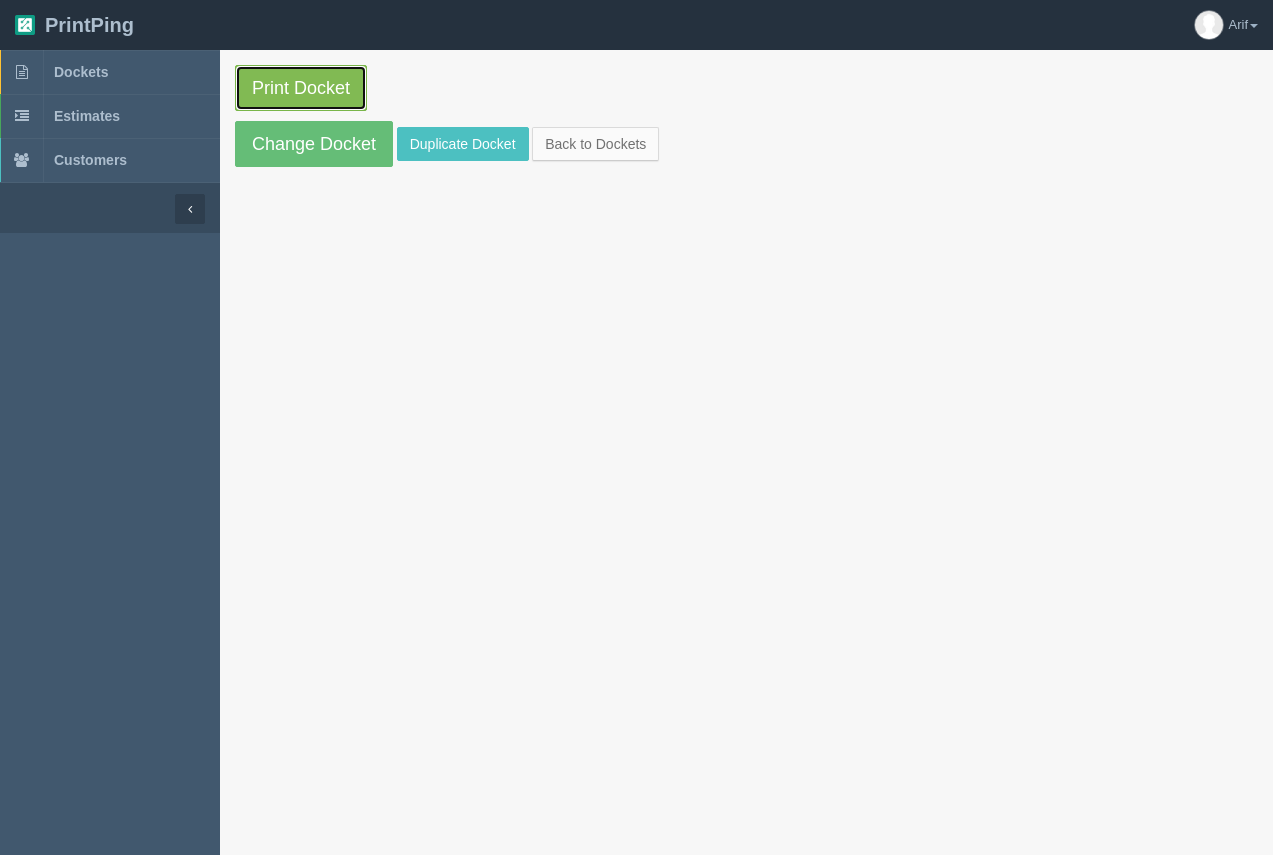 click on "Print Docket" at bounding box center (301, 88) 